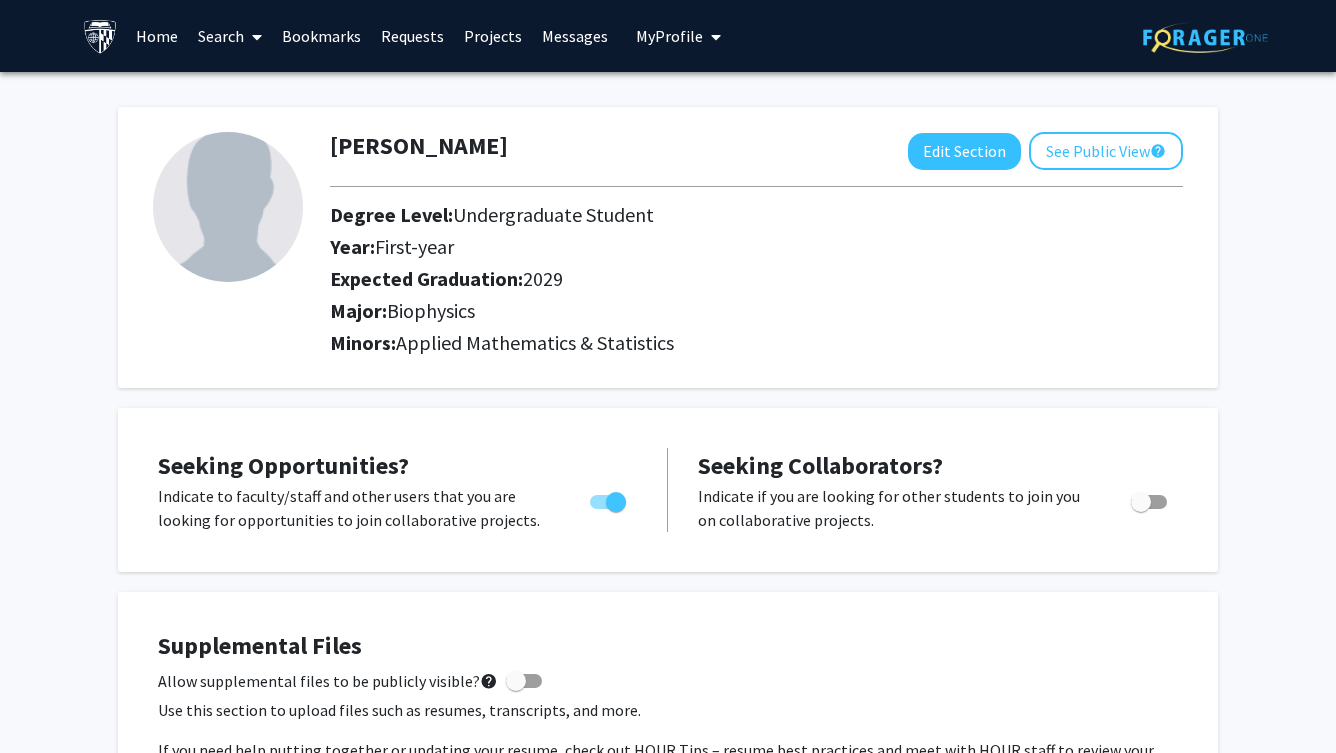 scroll, scrollTop: 506, scrollLeft: 0, axis: vertical 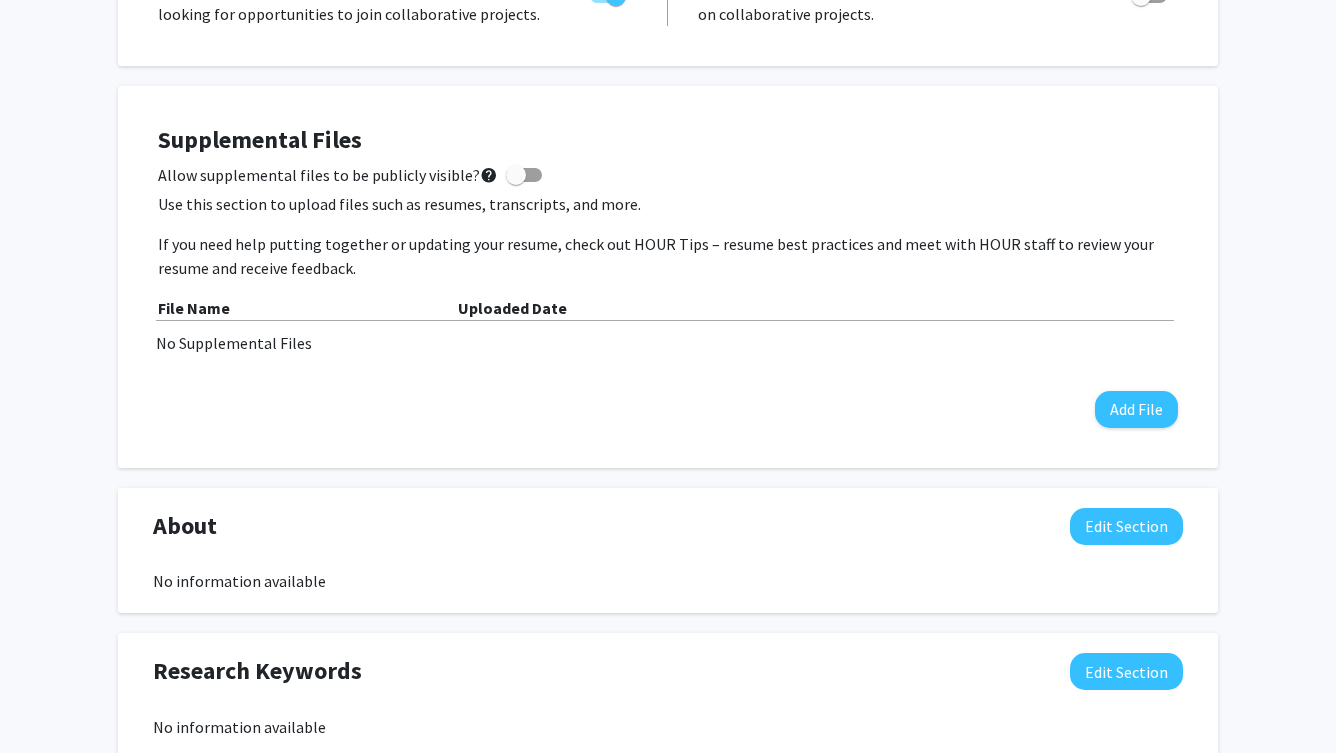 click on "[PERSON_NAME]  Edit Section  See Public View  help  Degree Level:   Undergraduate Student   Year:   First-year   Expected Graduation:   2029   Major:  Biophysics  Minors:  Applied Mathematics & Statistics Seeking Opportunities?  Indicate to faculty/staff and other users that you are looking for opportunities to join collaborative projects.    Seeking Collaborators?  Indicate if you are looking for other students to join you on collaborative projects.       Supplemental Files    Allow supplemental files to be publicly visible?  help  Use this section to upload files such as resumes, transcripts, and more. If you need help putting together or updating your resume, check out HOUR Tips – resume best practices and meet with HOUR staff to review your resume and receive feedback. File Name Uploaded Date No Supplemental Files  Add File  About  Edit Section  No information available  You may write a maximum of 1,000 words:  Insert link Remove link Word Count: 0 words Save  Cancel Edits  Research Keywords Save" 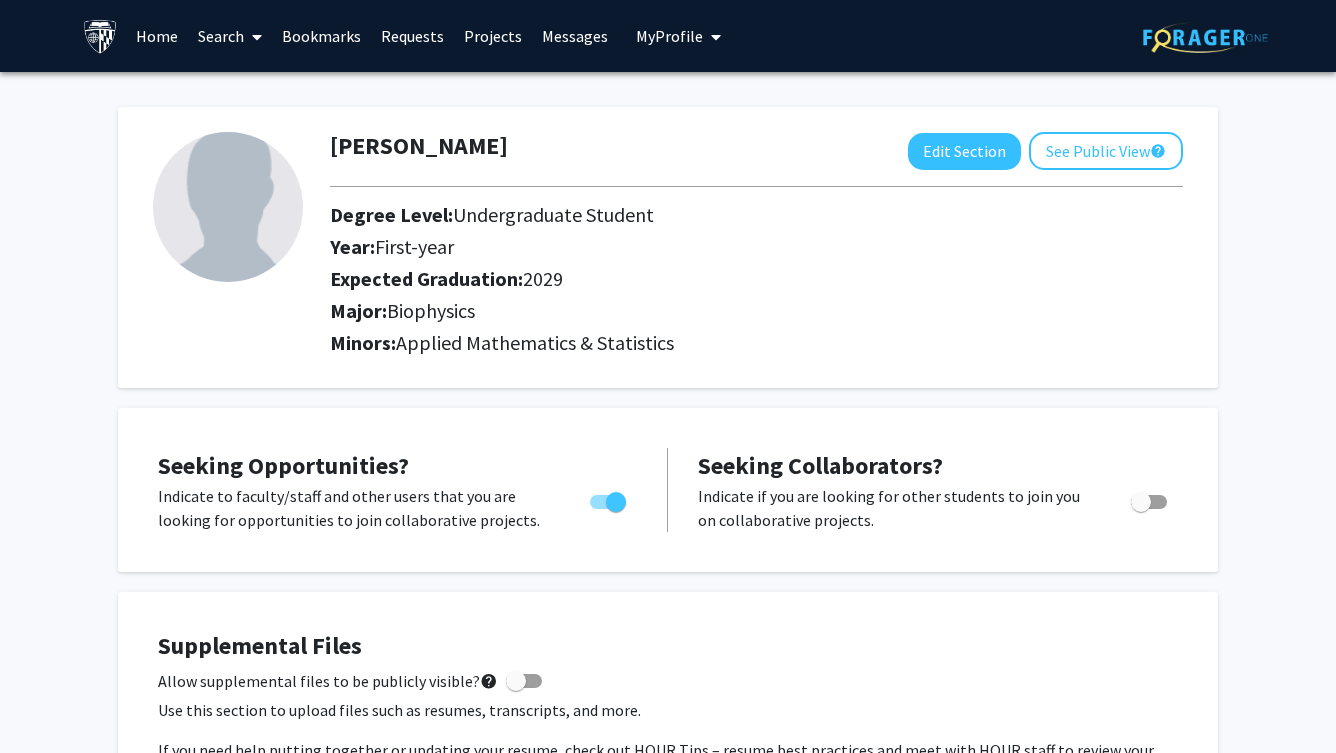 scroll, scrollTop: 0, scrollLeft: 0, axis: both 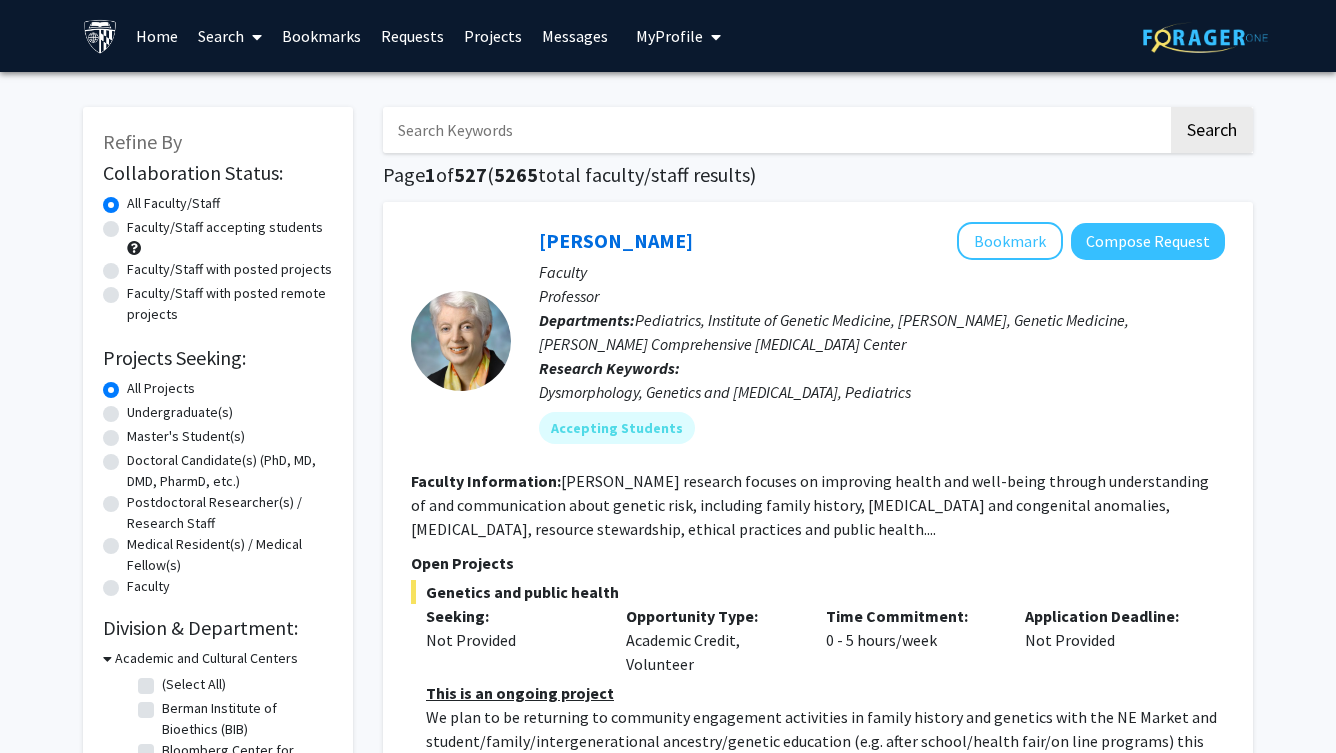 click on "Undergraduate(s)" 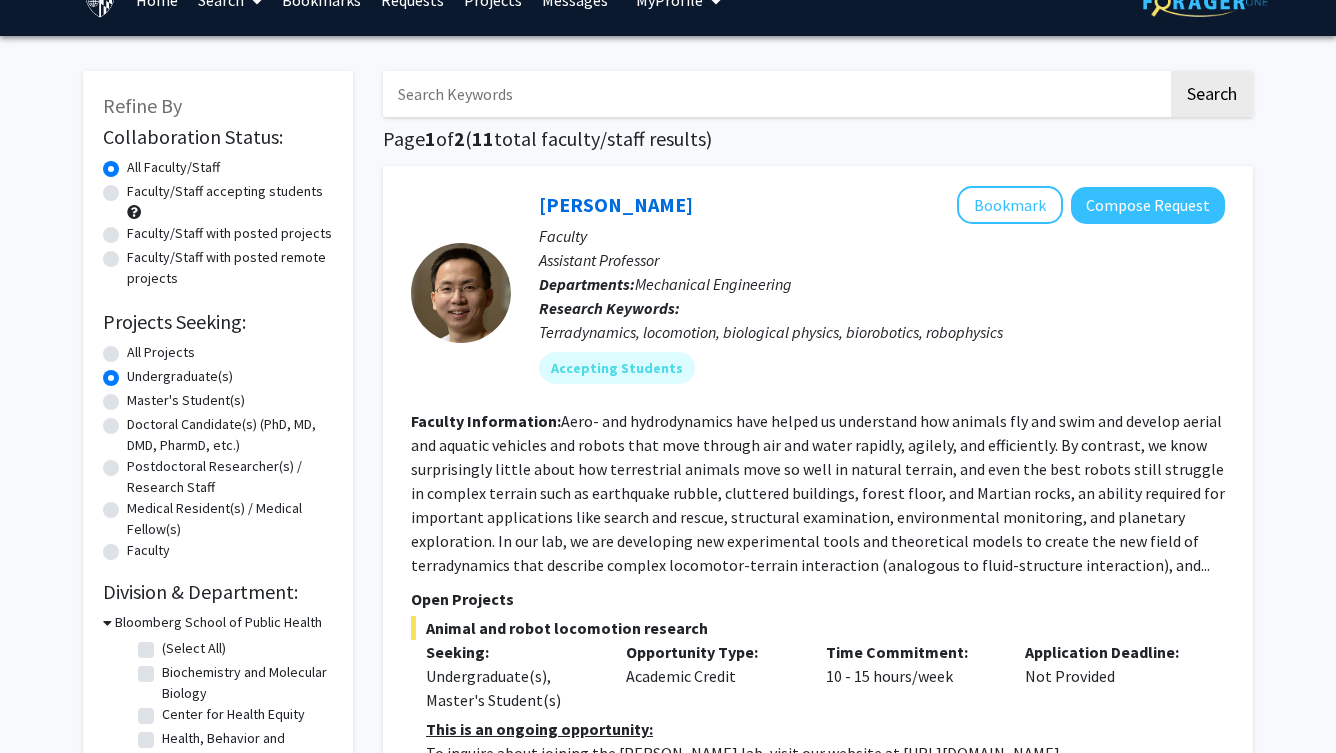 scroll, scrollTop: 39, scrollLeft: 0, axis: vertical 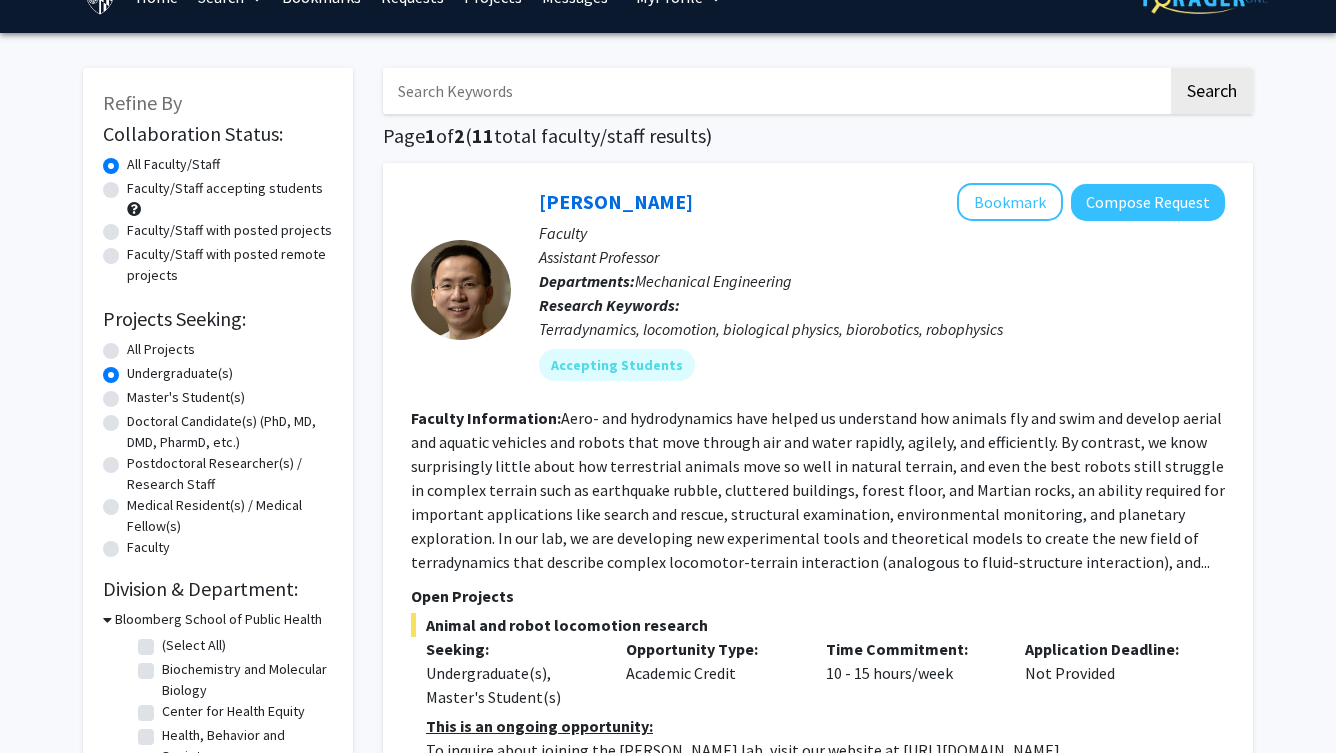 click on "Faculty/Staff accepting students" 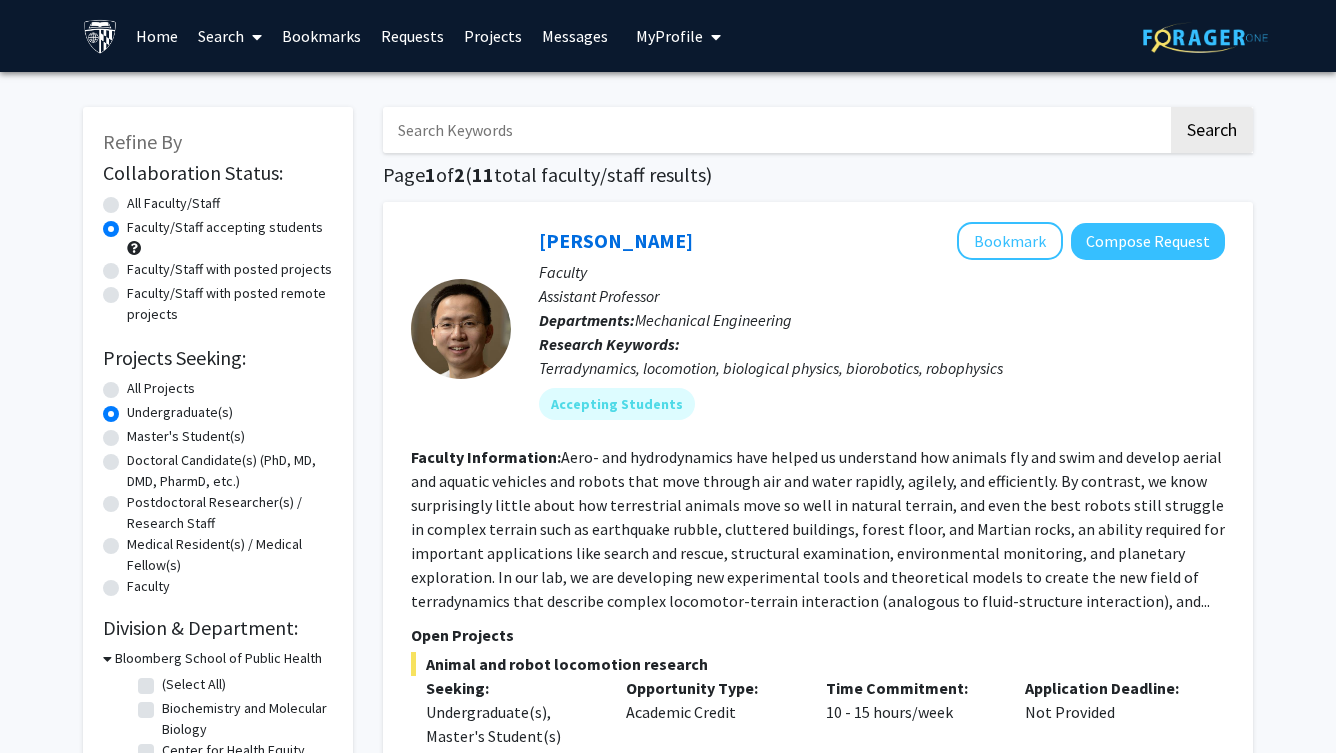 scroll, scrollTop: 0, scrollLeft: 0, axis: both 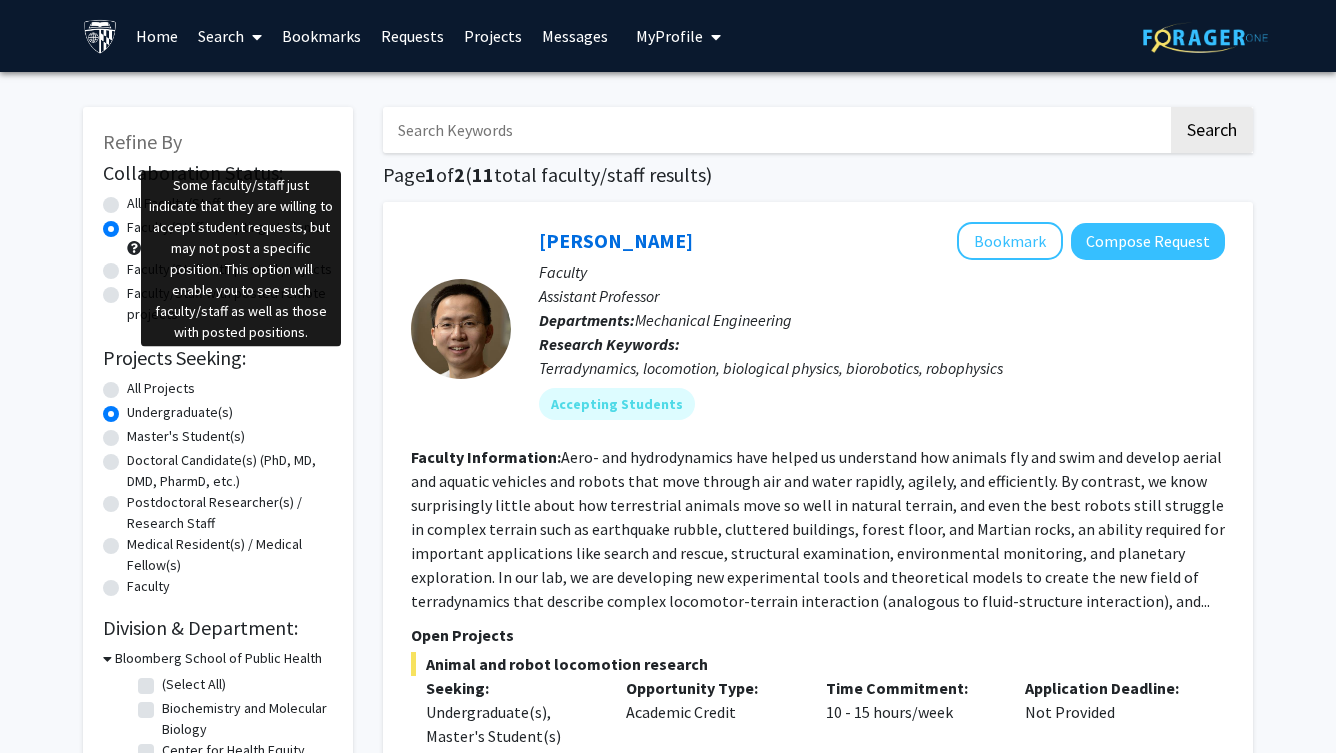 click 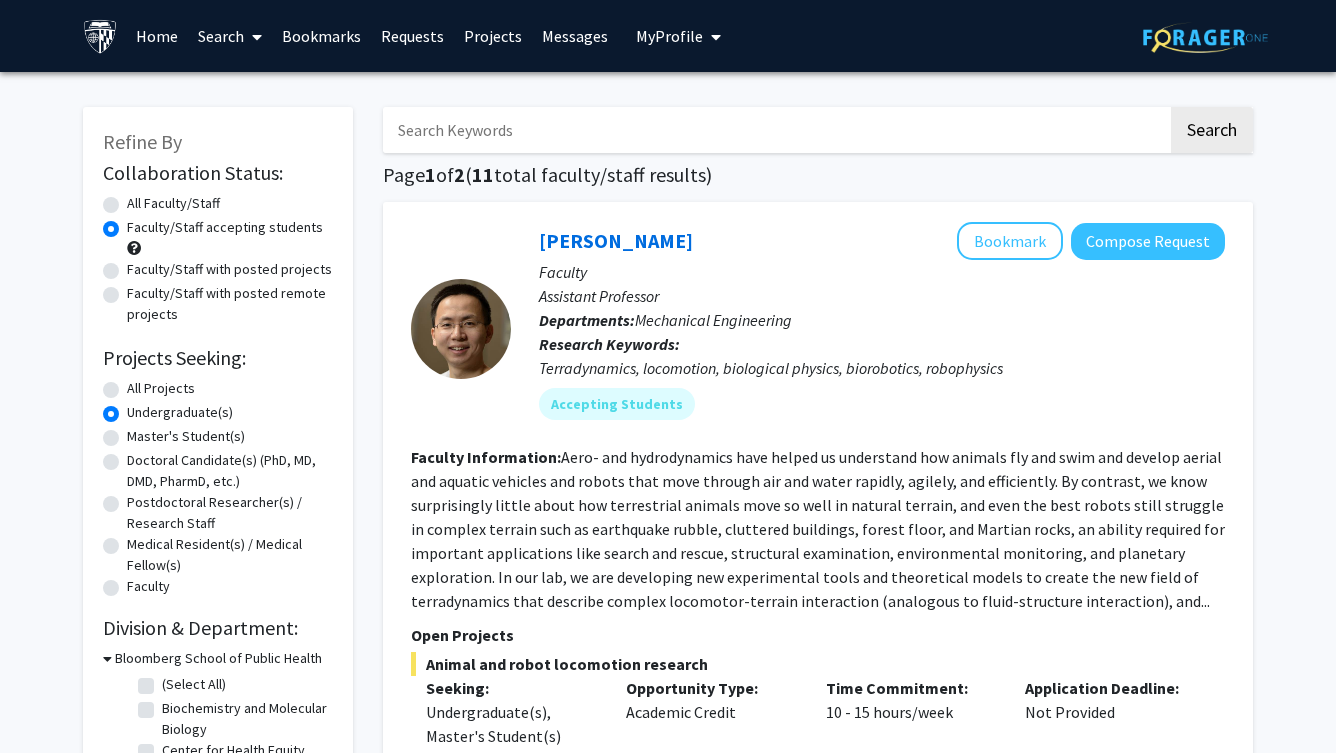 click 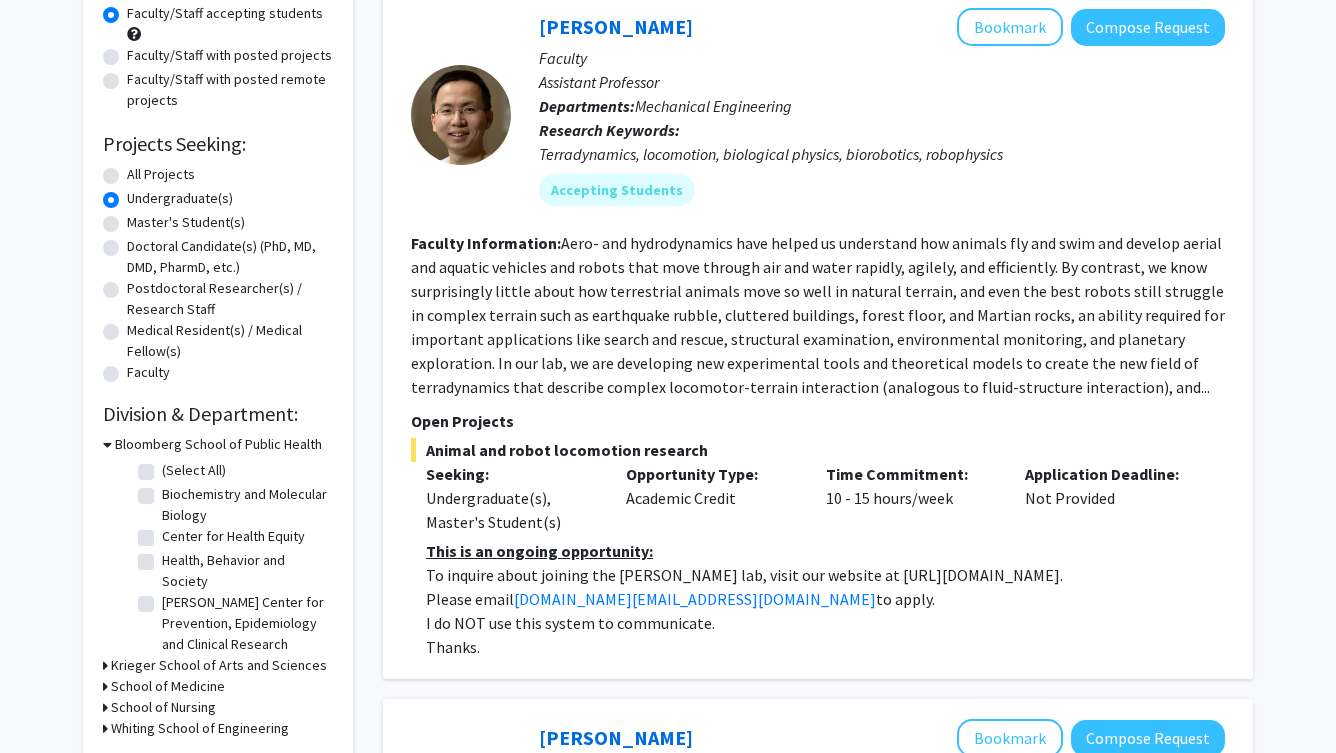 scroll, scrollTop: 237, scrollLeft: 0, axis: vertical 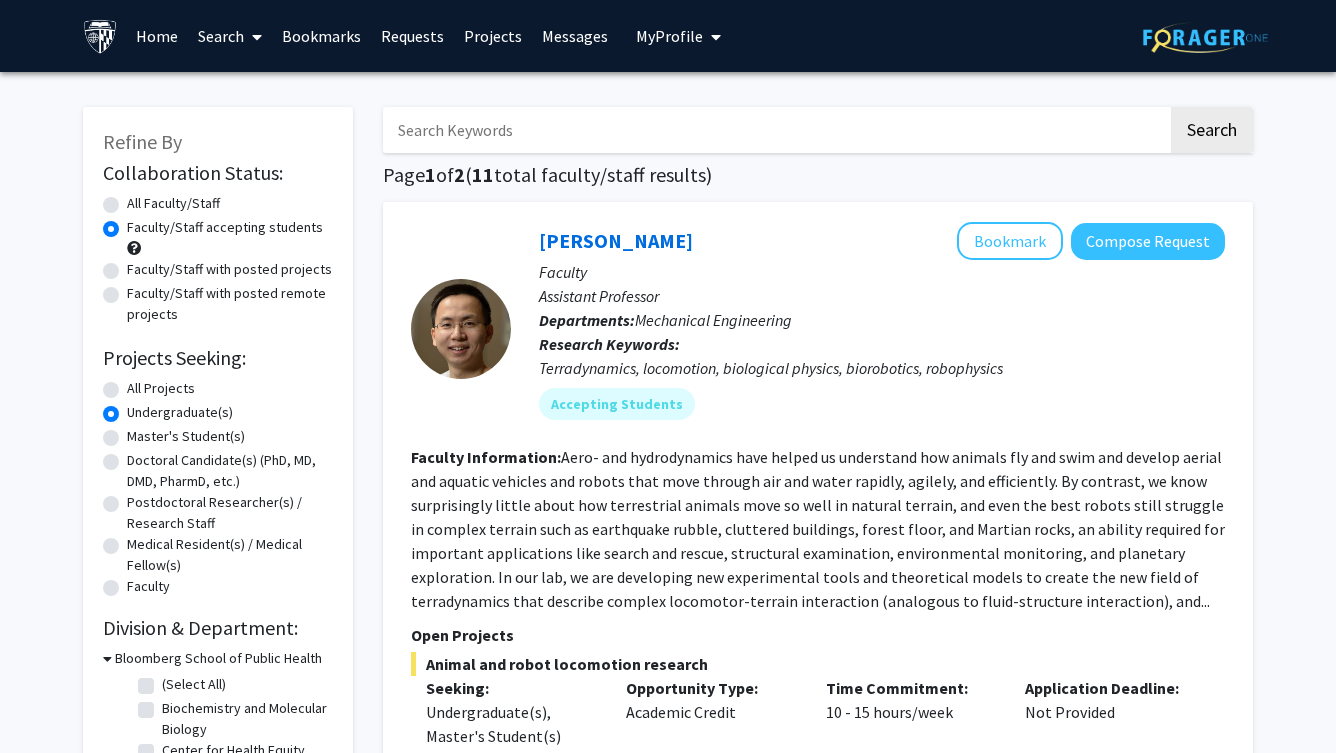 click on "All Faculty/Staff" 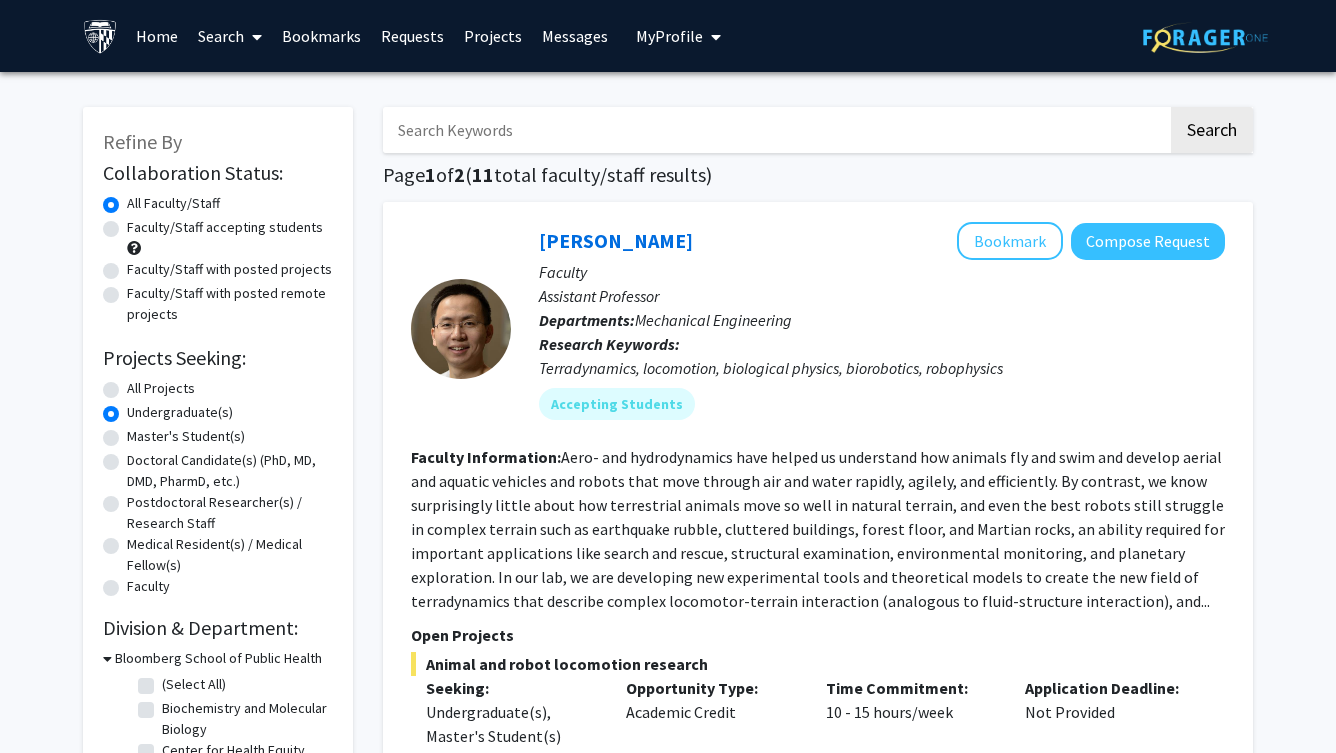 click on "Search" at bounding box center (230, 36) 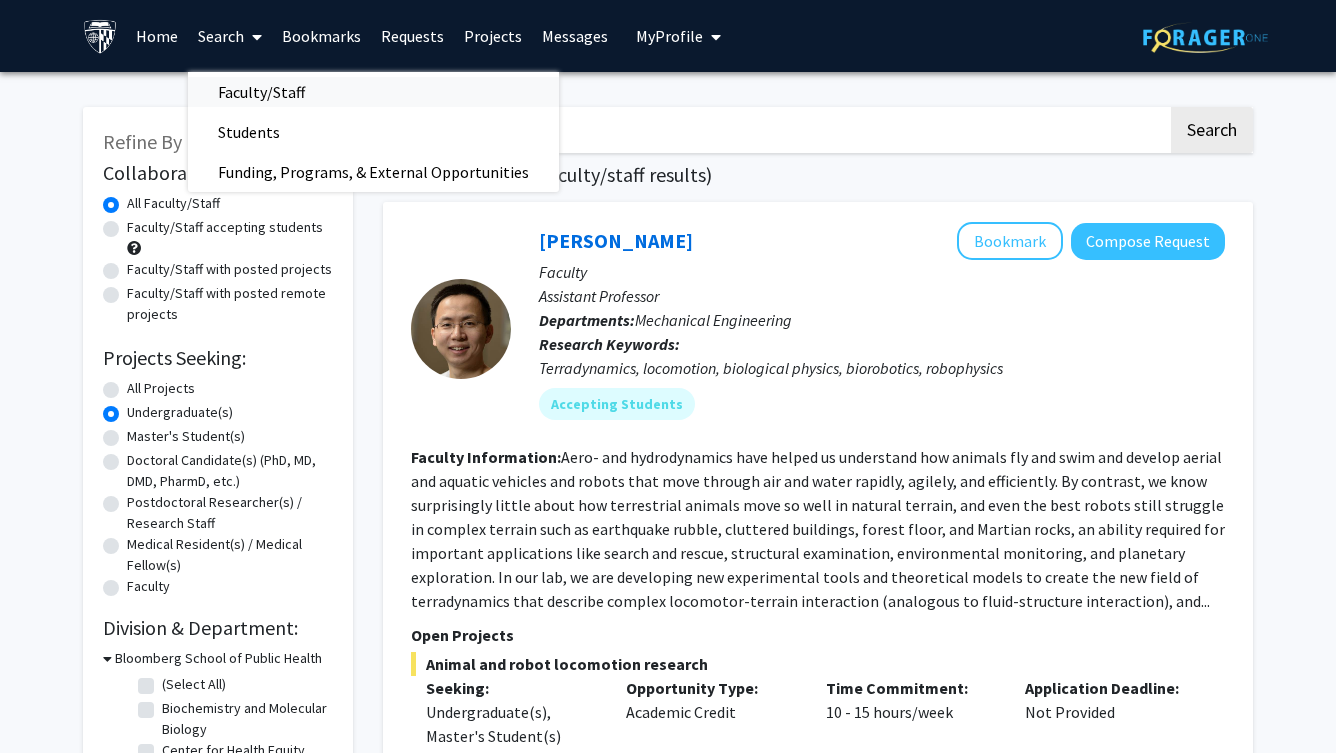 click on "Faculty/Staff" at bounding box center (261, 92) 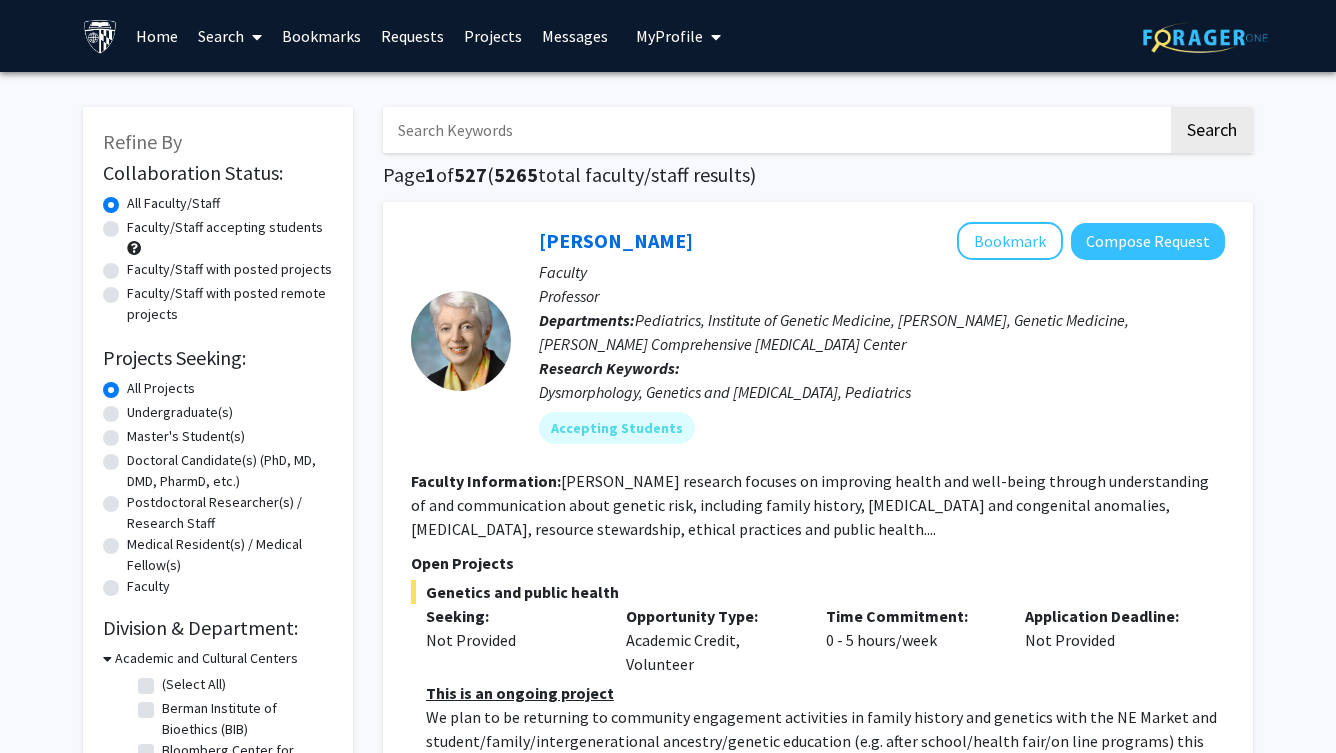 click on "Undergraduate(s)" 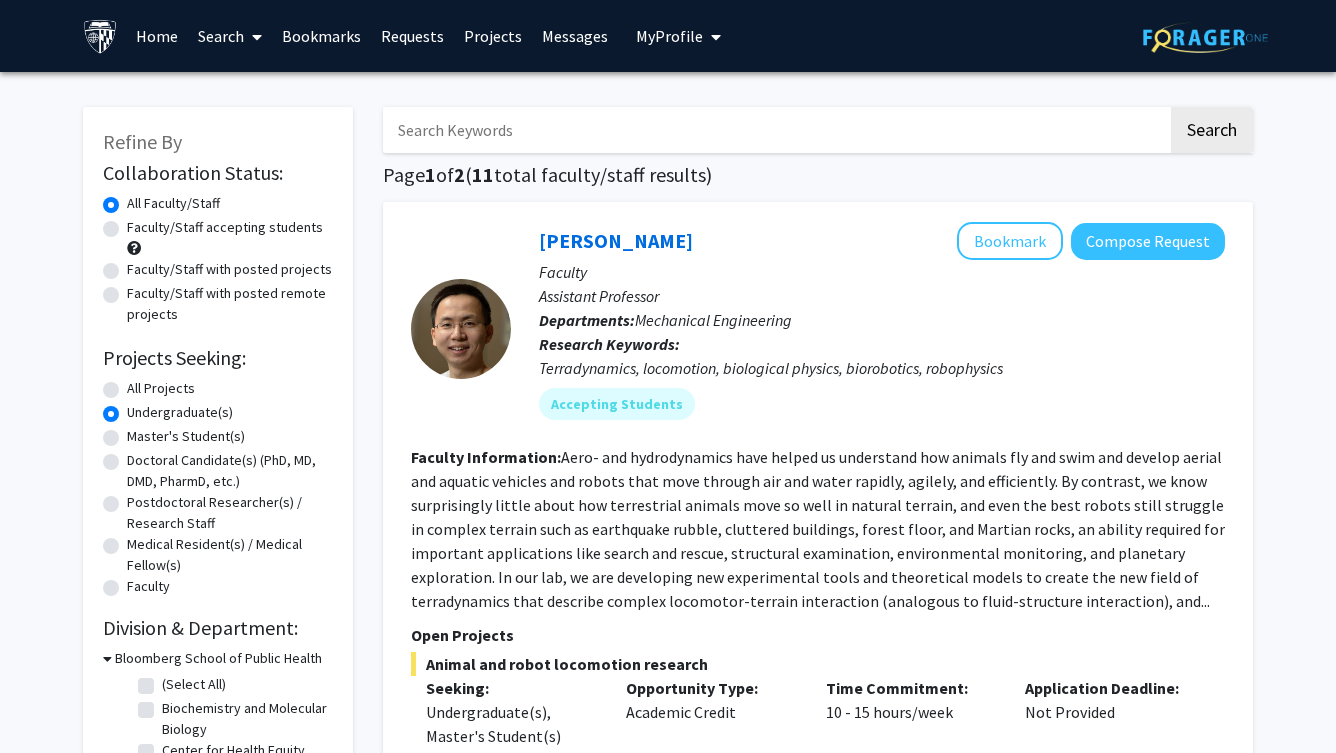 click on "All Projects" 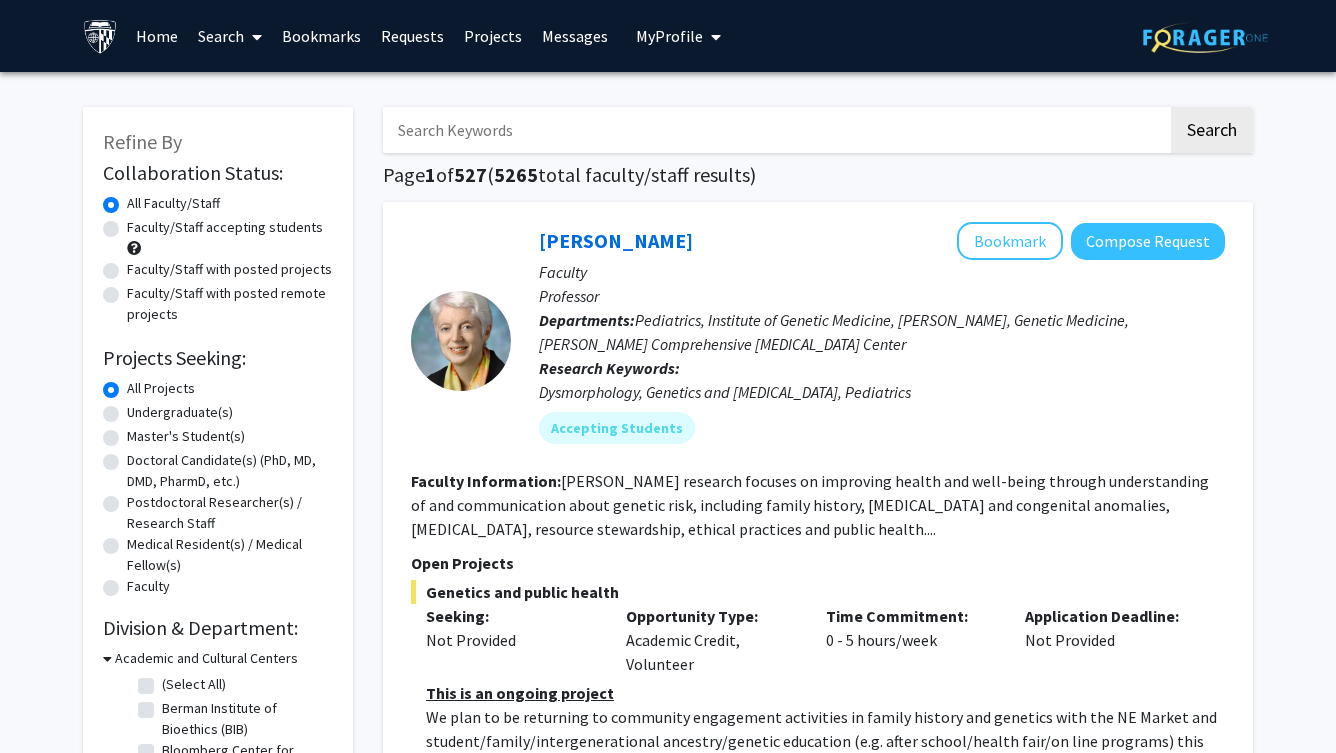 click on "Faculty/Staff accepting students" 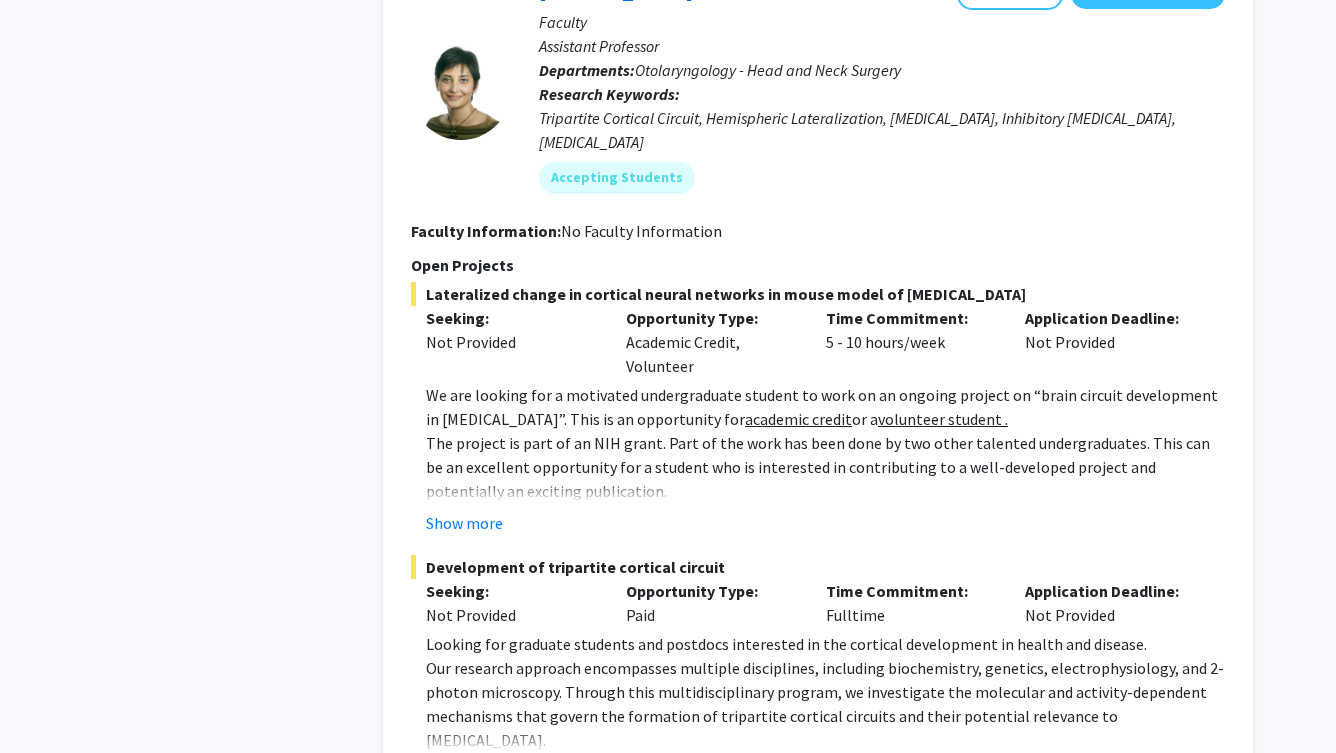scroll, scrollTop: 1769, scrollLeft: 0, axis: vertical 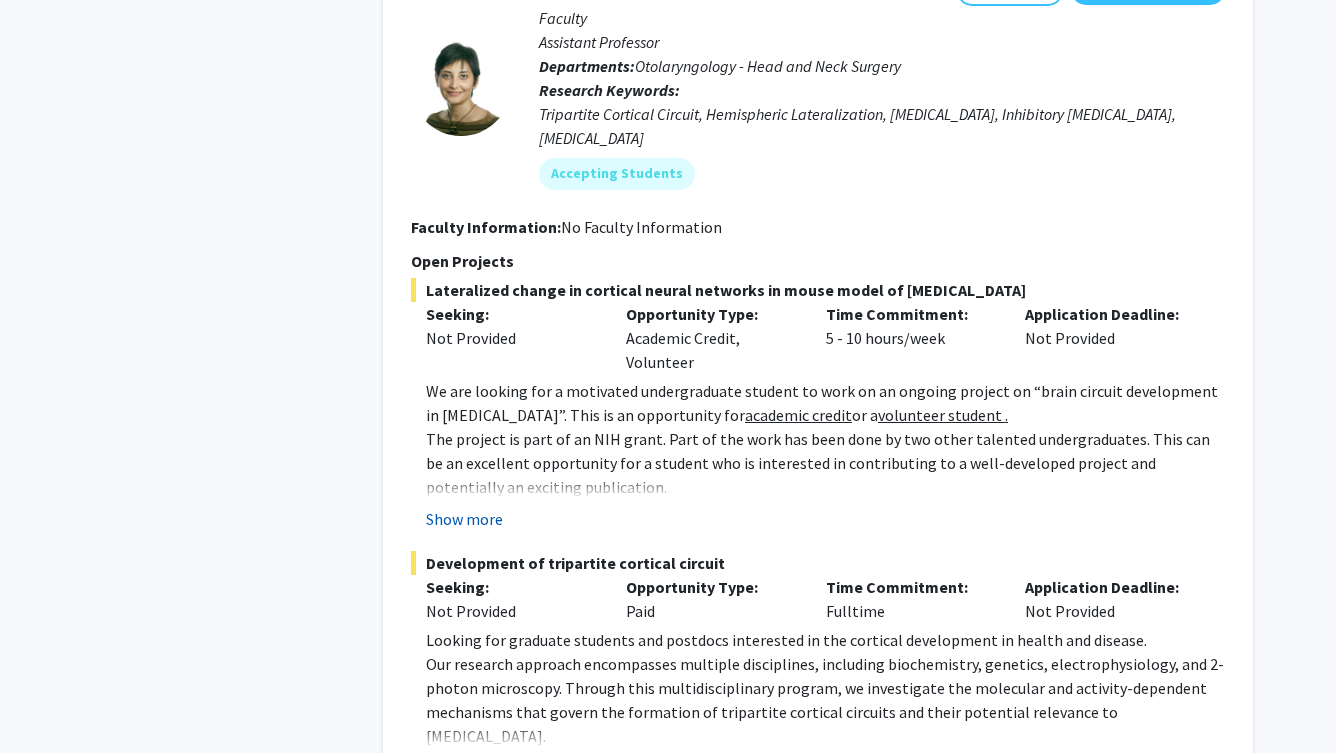 click on "Show more" 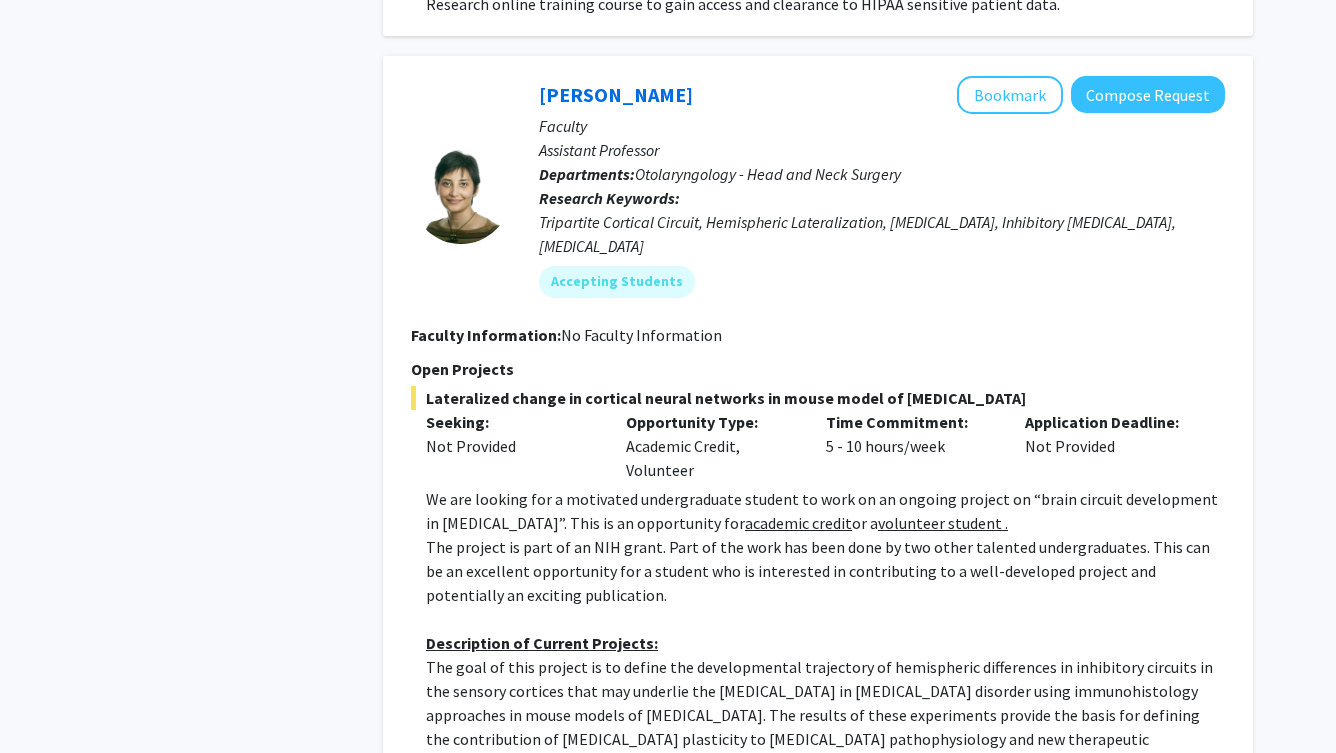 scroll, scrollTop: 1607, scrollLeft: 0, axis: vertical 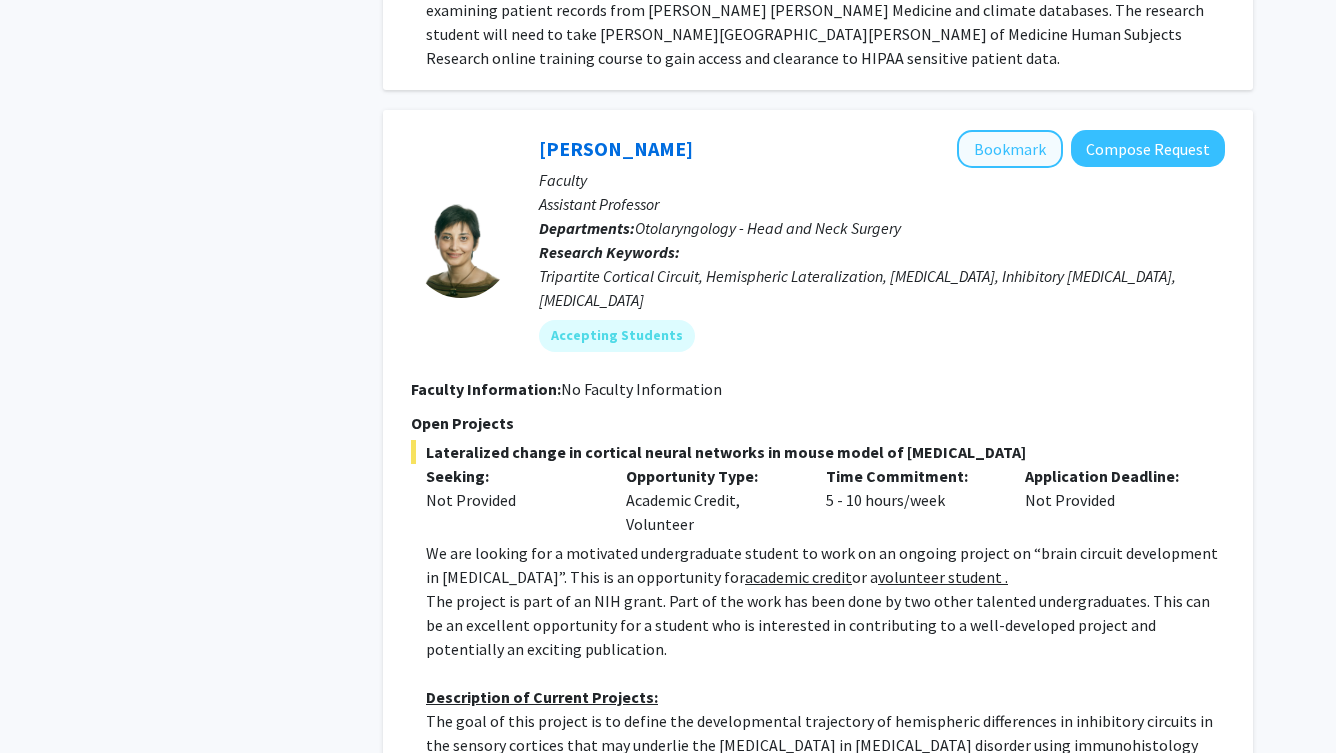 click on "Bookmark" 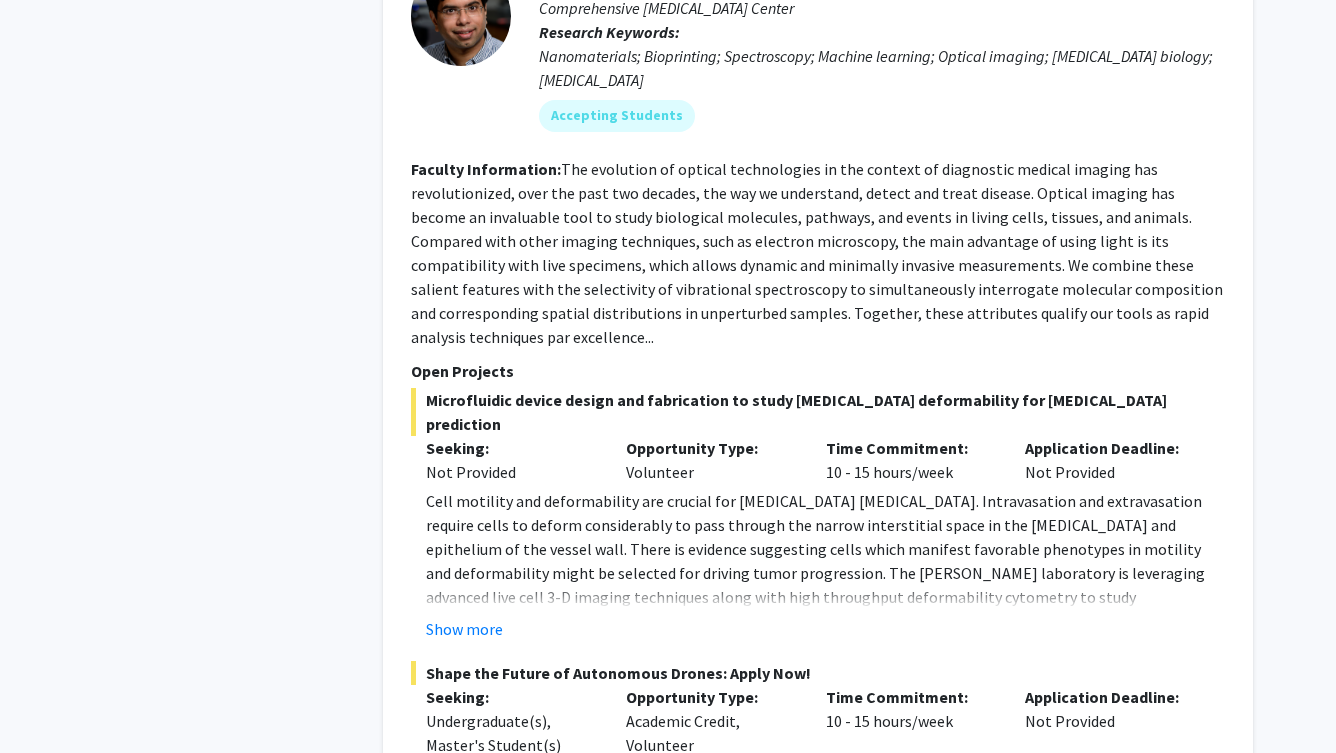 scroll, scrollTop: 3057, scrollLeft: 0, axis: vertical 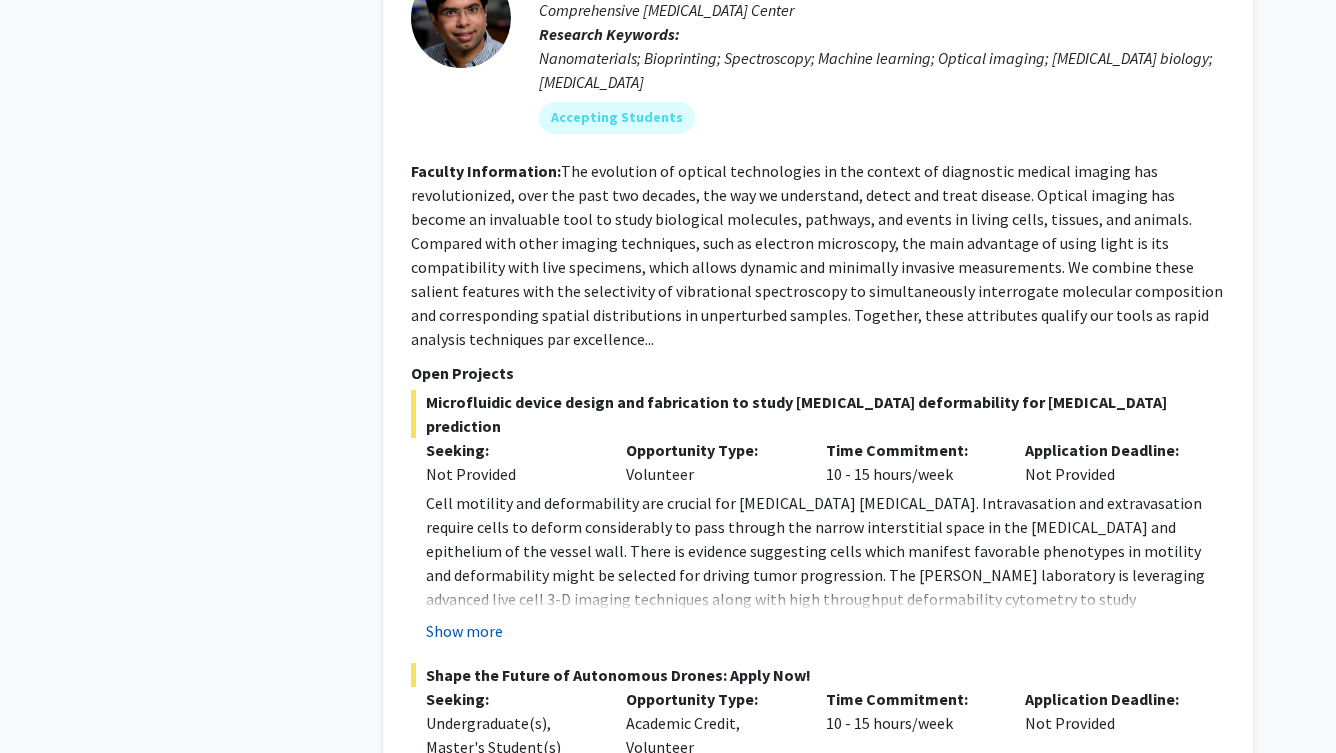 click on "Show more" 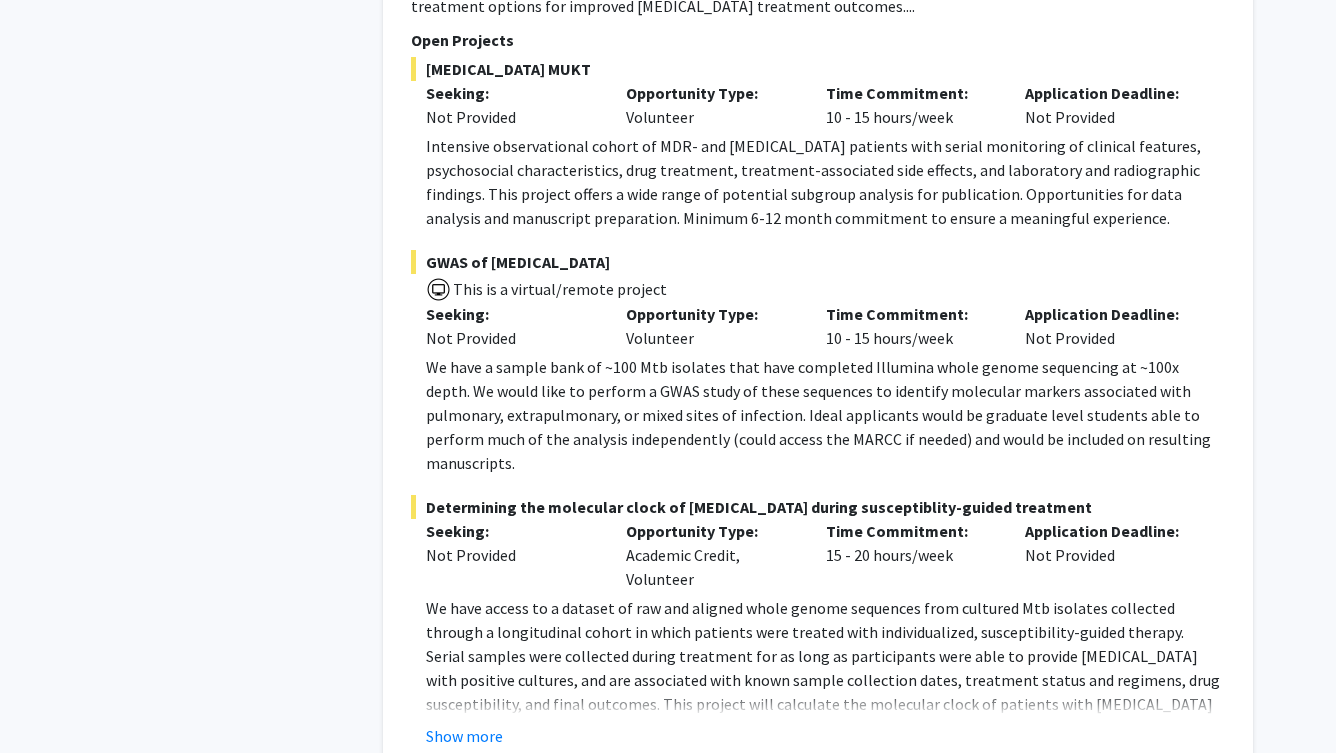 scroll, scrollTop: 4670, scrollLeft: 0, axis: vertical 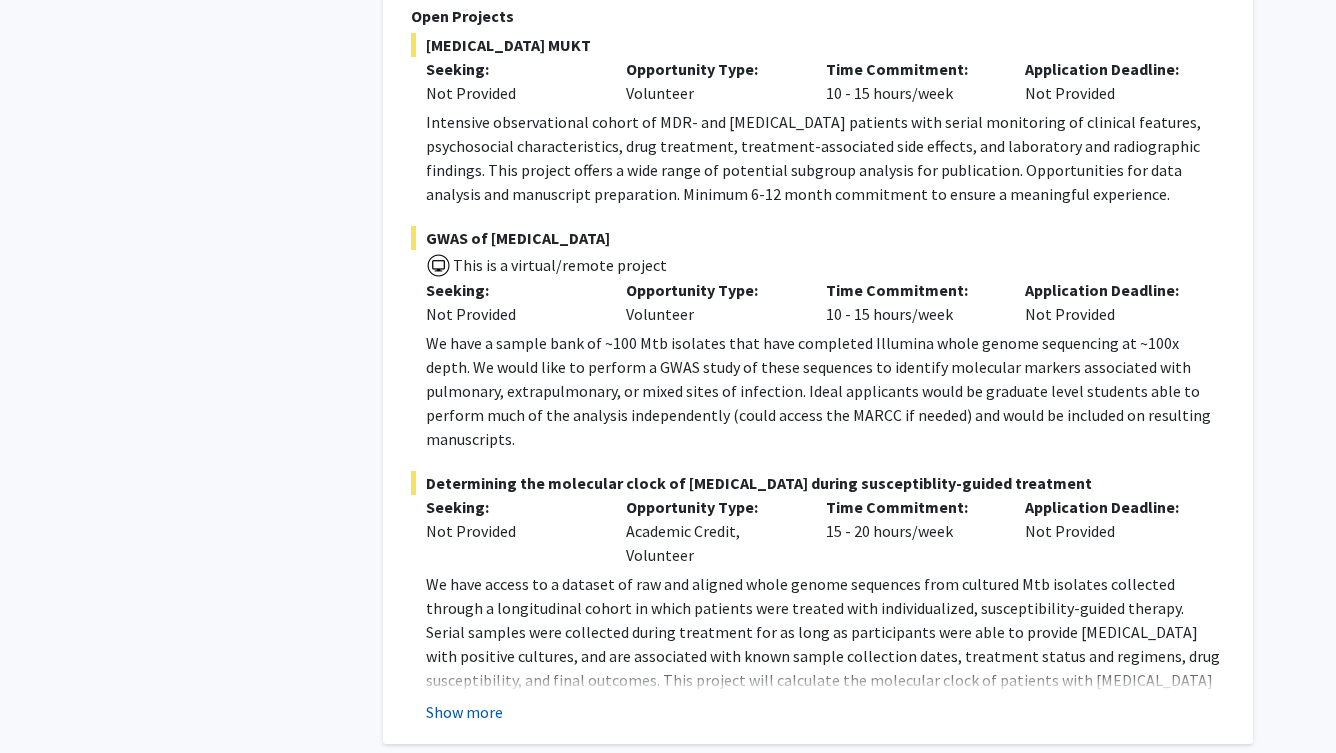 click on "Show more" 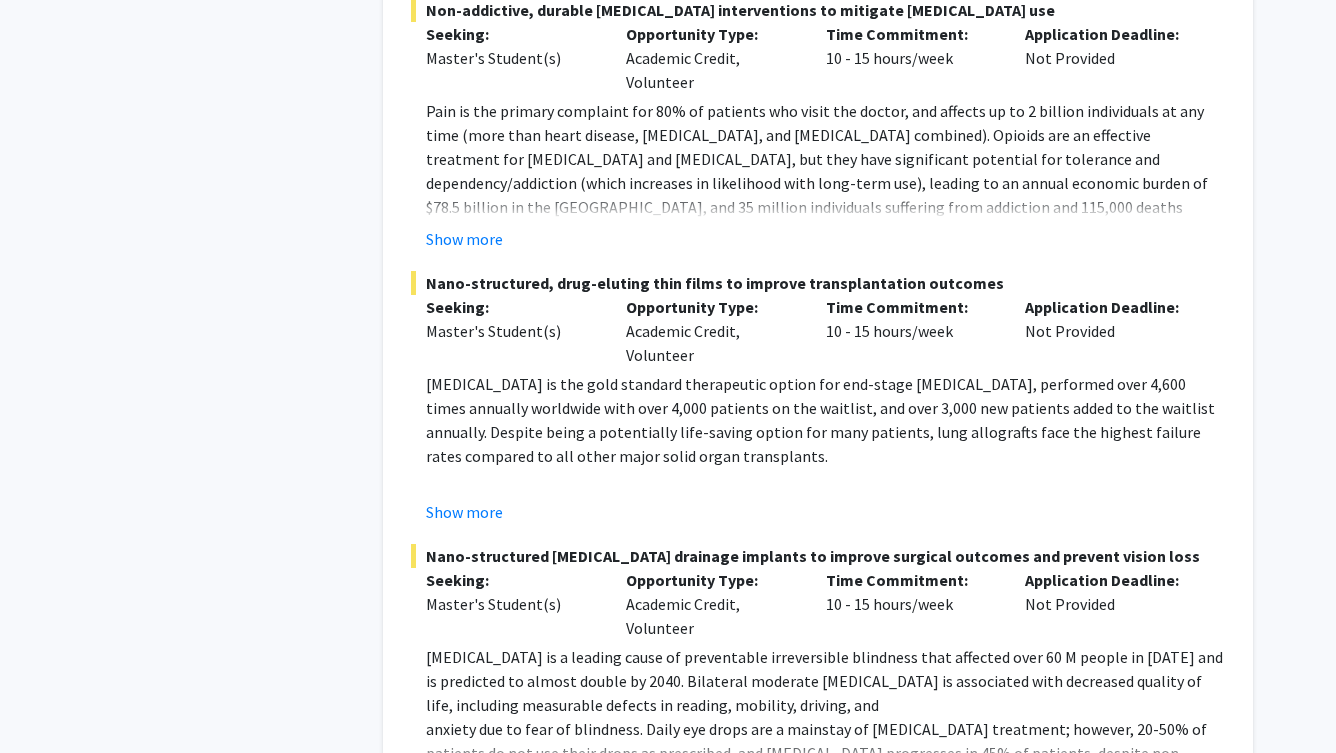 scroll, scrollTop: 9548, scrollLeft: 0, axis: vertical 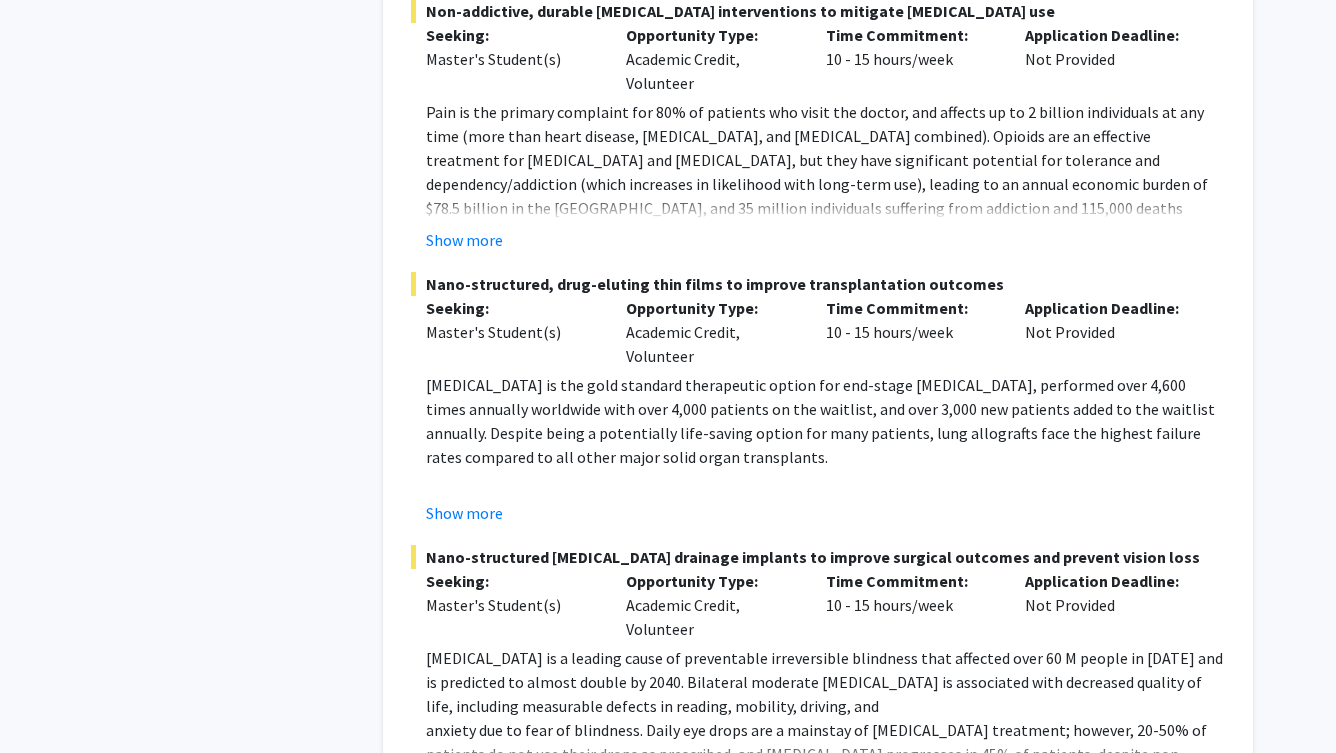 click on "2" 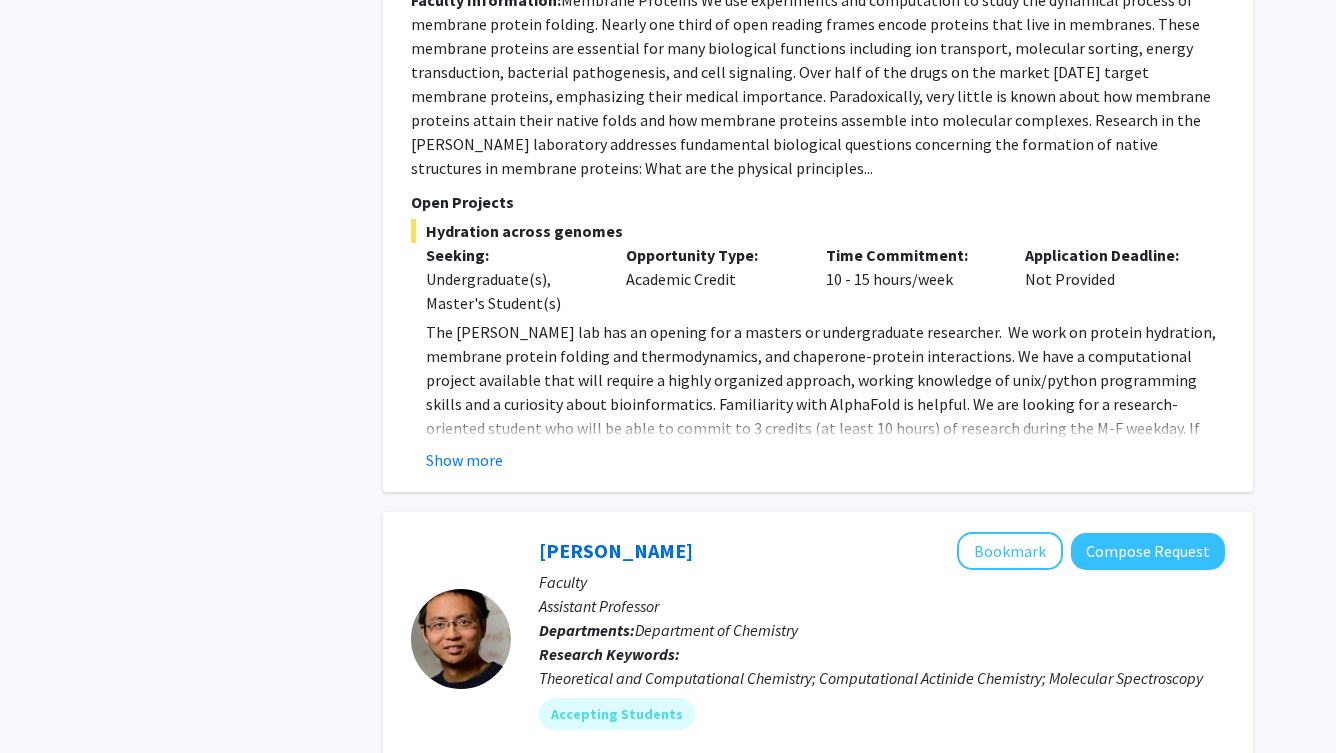 scroll, scrollTop: 1193, scrollLeft: 0, axis: vertical 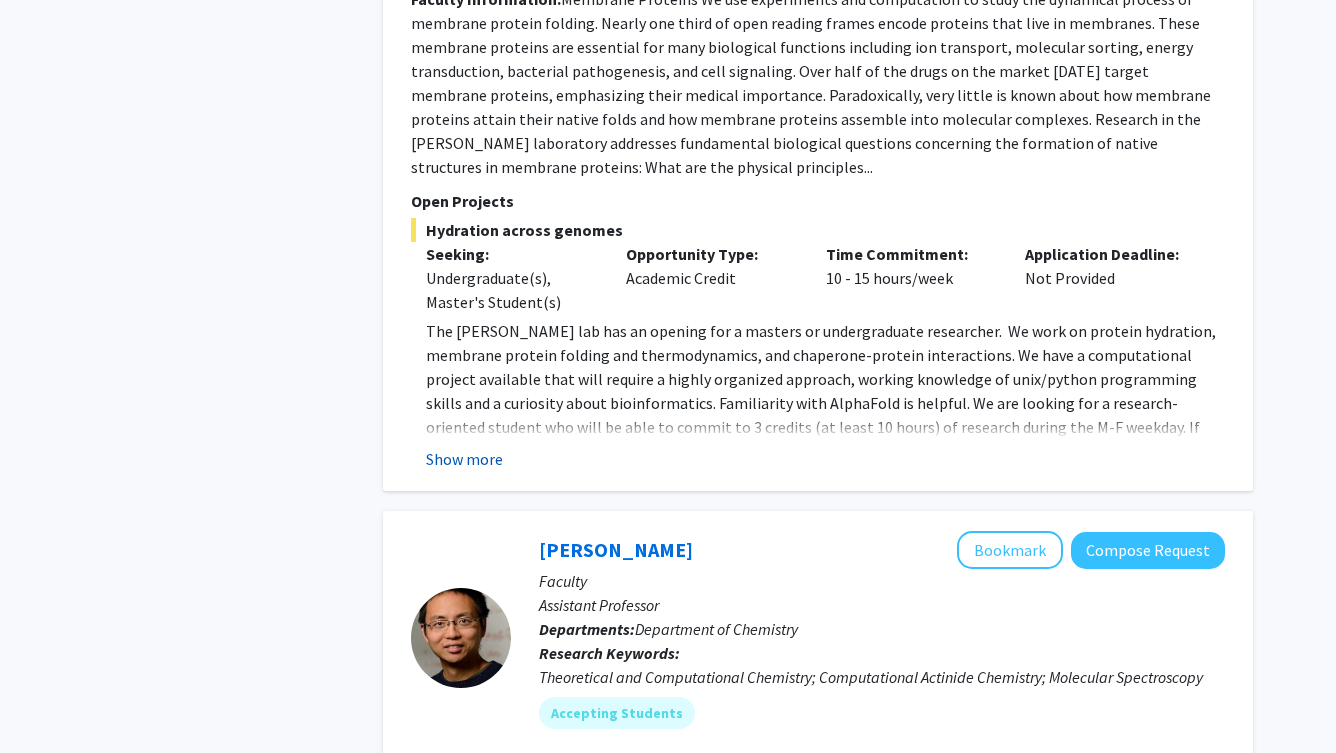 click on "Show more" 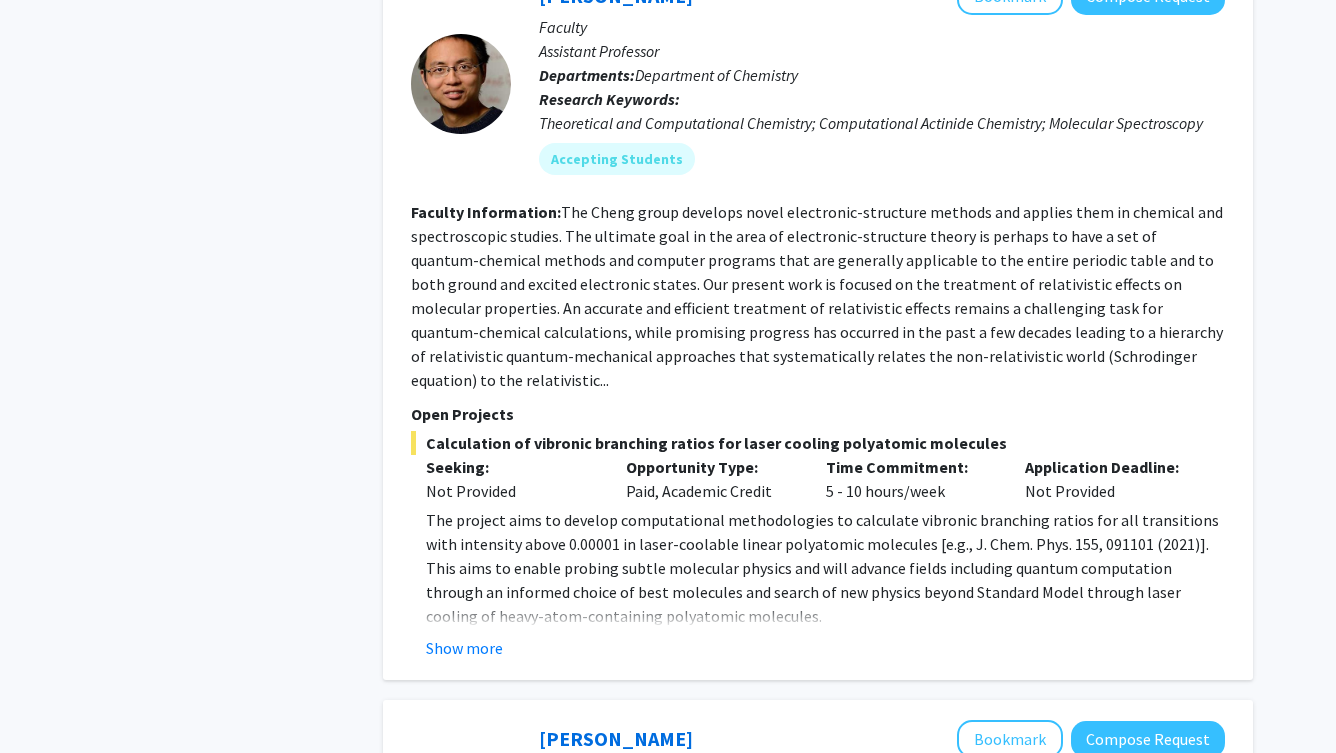 scroll, scrollTop: 1994, scrollLeft: 0, axis: vertical 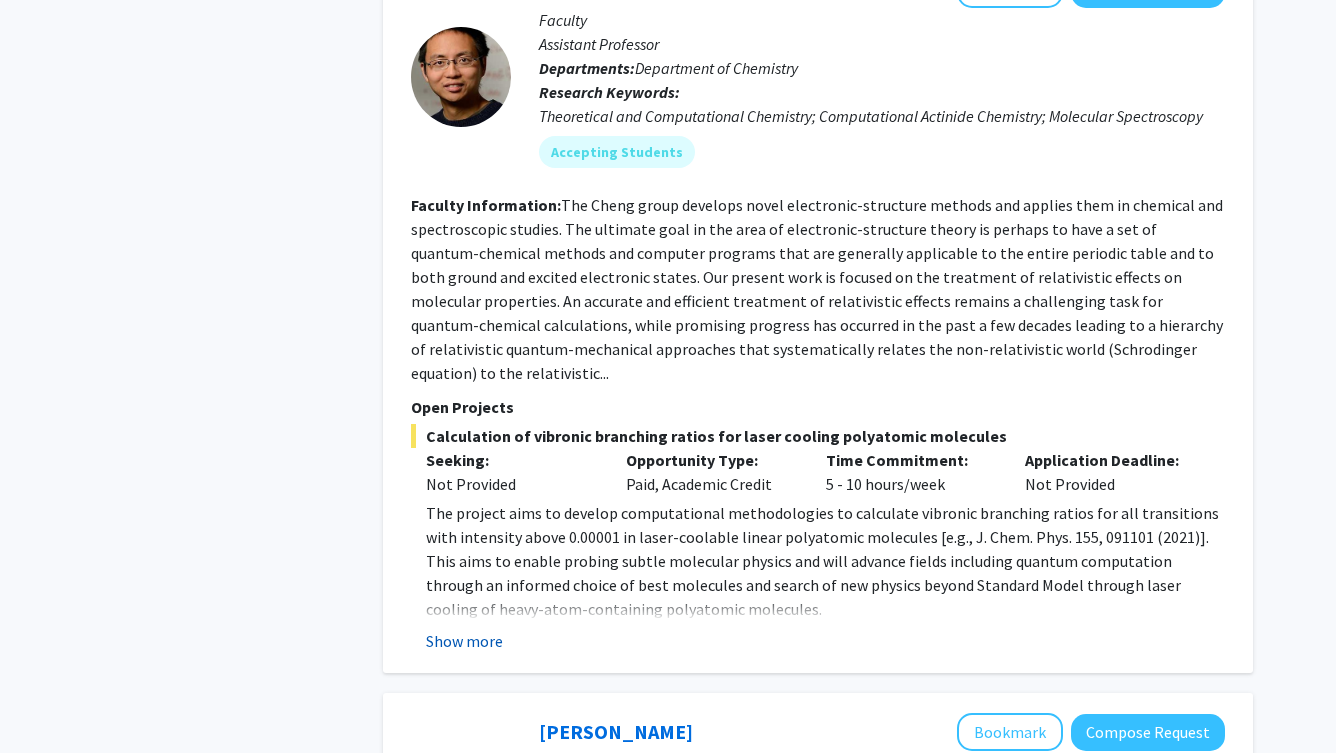 click on "Show more" 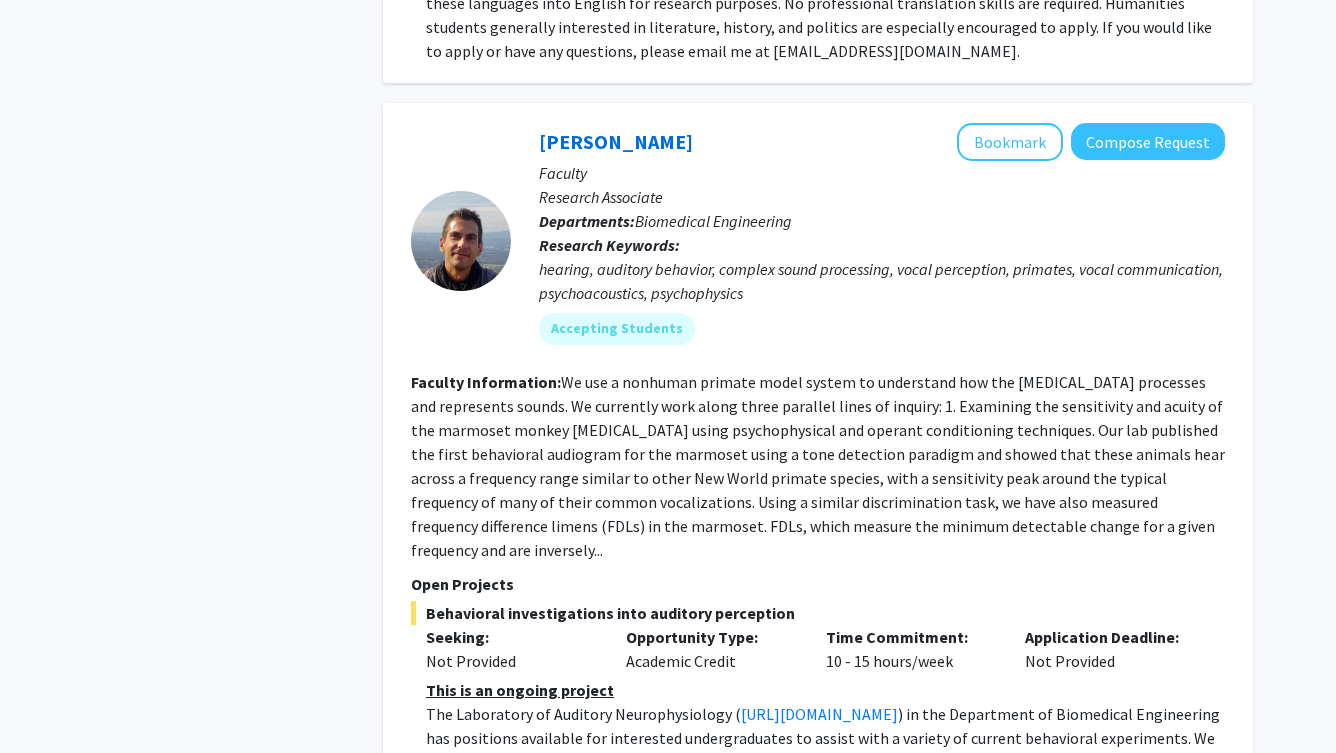 scroll, scrollTop: 4427, scrollLeft: 0, axis: vertical 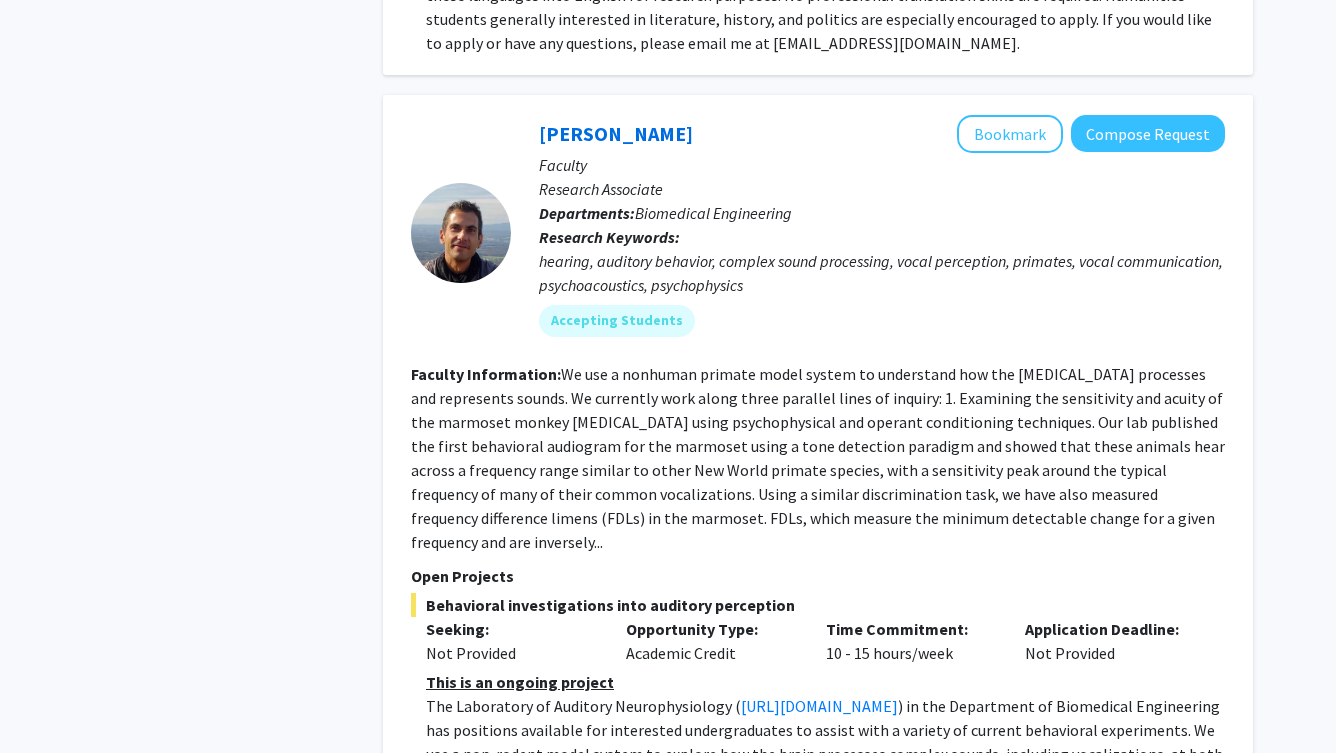 click on "Show more" 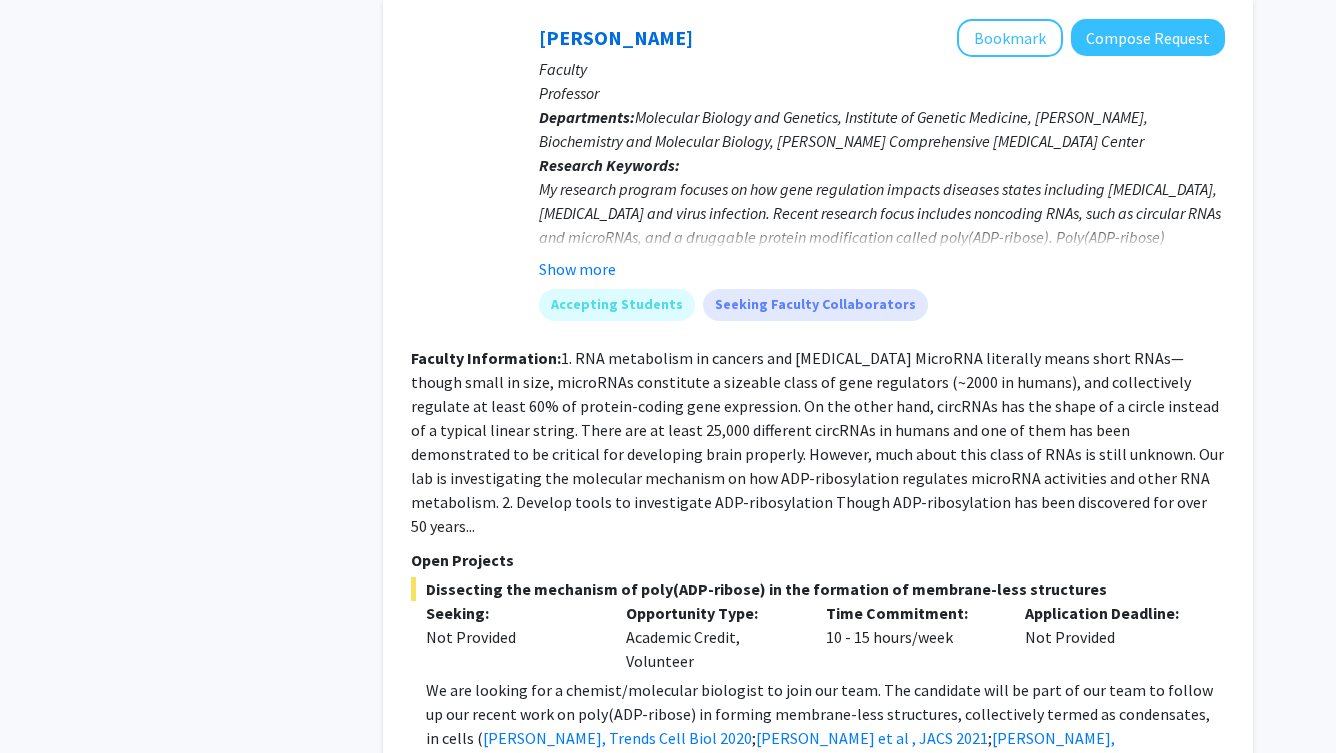 scroll, scrollTop: 5483, scrollLeft: 0, axis: vertical 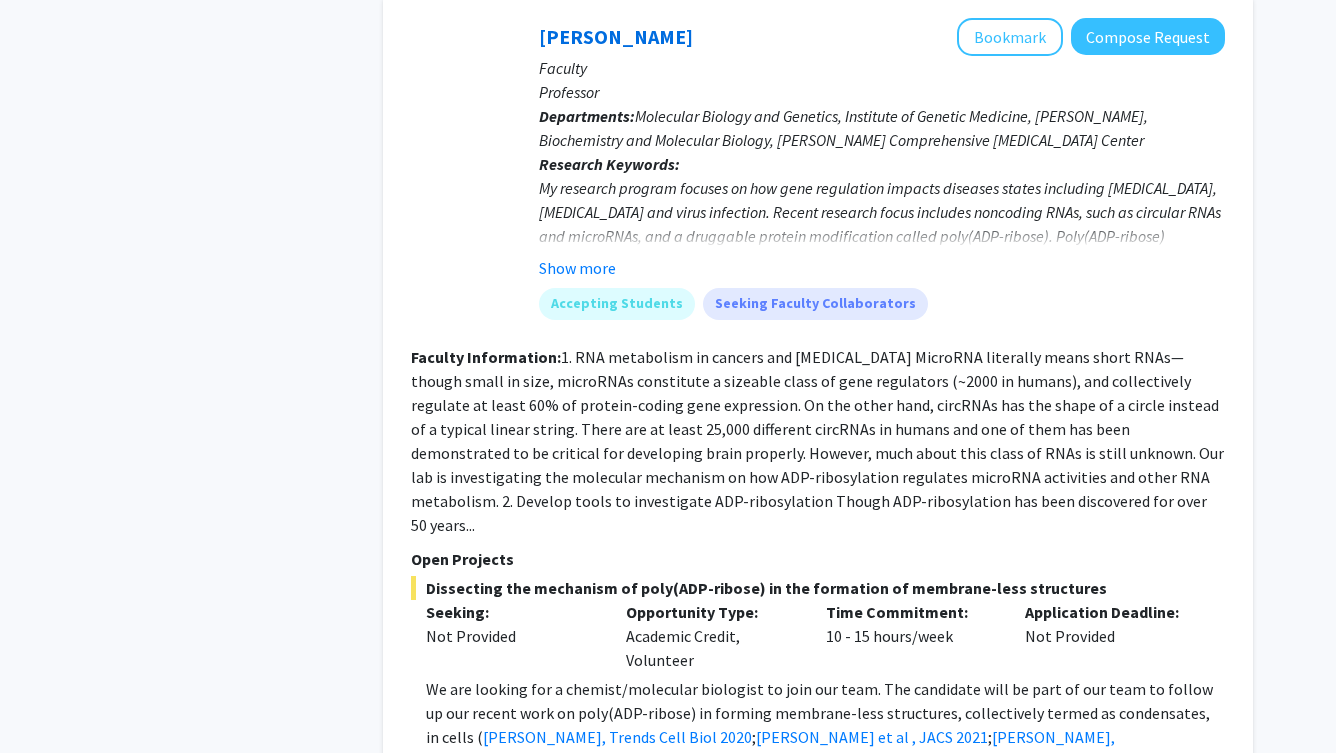 click on "Show more" 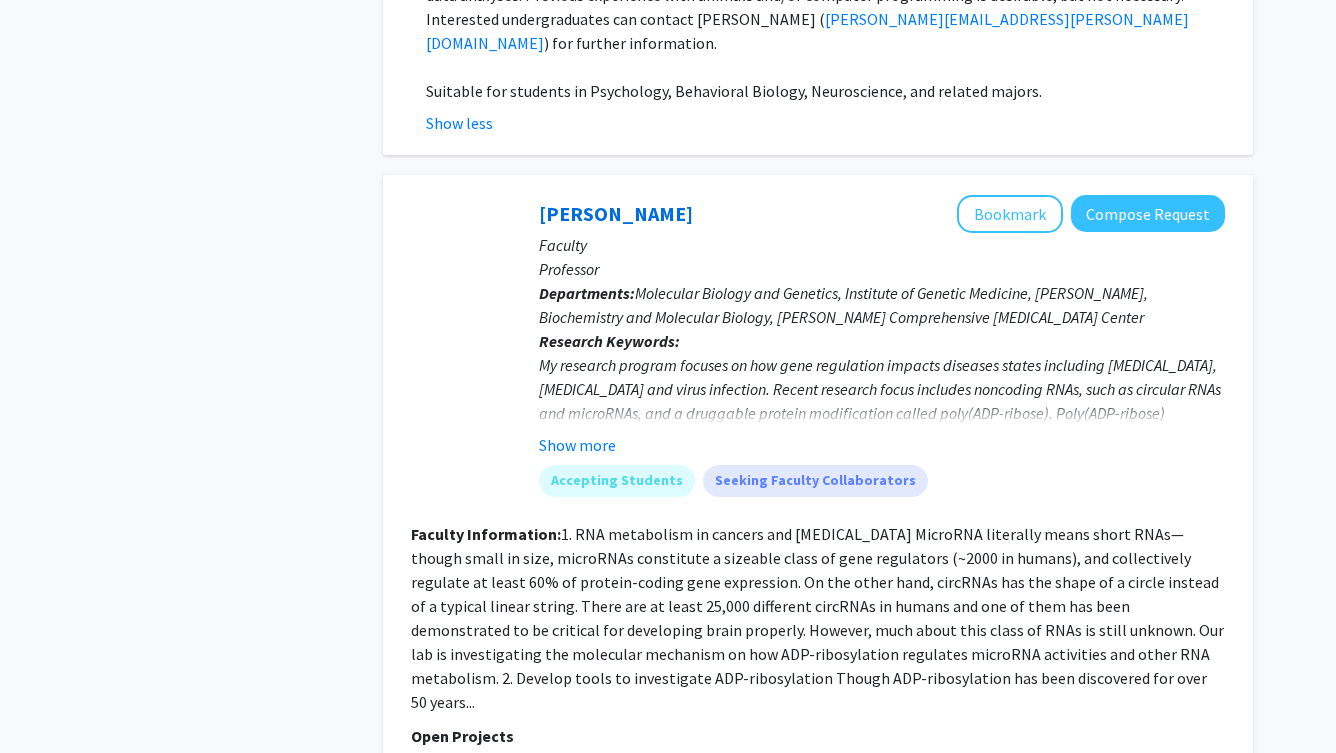 scroll, scrollTop: 5228, scrollLeft: 0, axis: vertical 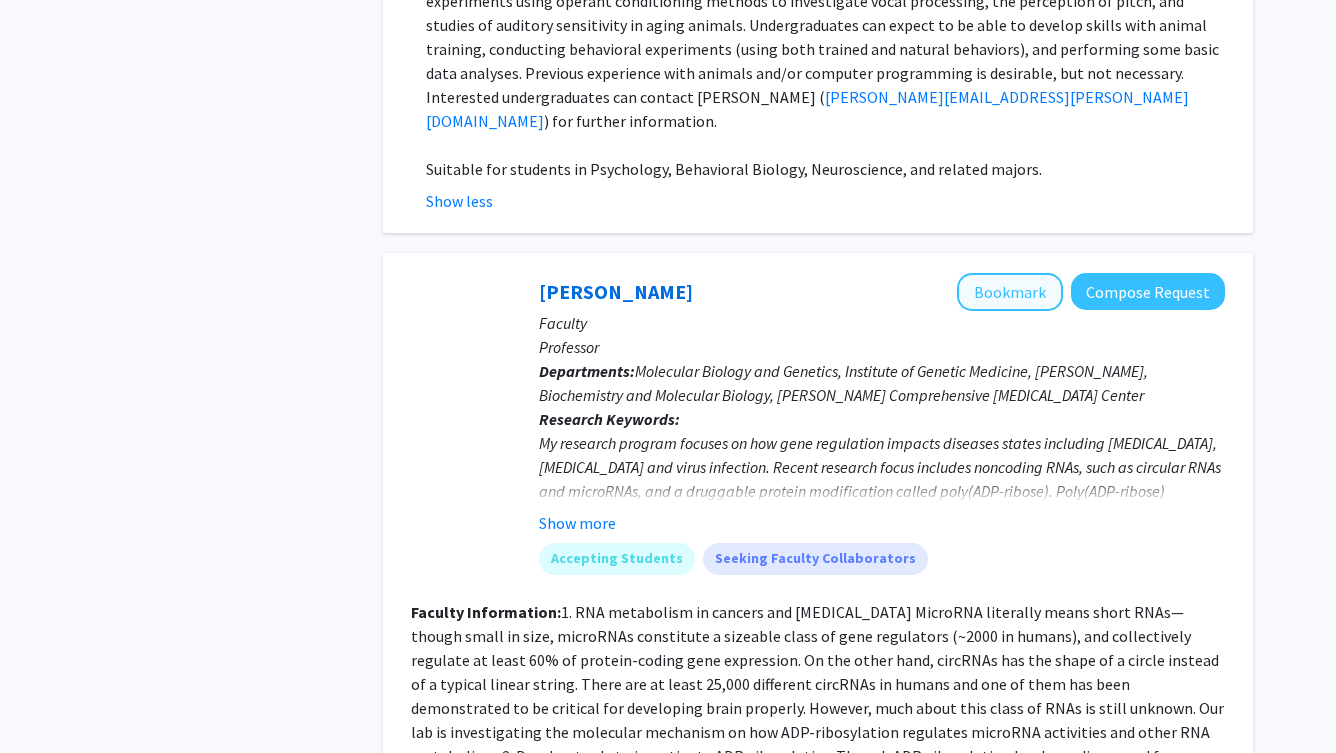 click on "Bookmark" 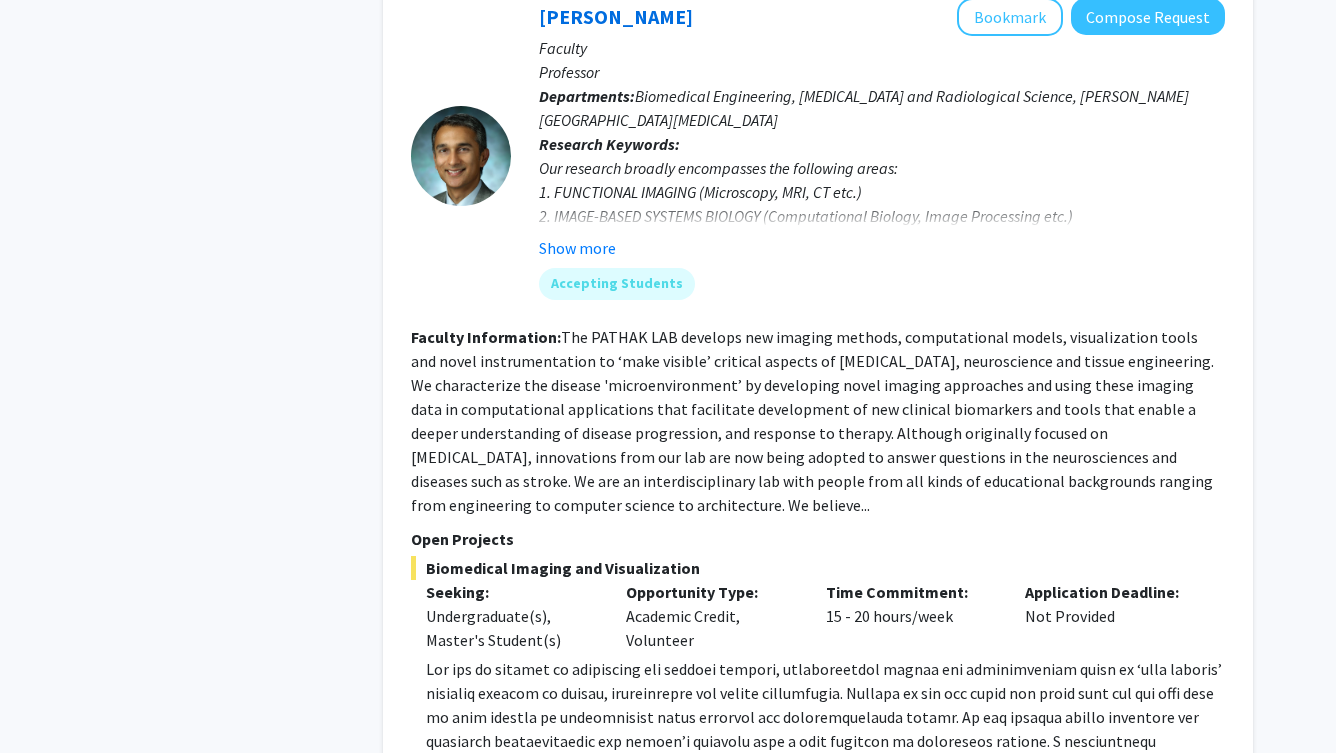 scroll, scrollTop: 7977, scrollLeft: 0, axis: vertical 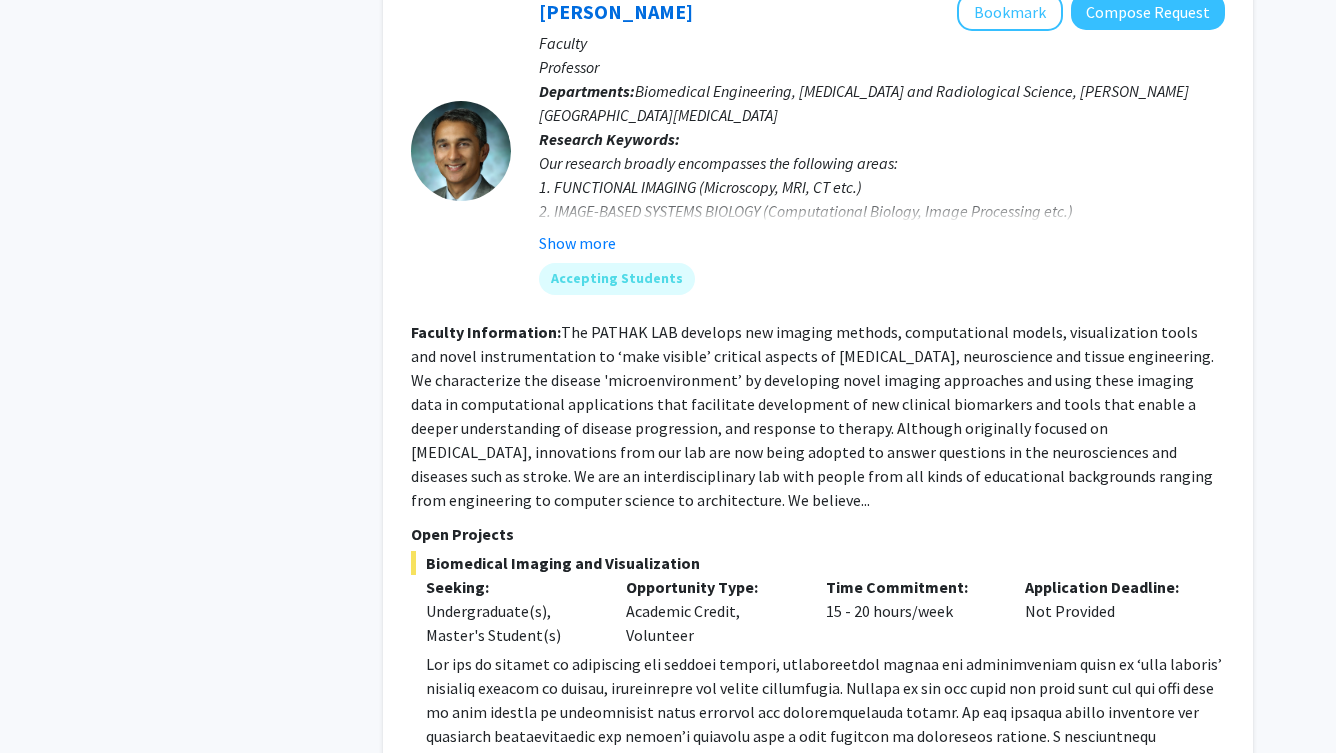 click on "Show more" 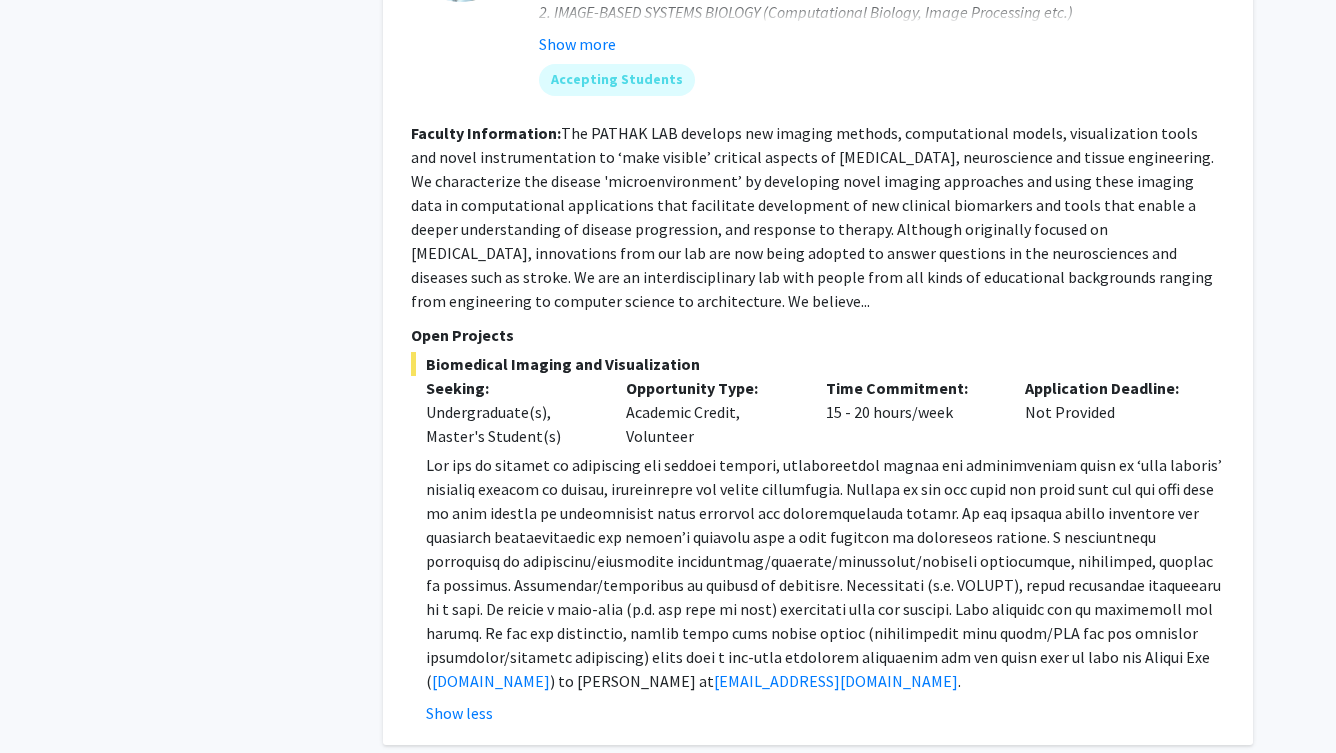 scroll, scrollTop: 8175, scrollLeft: 0, axis: vertical 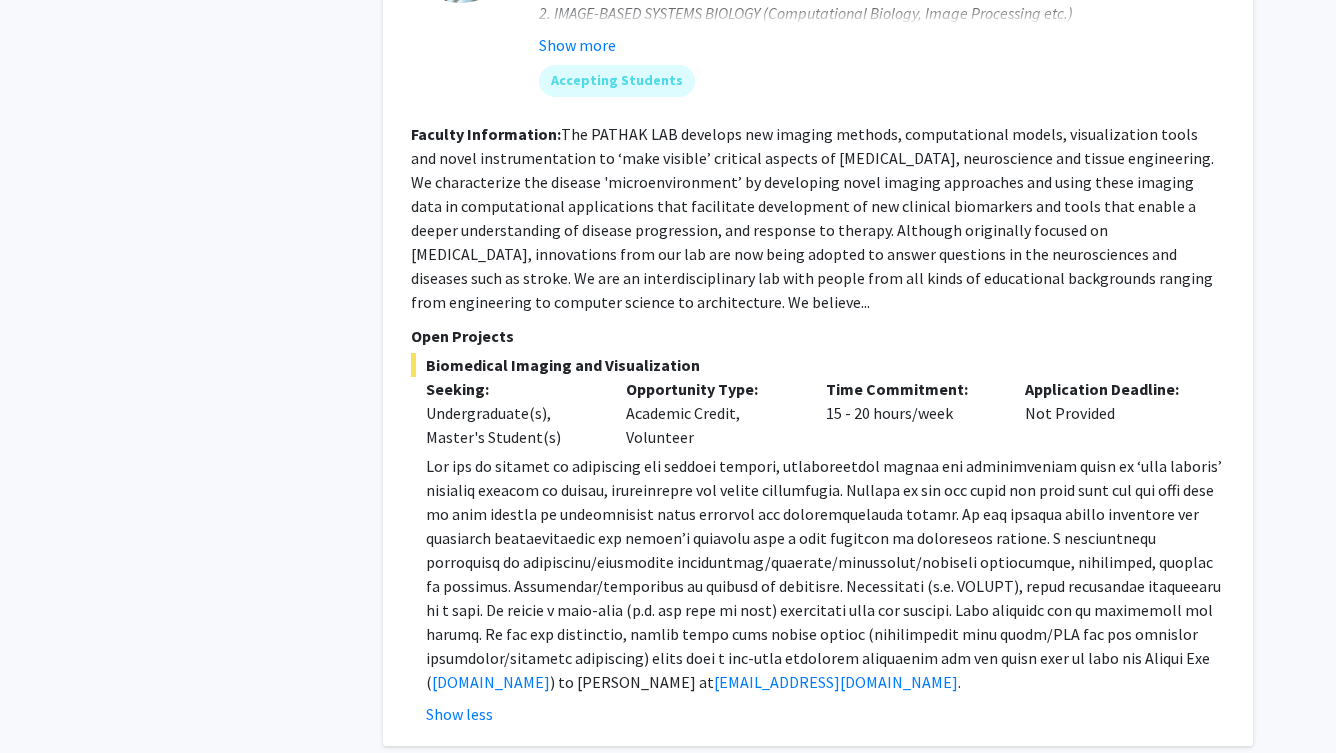 click on "3" 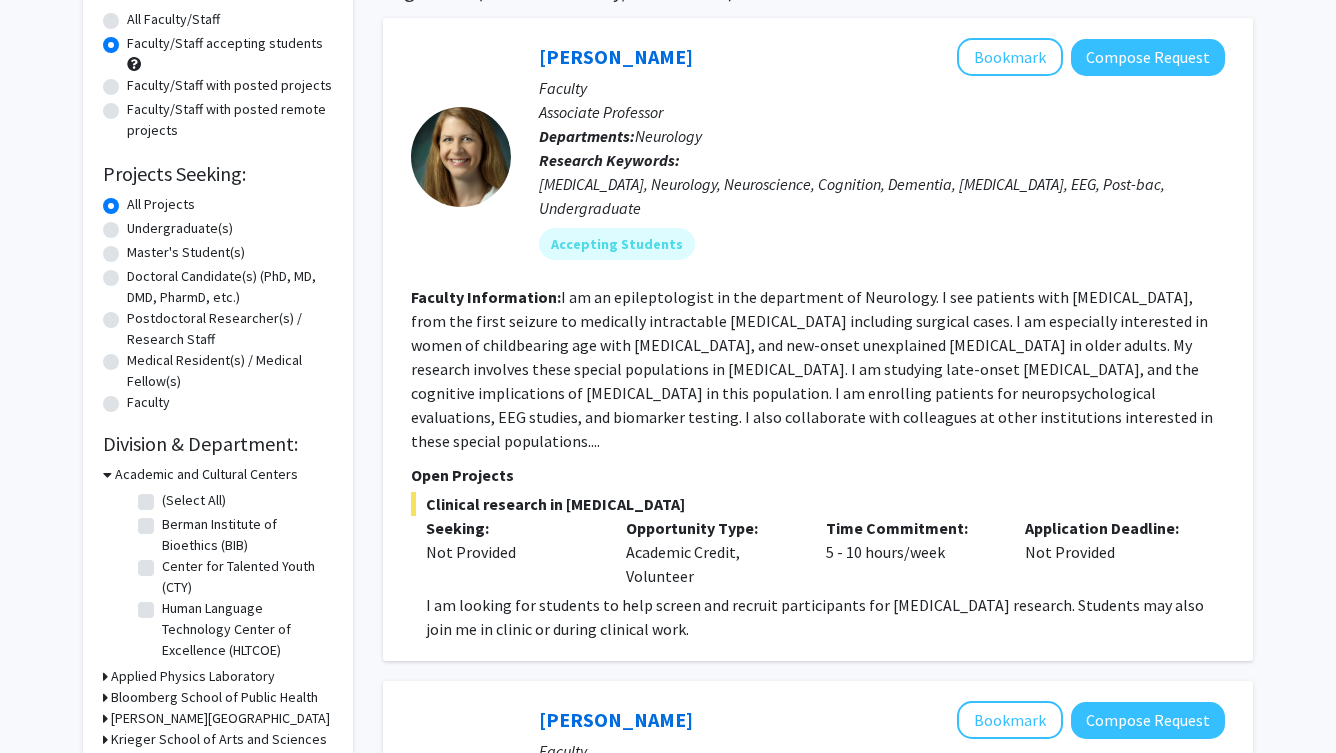 scroll, scrollTop: 182, scrollLeft: 0, axis: vertical 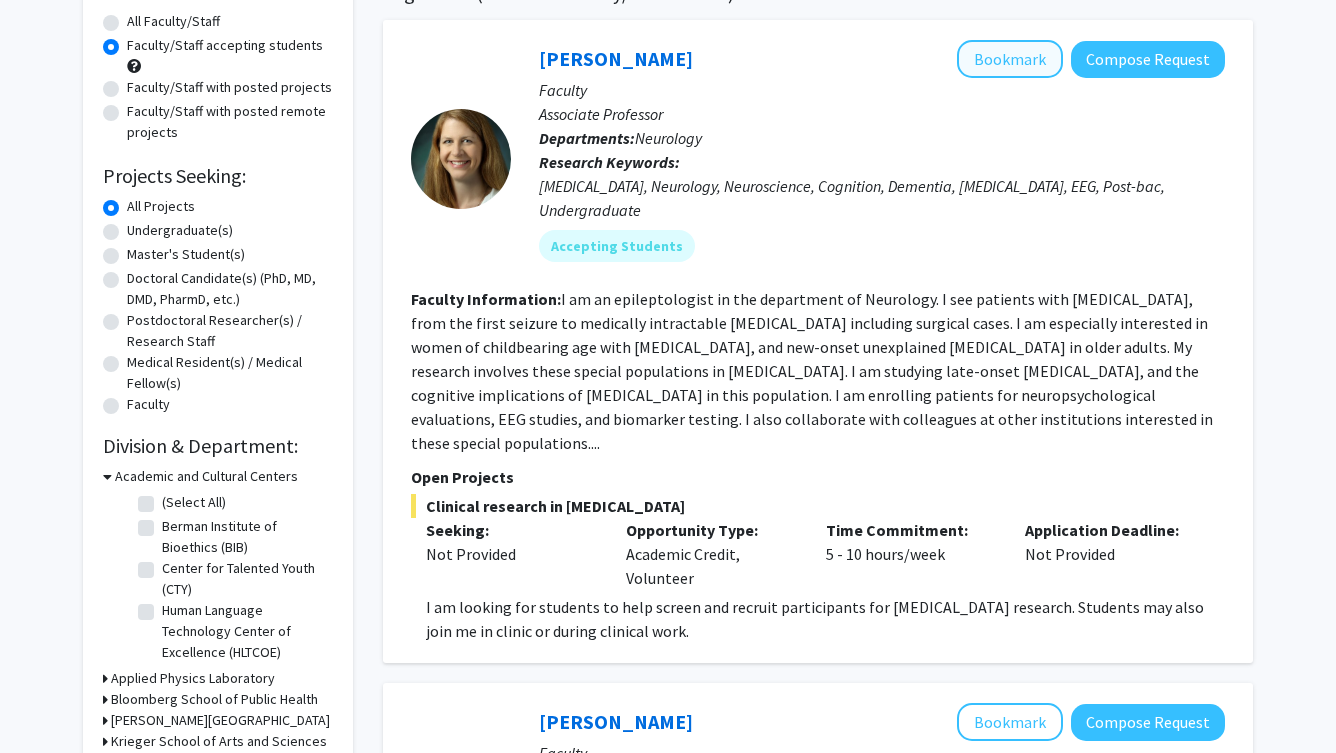 click on "Bookmark" 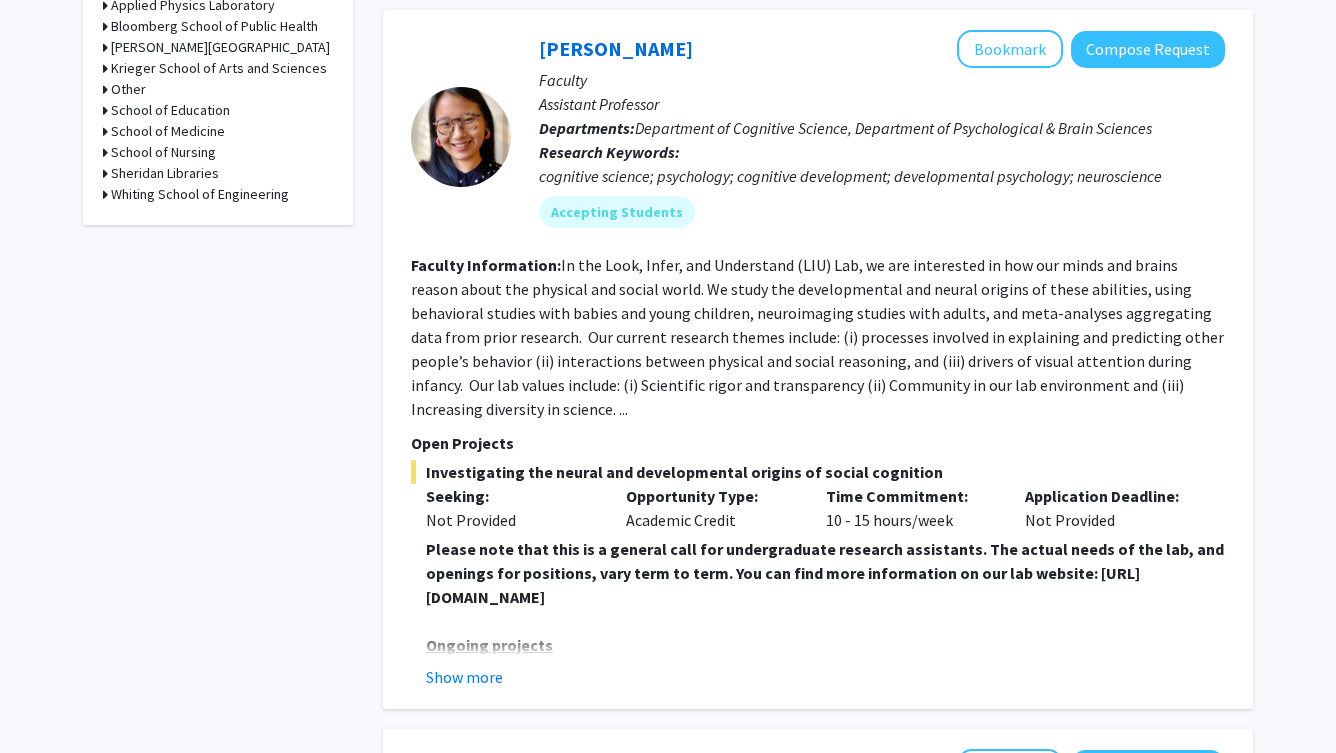 scroll, scrollTop: 856, scrollLeft: 0, axis: vertical 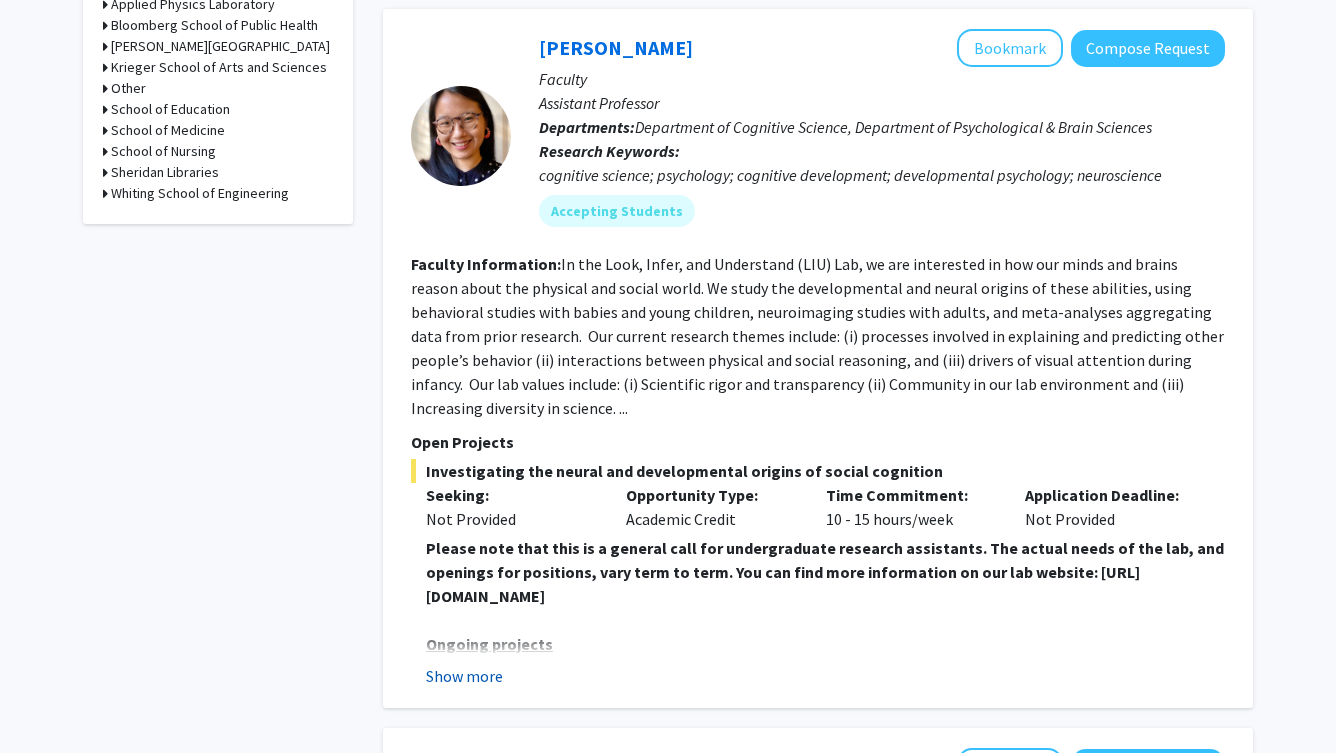 click on "Show more" 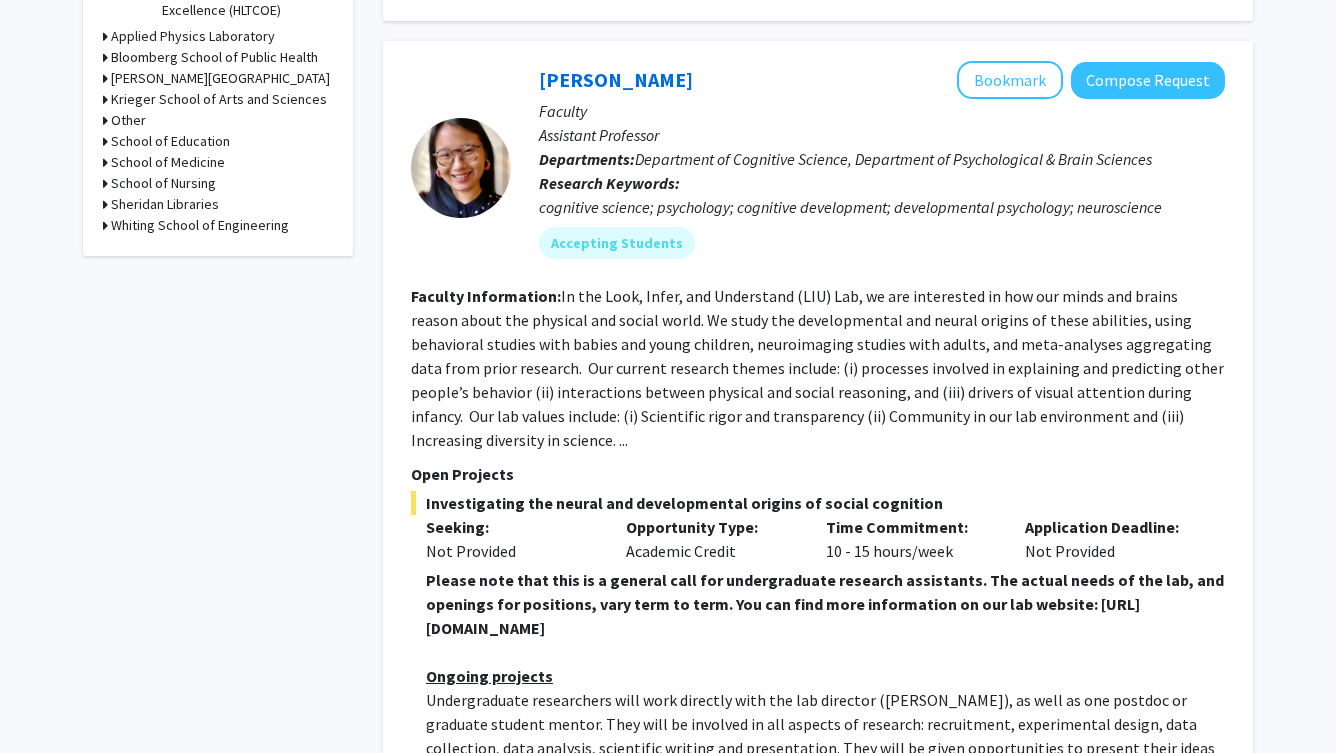 scroll, scrollTop: 743, scrollLeft: 0, axis: vertical 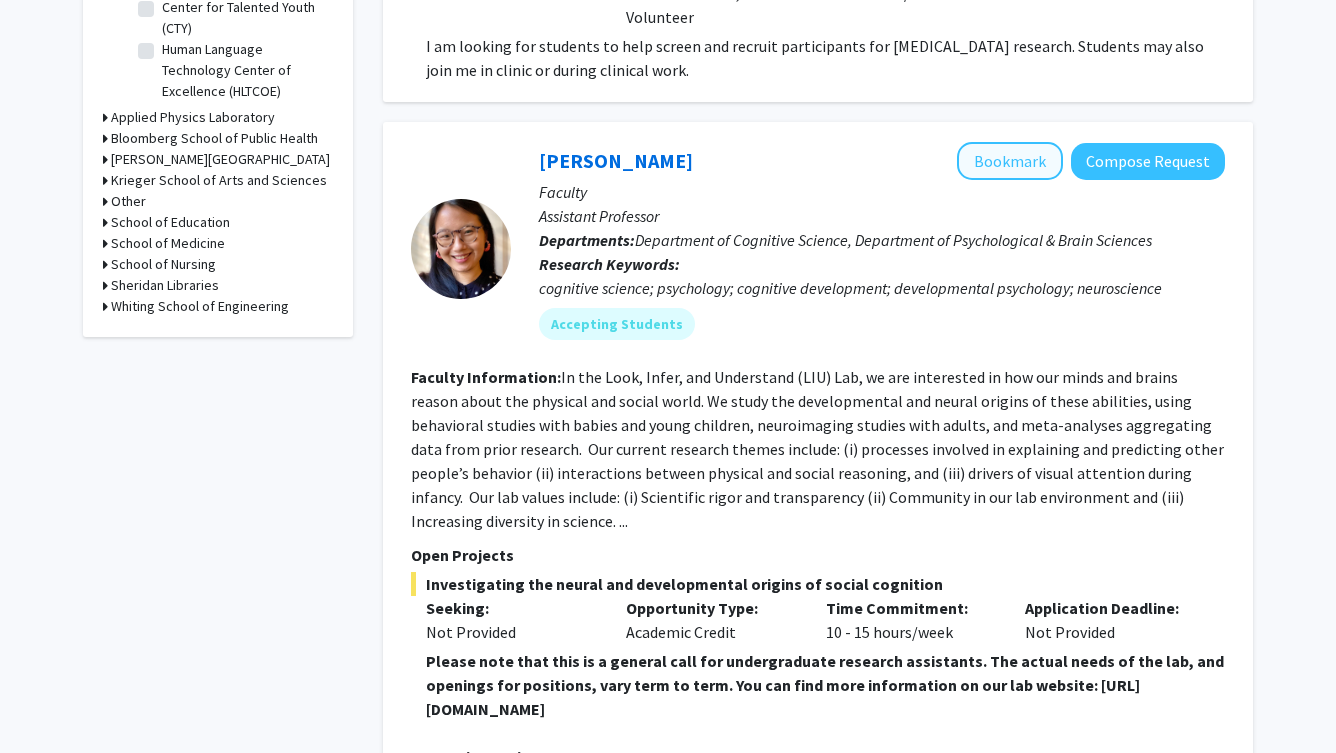 click on "Bookmark" 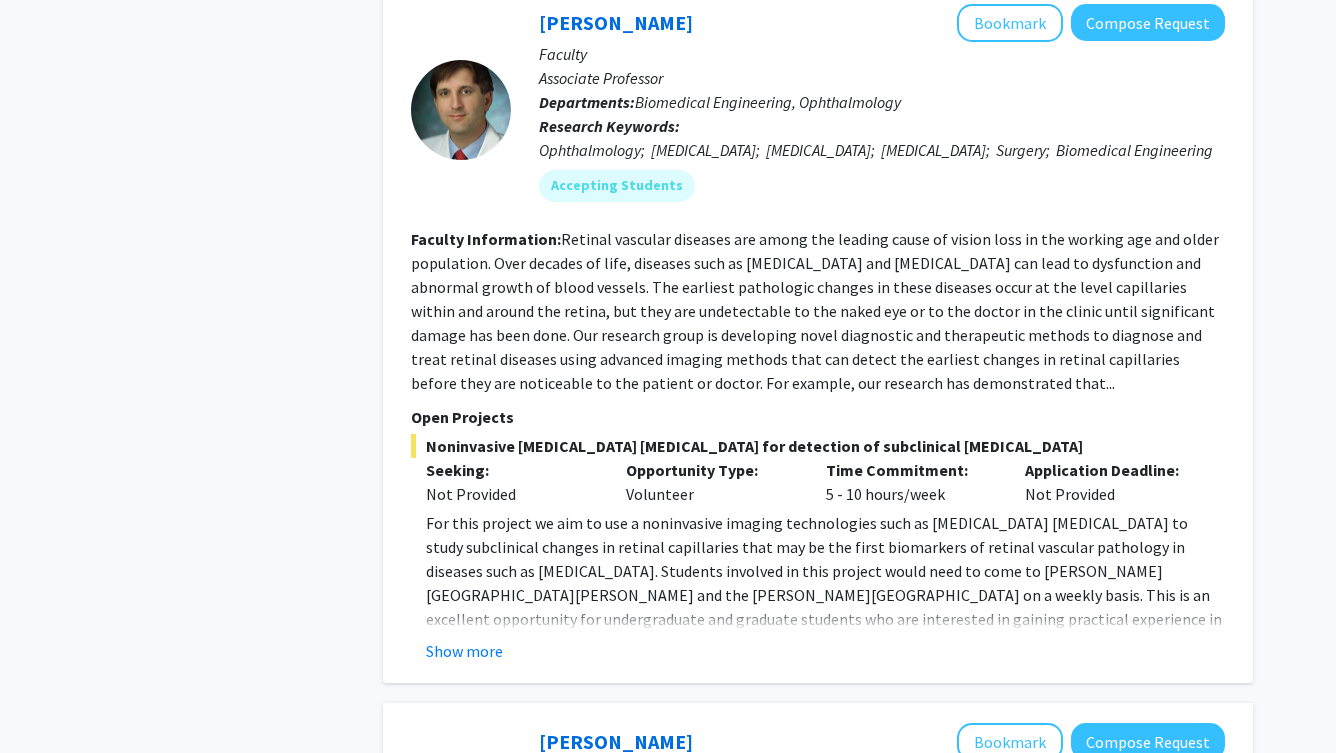 scroll, scrollTop: 3801, scrollLeft: 0, axis: vertical 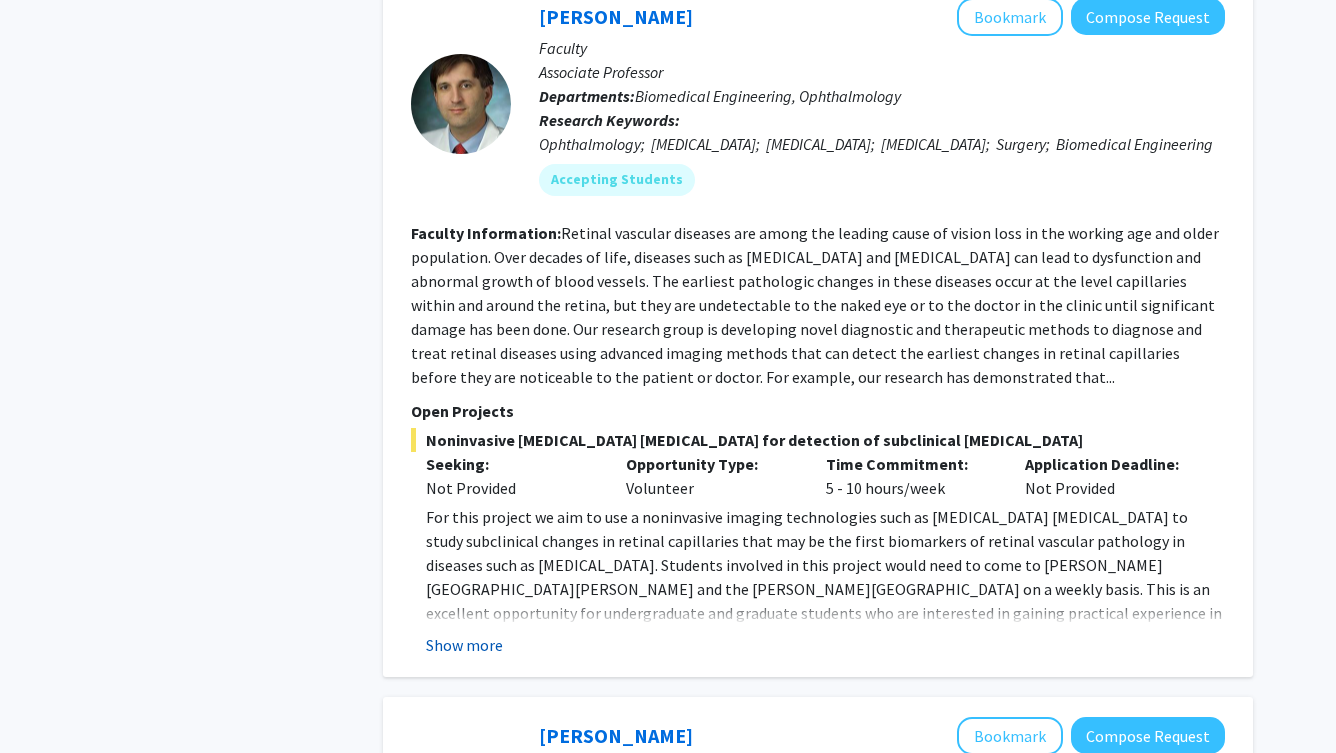 click on "Show more" 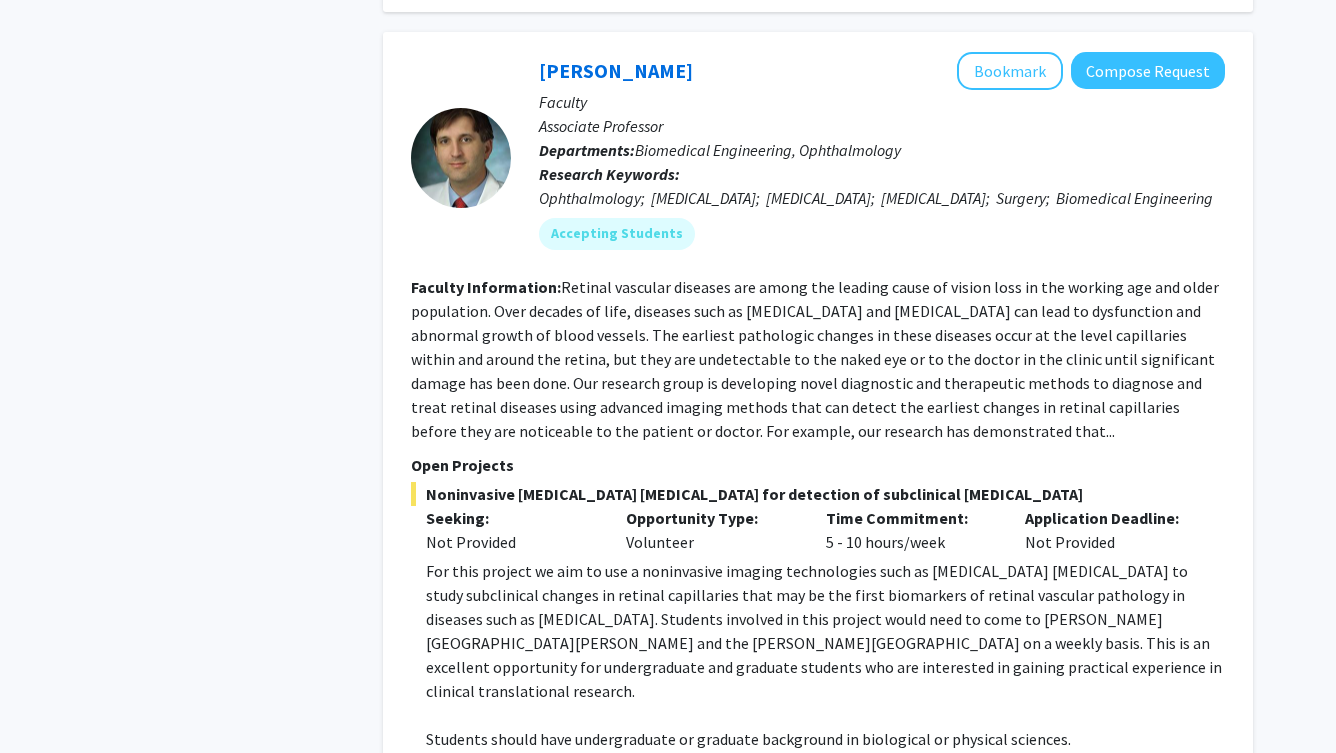 scroll, scrollTop: 3629, scrollLeft: 0, axis: vertical 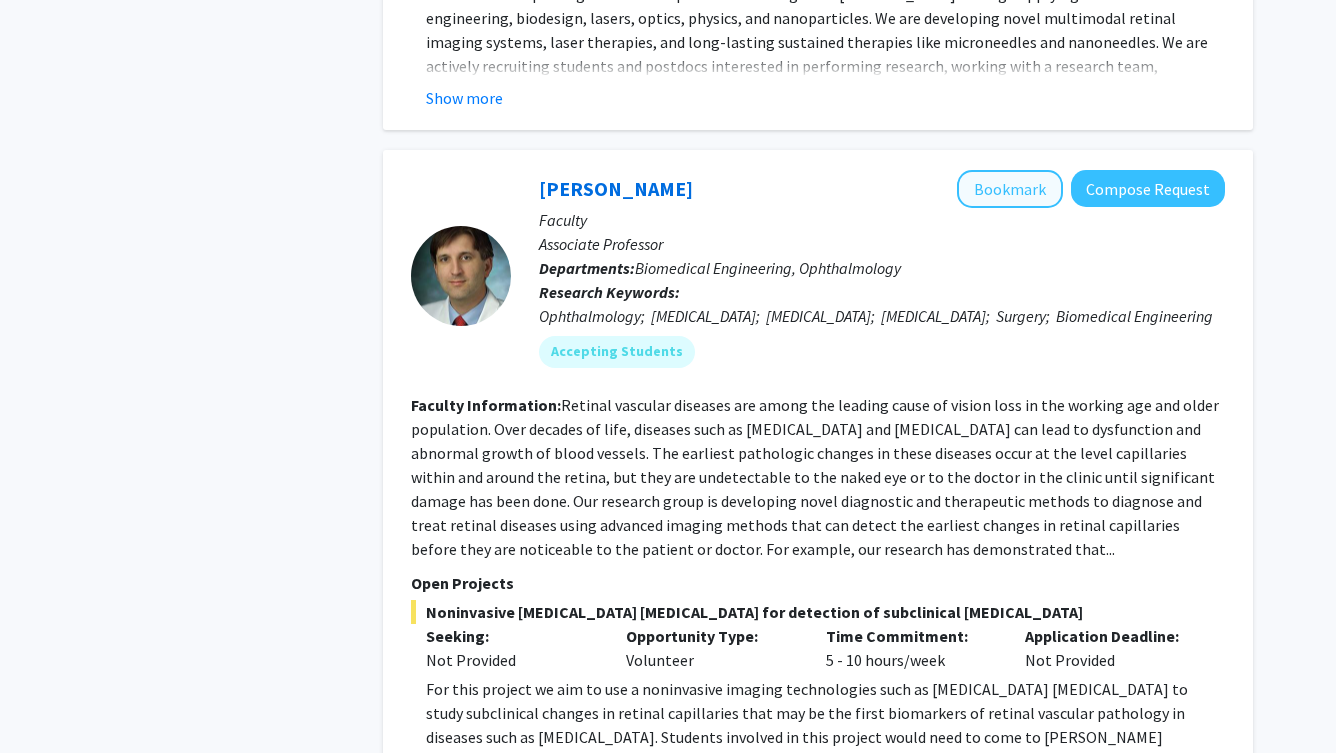 click on "Bookmark" 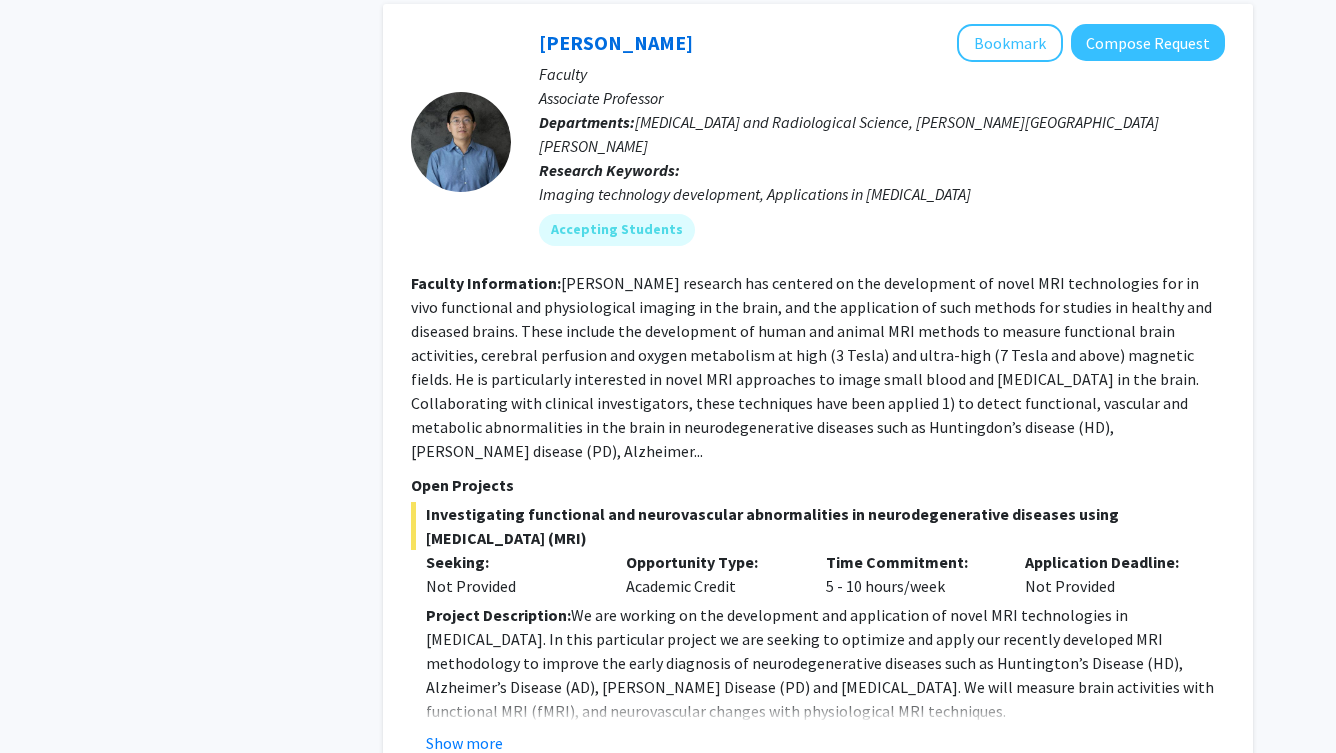 scroll, scrollTop: 6069, scrollLeft: 0, axis: vertical 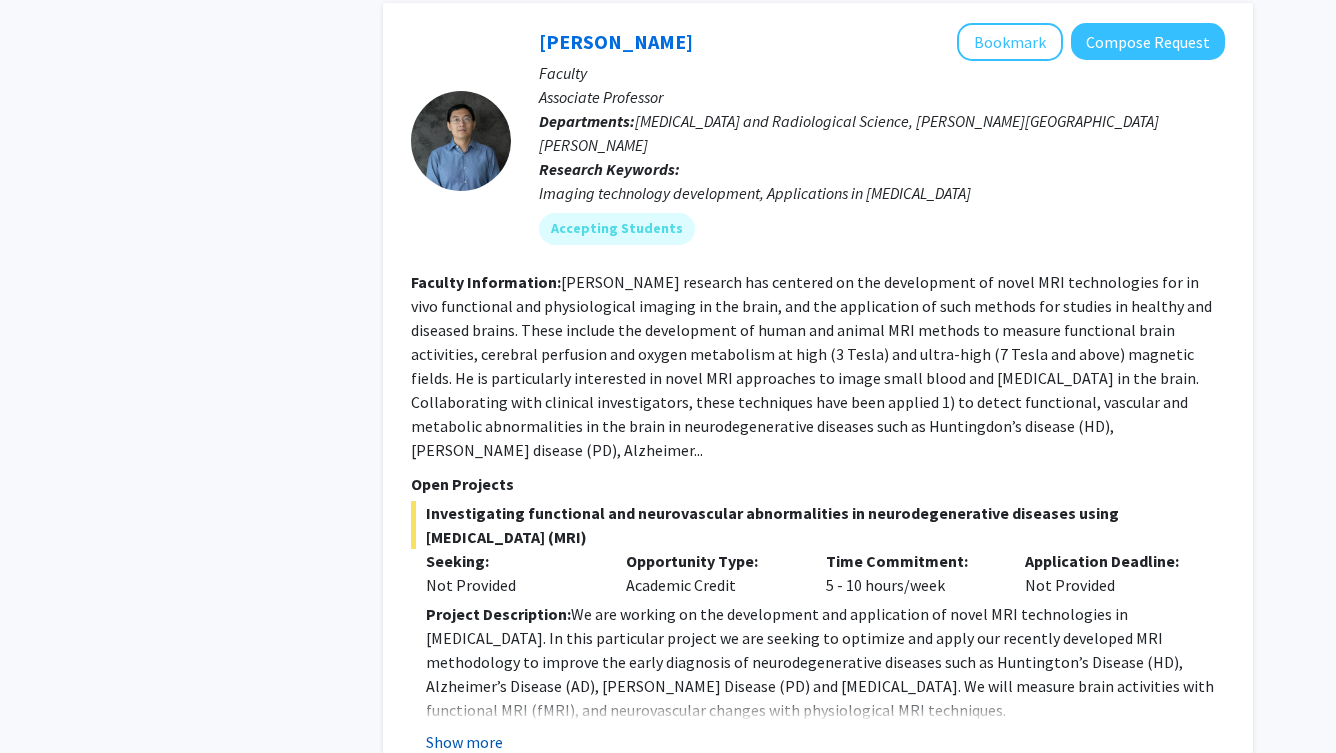 click on "Show more" 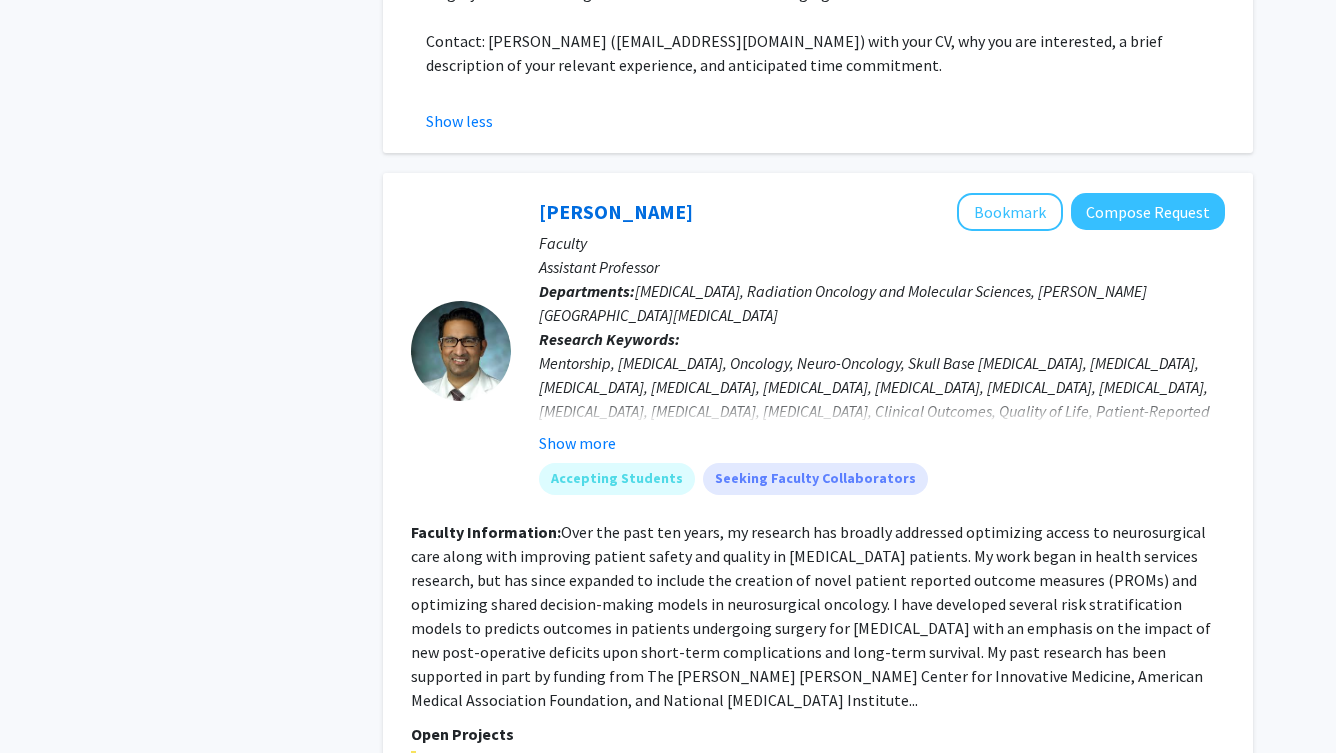 scroll, scrollTop: 7251, scrollLeft: 0, axis: vertical 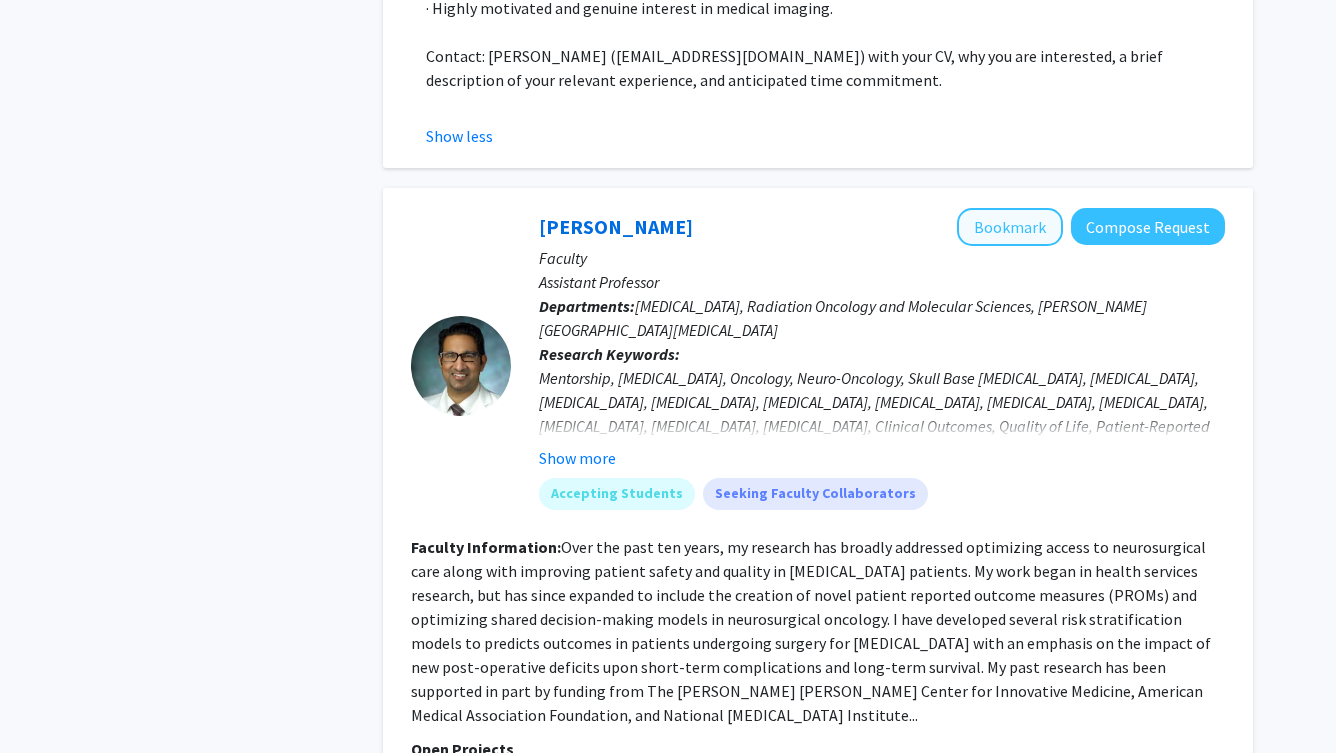 click on "Bookmark" 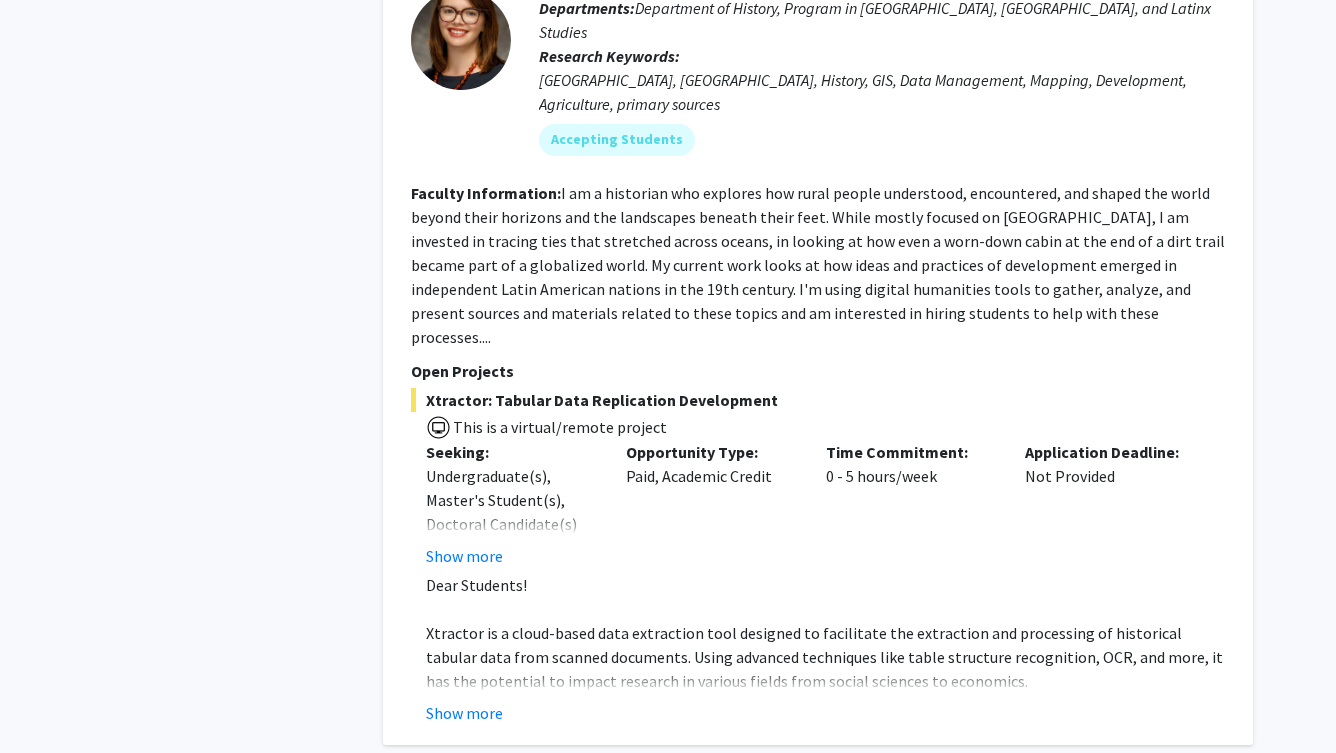 scroll, scrollTop: 8363, scrollLeft: 0, axis: vertical 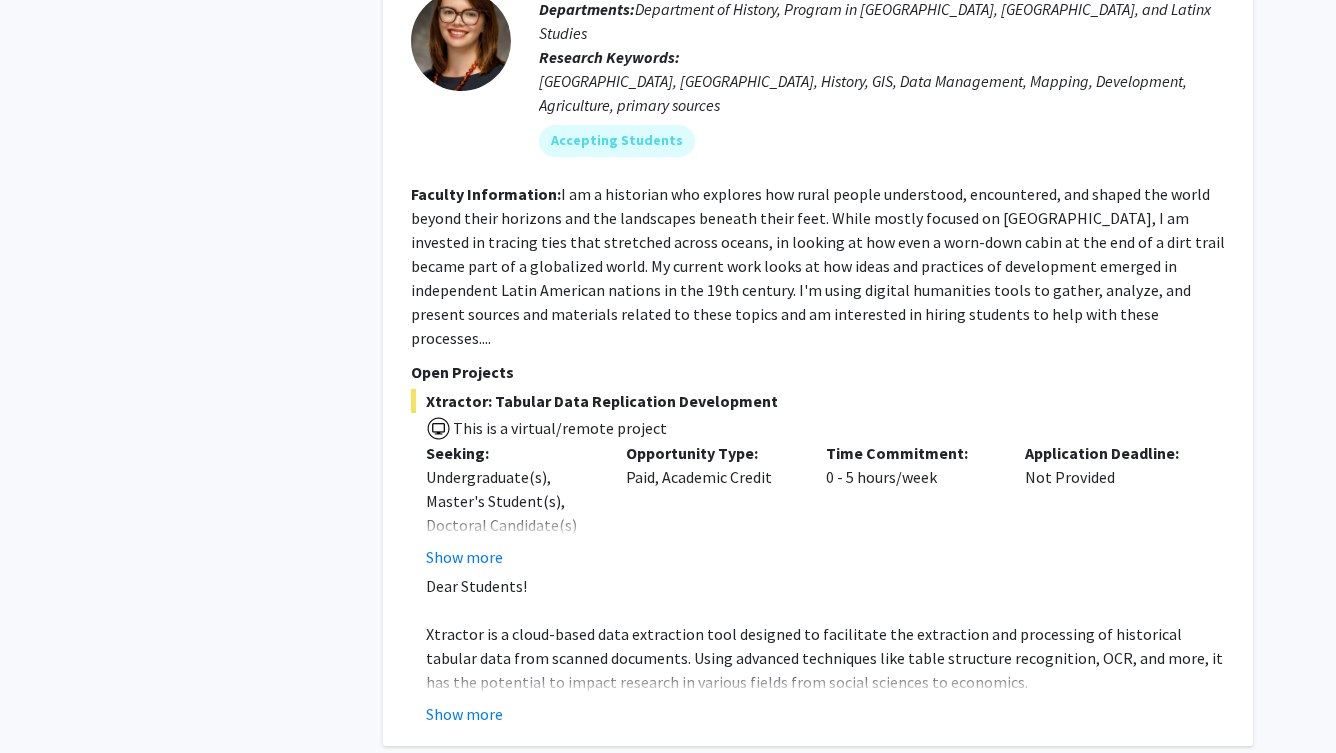 click on "4" 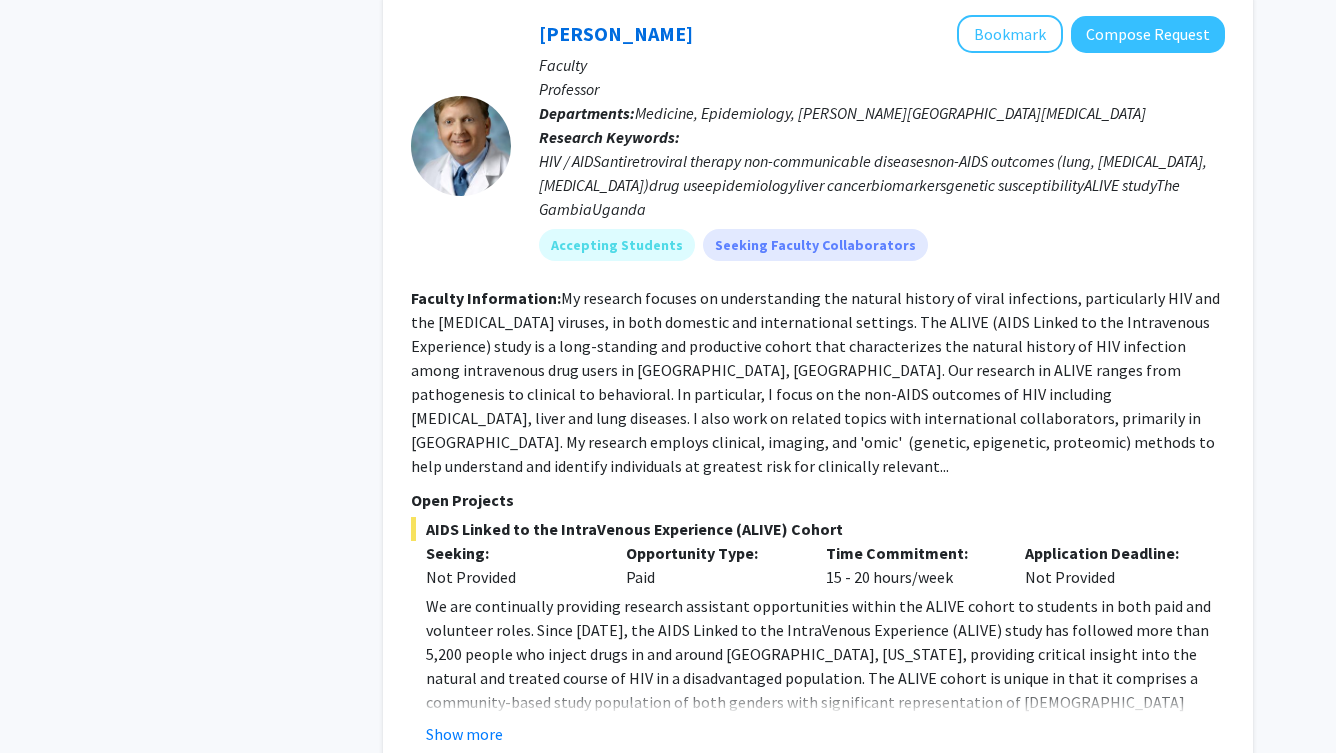 scroll, scrollTop: 1822, scrollLeft: 0, axis: vertical 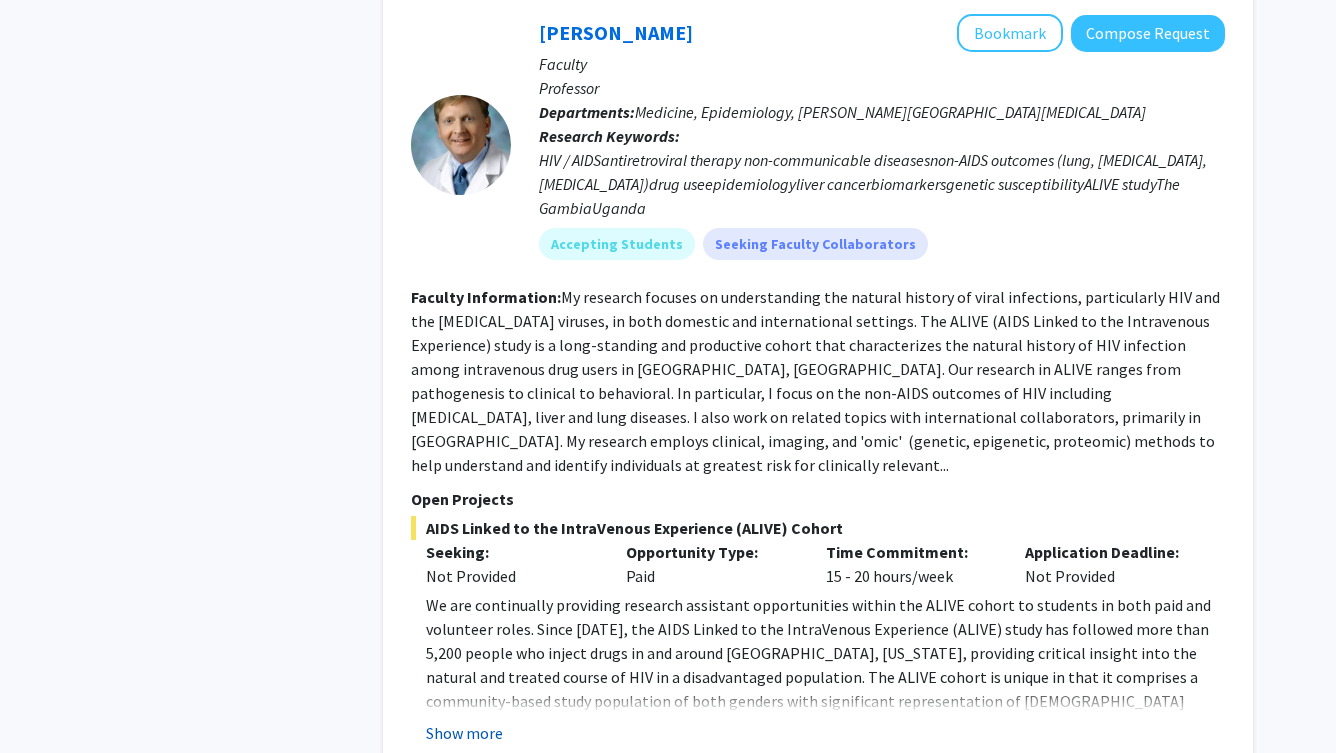 click on "Show more" 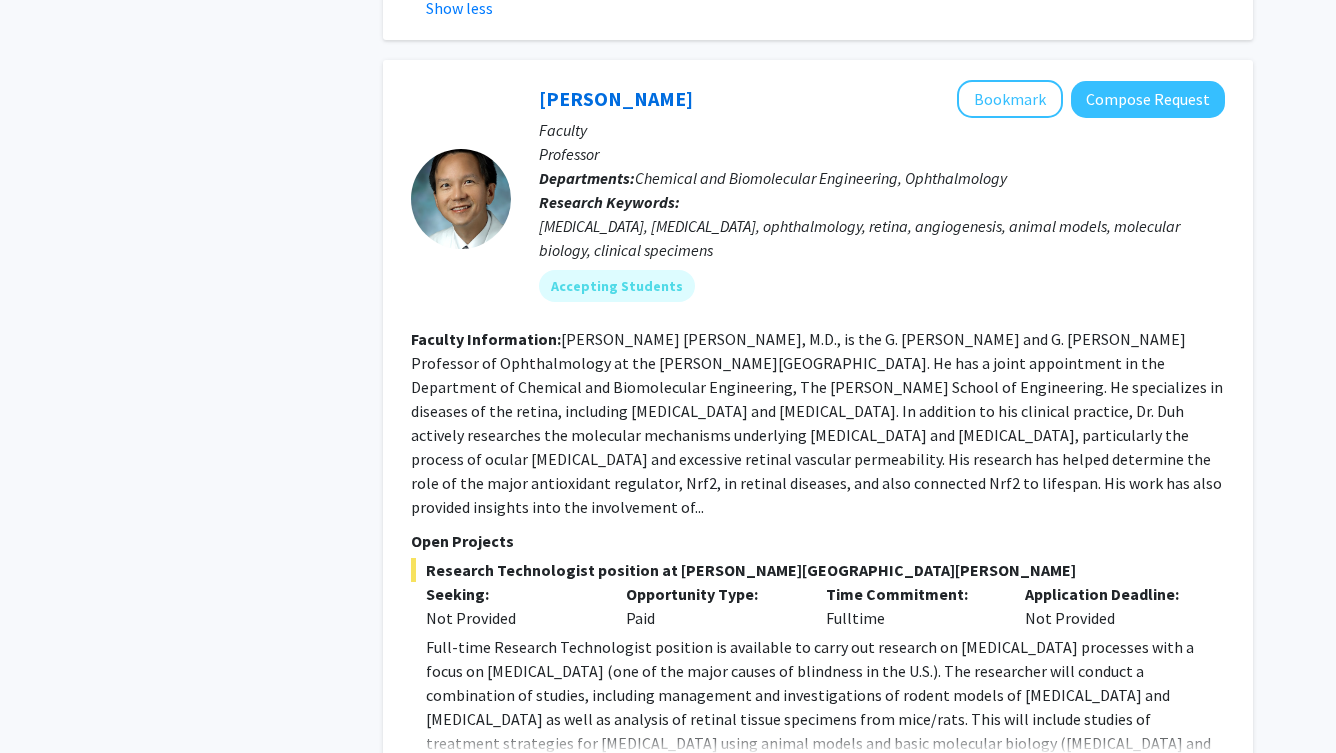 scroll, scrollTop: 2728, scrollLeft: 0, axis: vertical 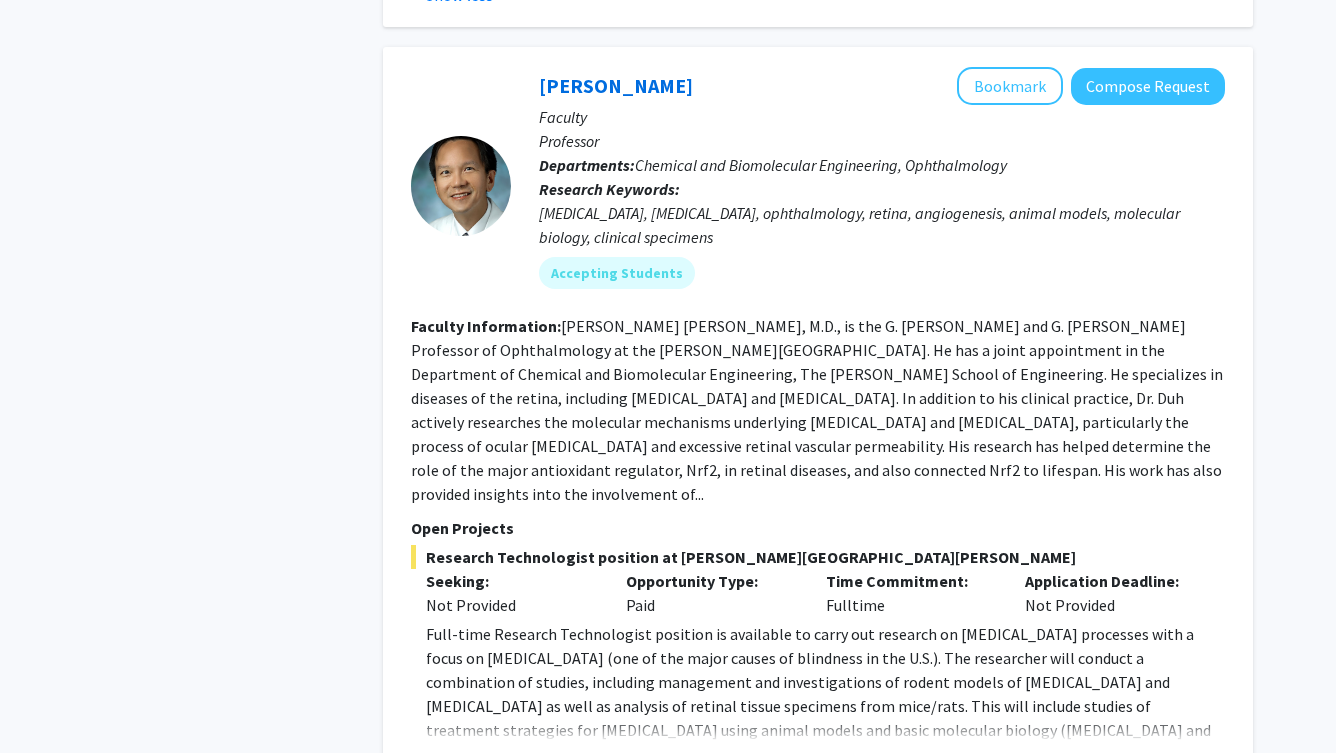 click on "Show more" 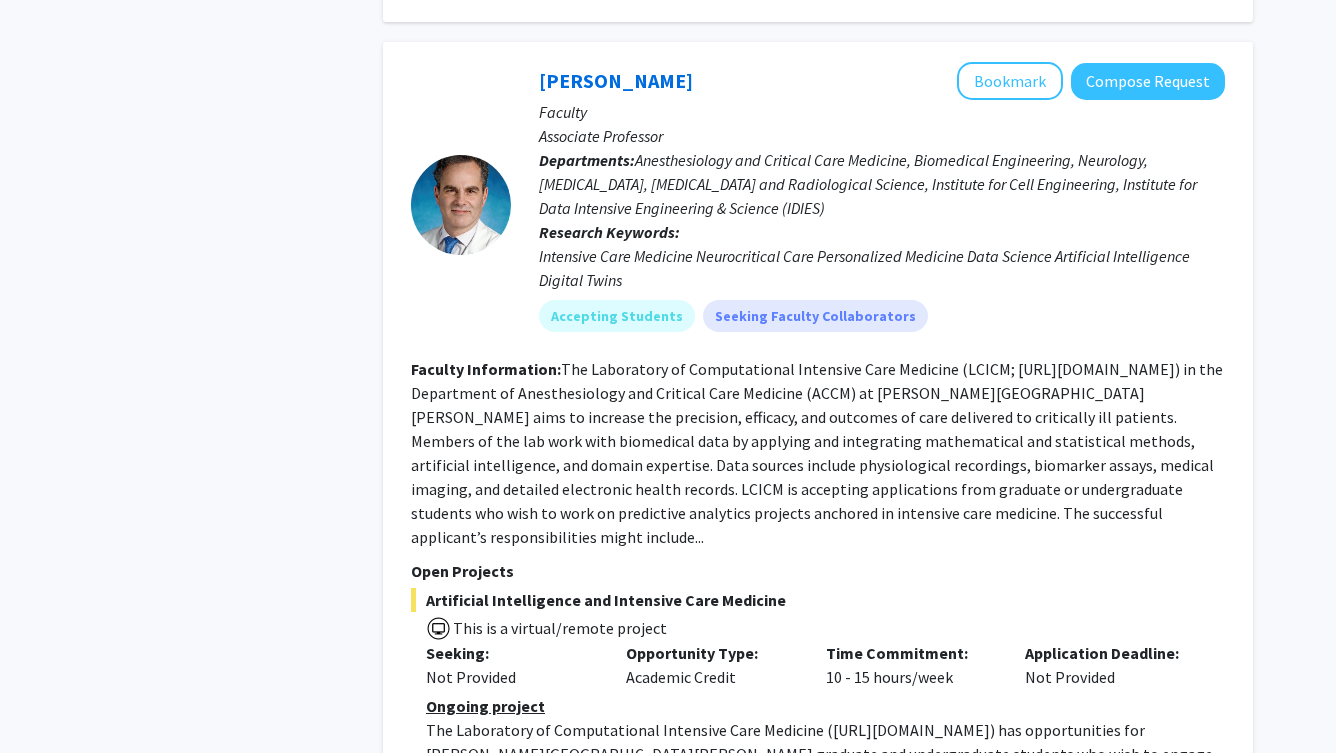 scroll, scrollTop: 5308, scrollLeft: 0, axis: vertical 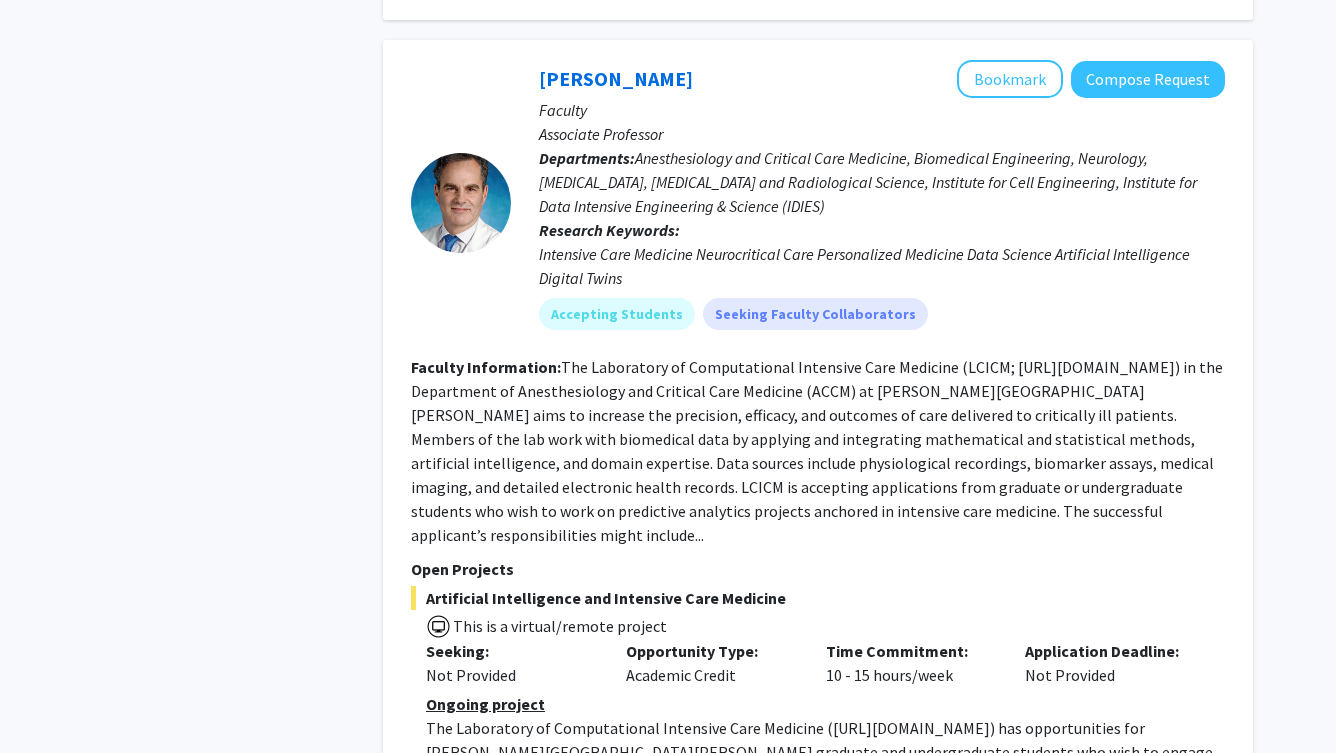 click on "Show more" 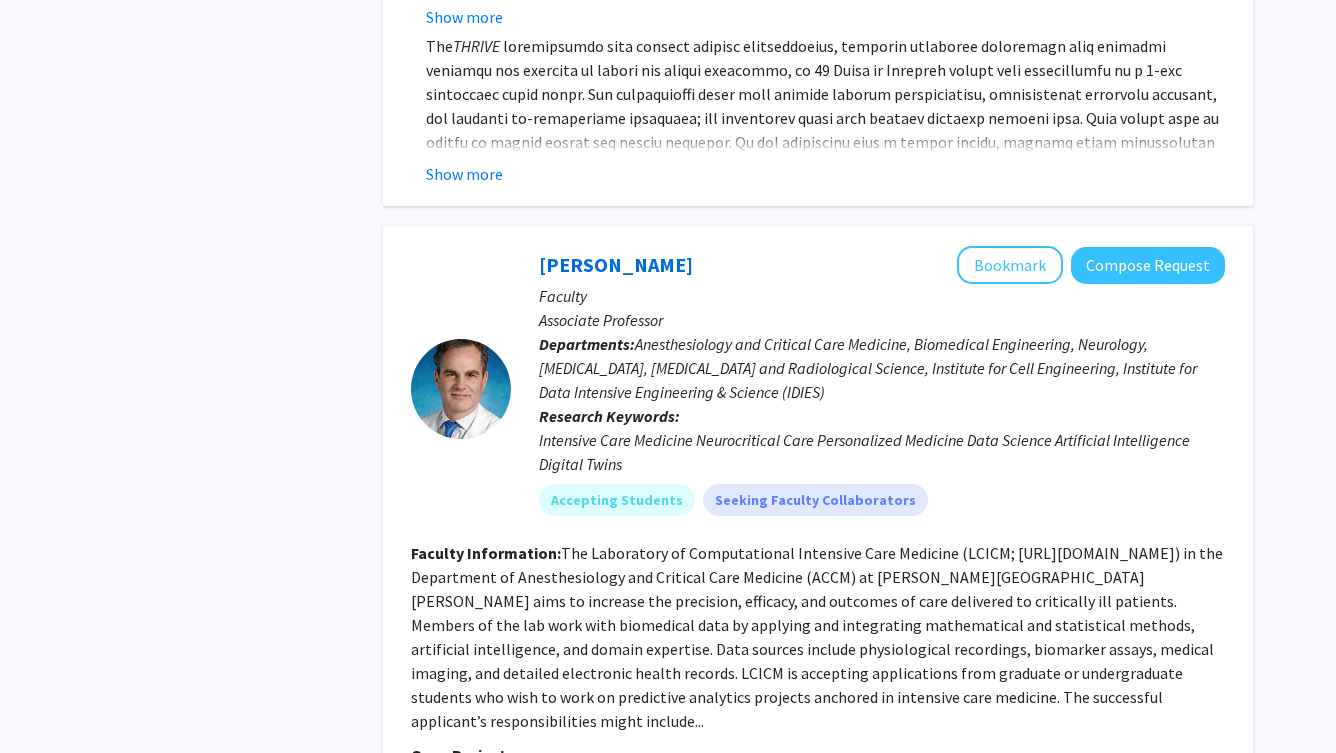 scroll, scrollTop: 5085, scrollLeft: 0, axis: vertical 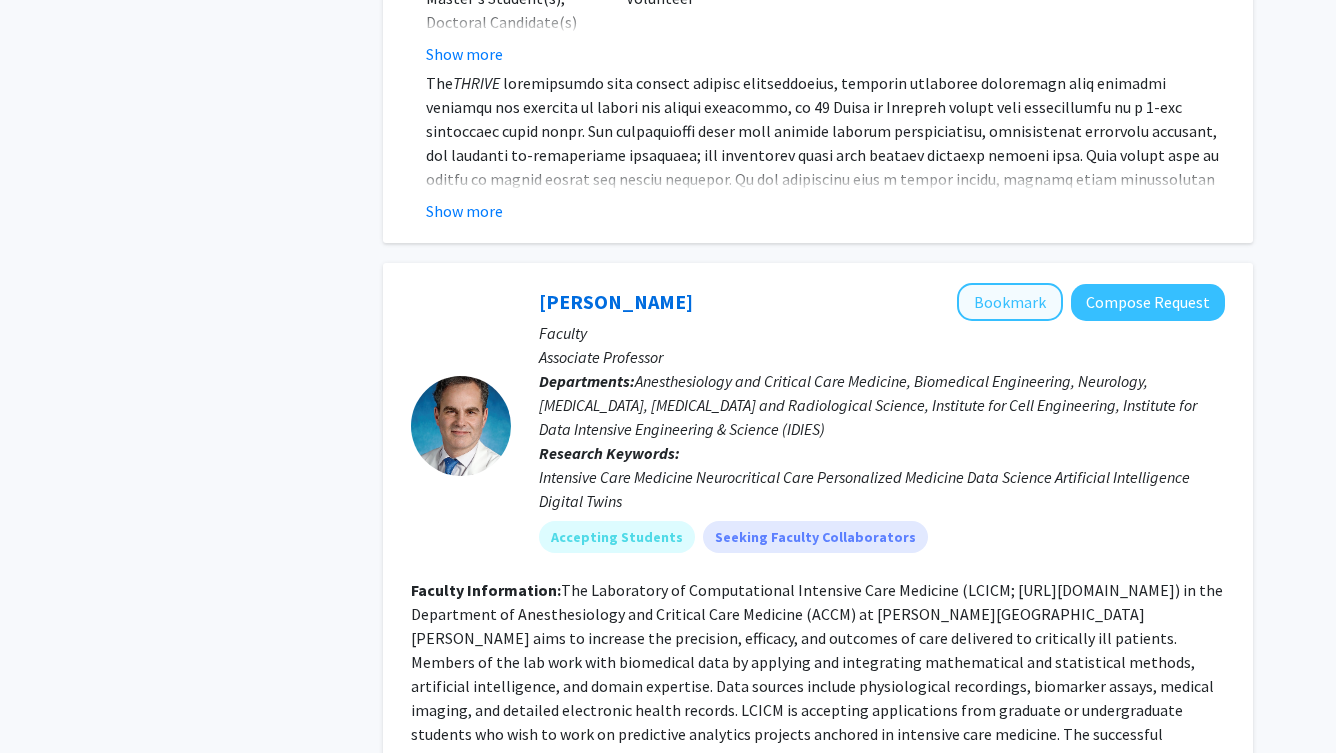 click on "Bookmark" 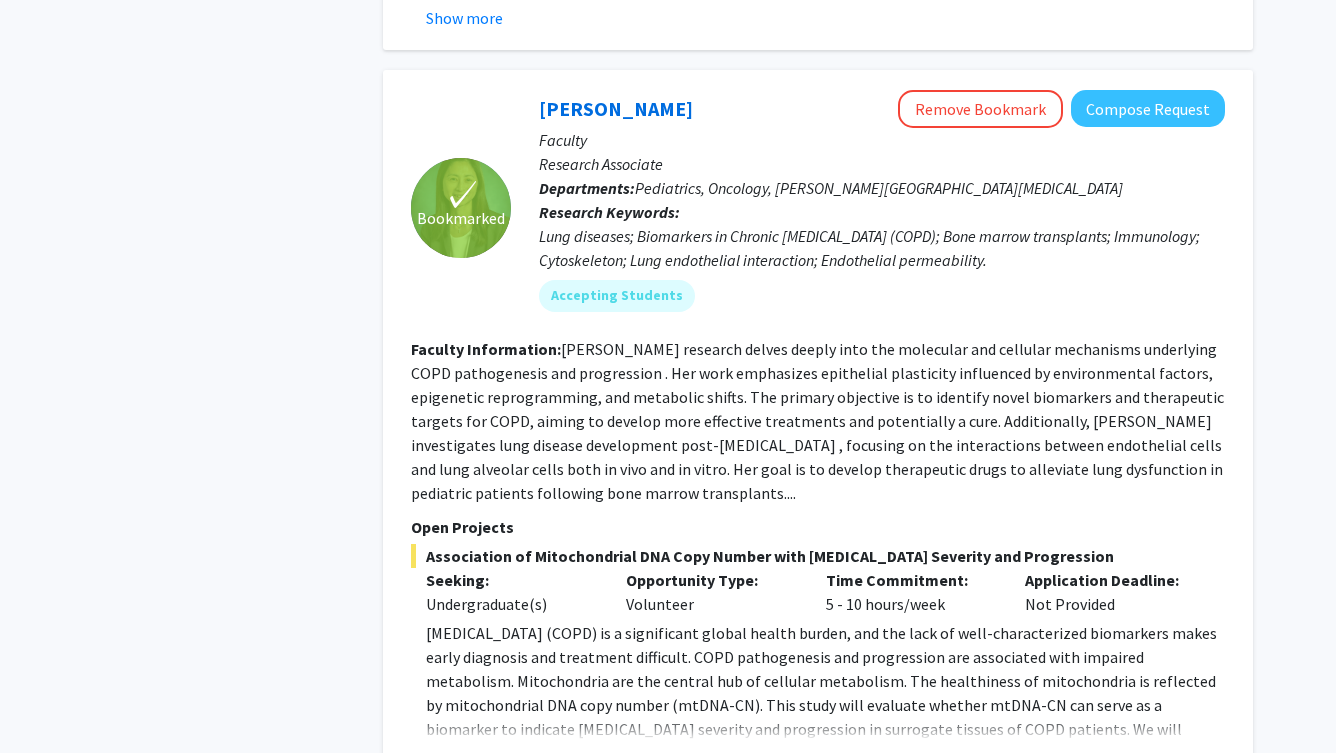 scroll, scrollTop: 7743, scrollLeft: 0, axis: vertical 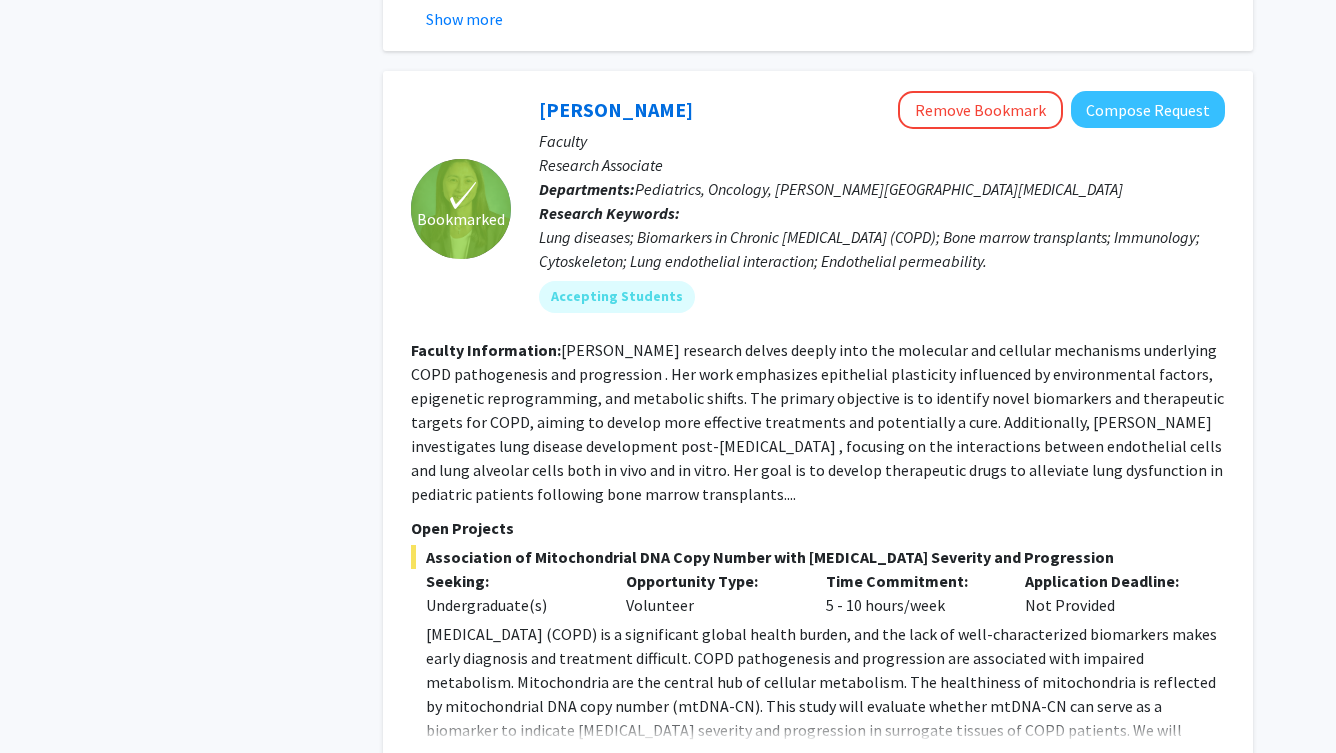 click on "5" 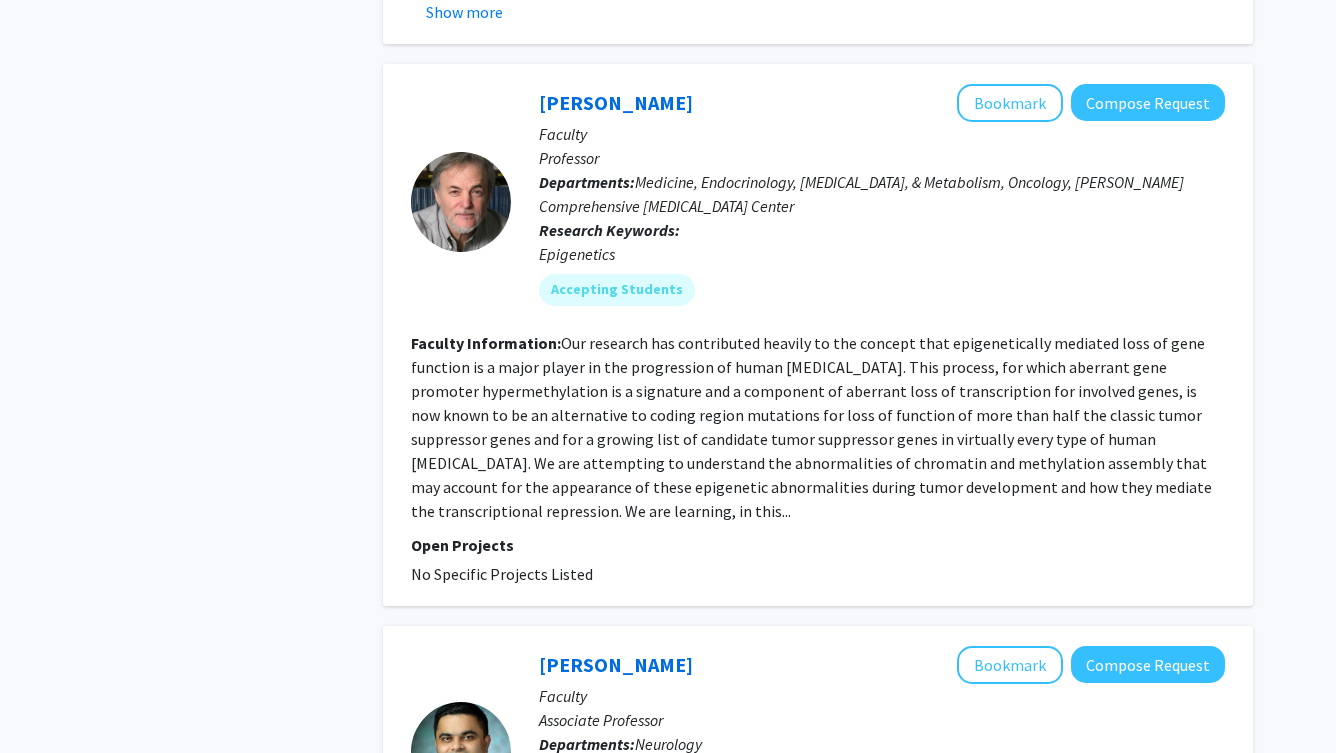 scroll, scrollTop: 1754, scrollLeft: 0, axis: vertical 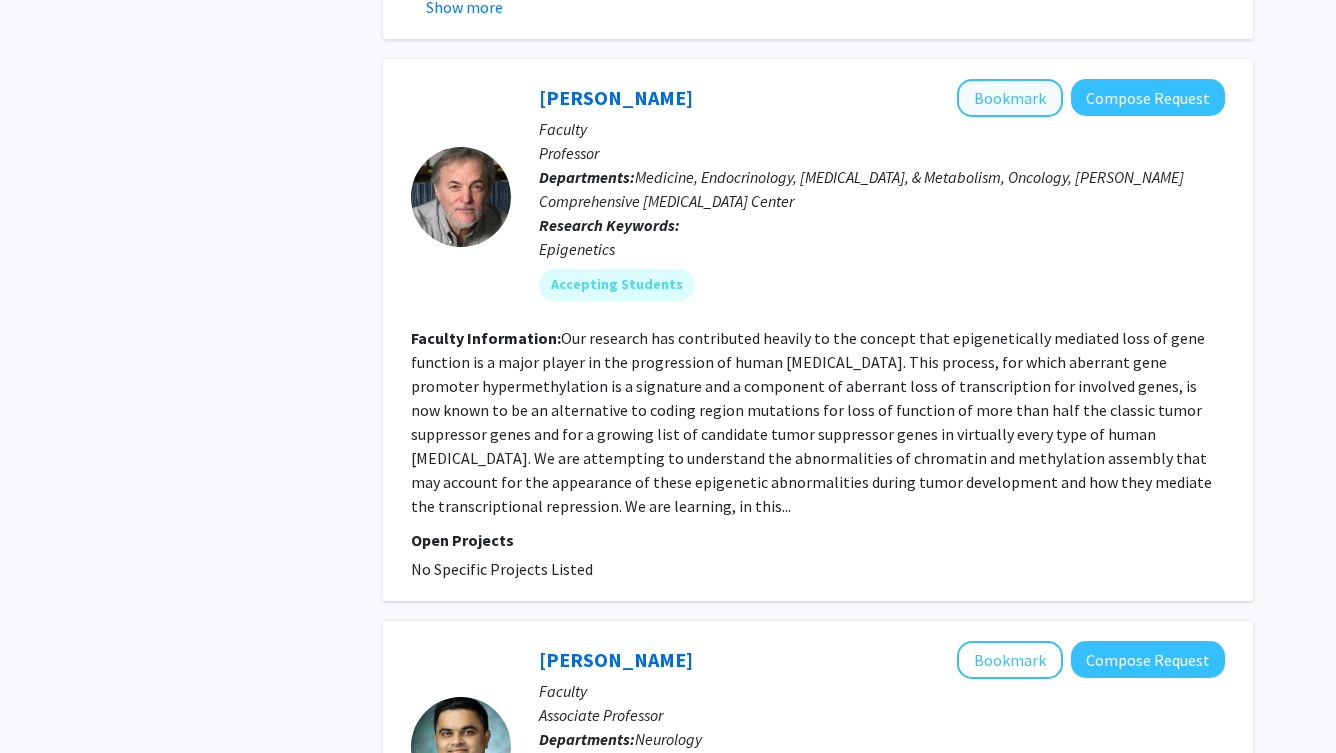 click on "Bookmark" 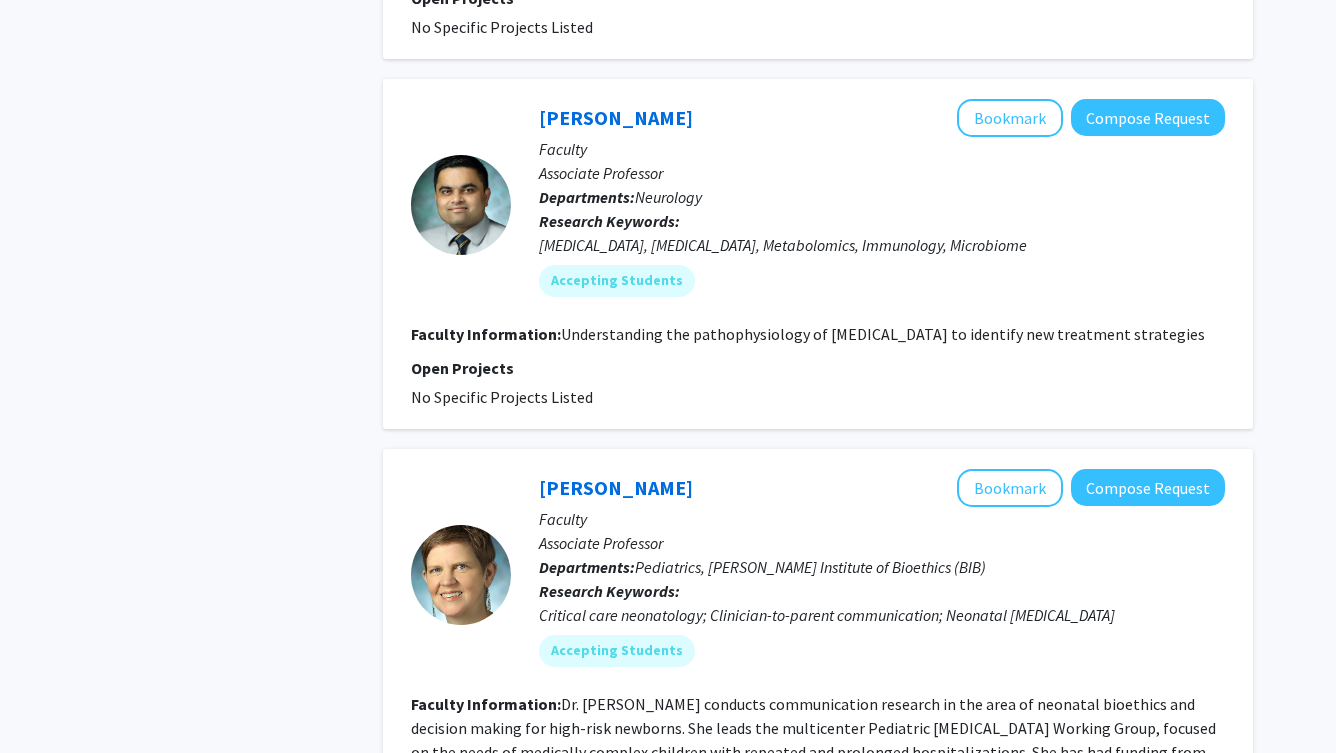 scroll, scrollTop: 2277, scrollLeft: 0, axis: vertical 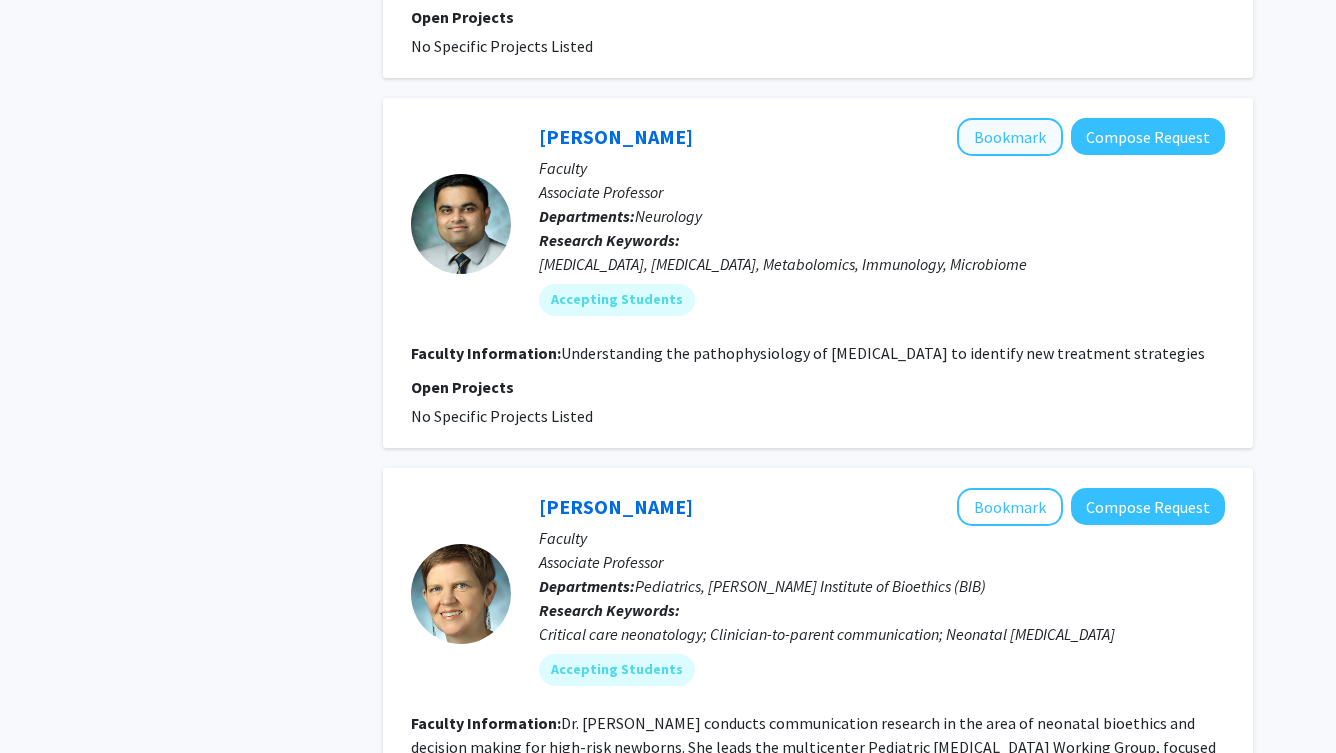 click on "Bookmark" 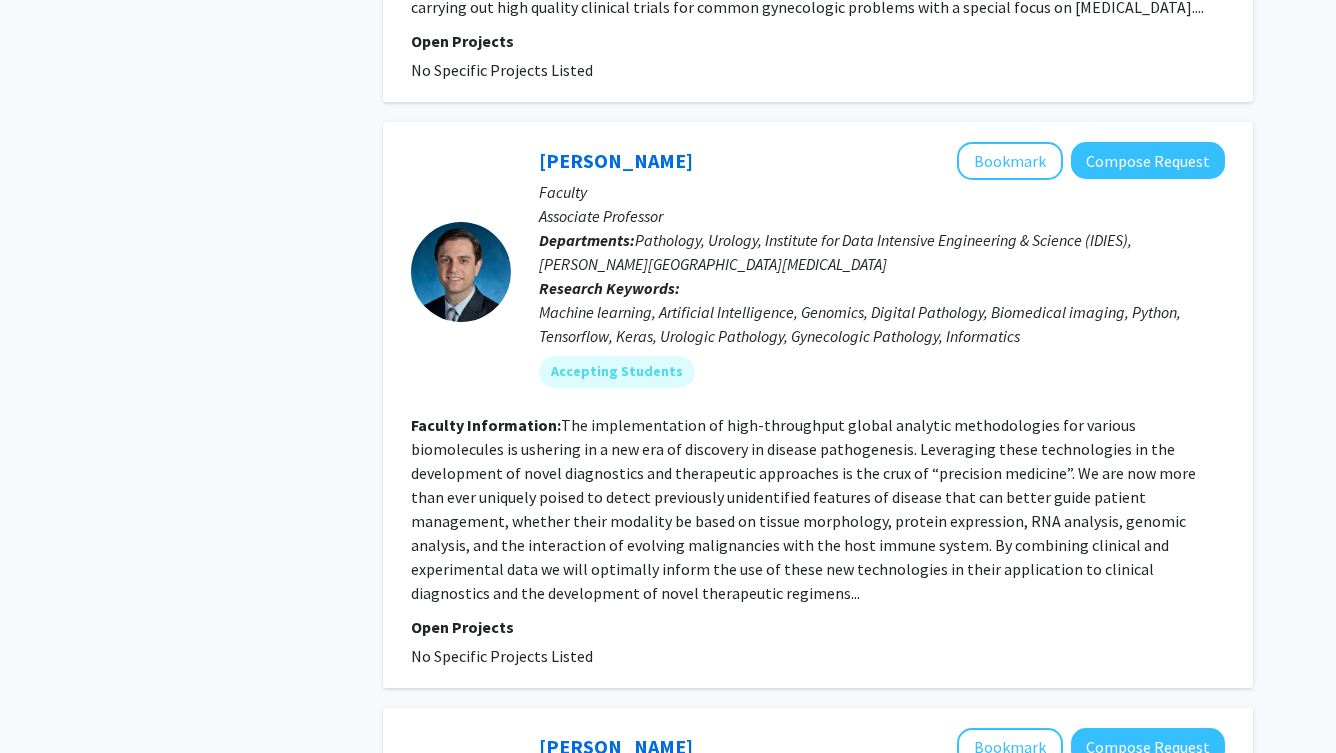 scroll, scrollTop: 4596, scrollLeft: 0, axis: vertical 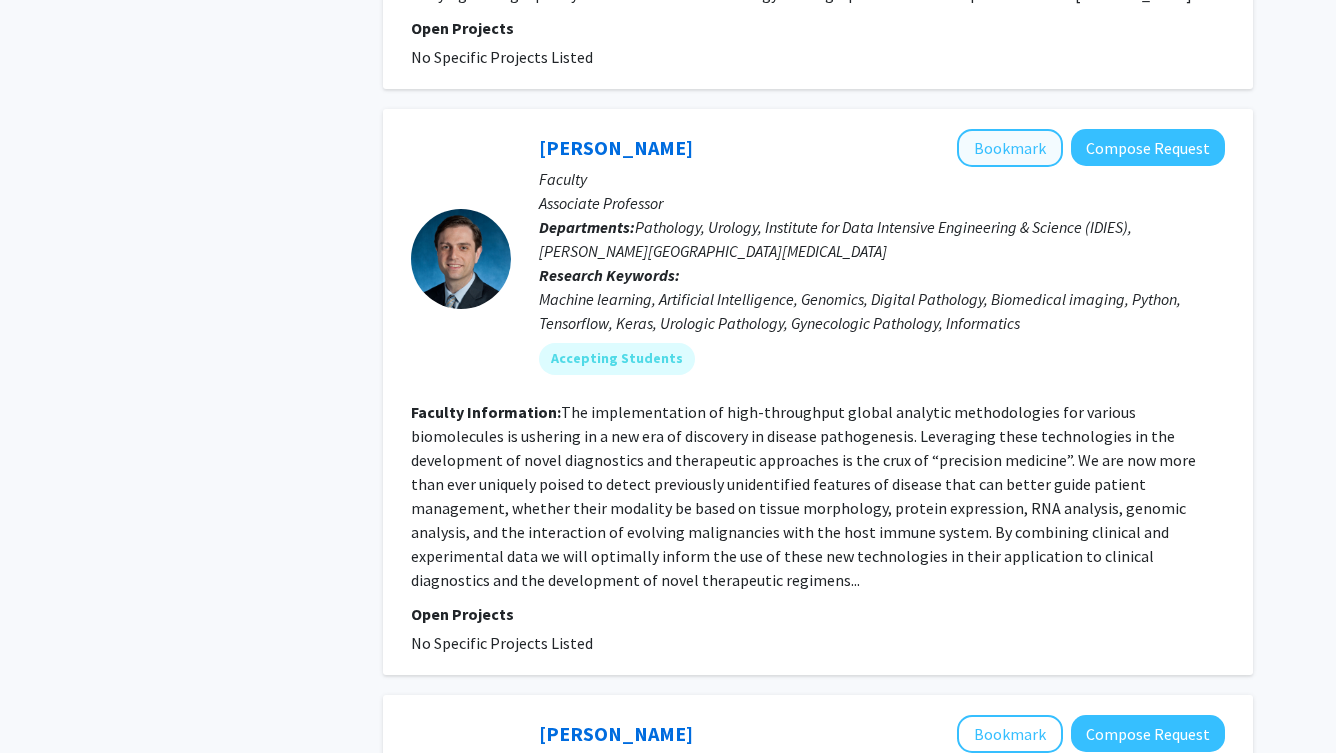 click on "Bookmark" 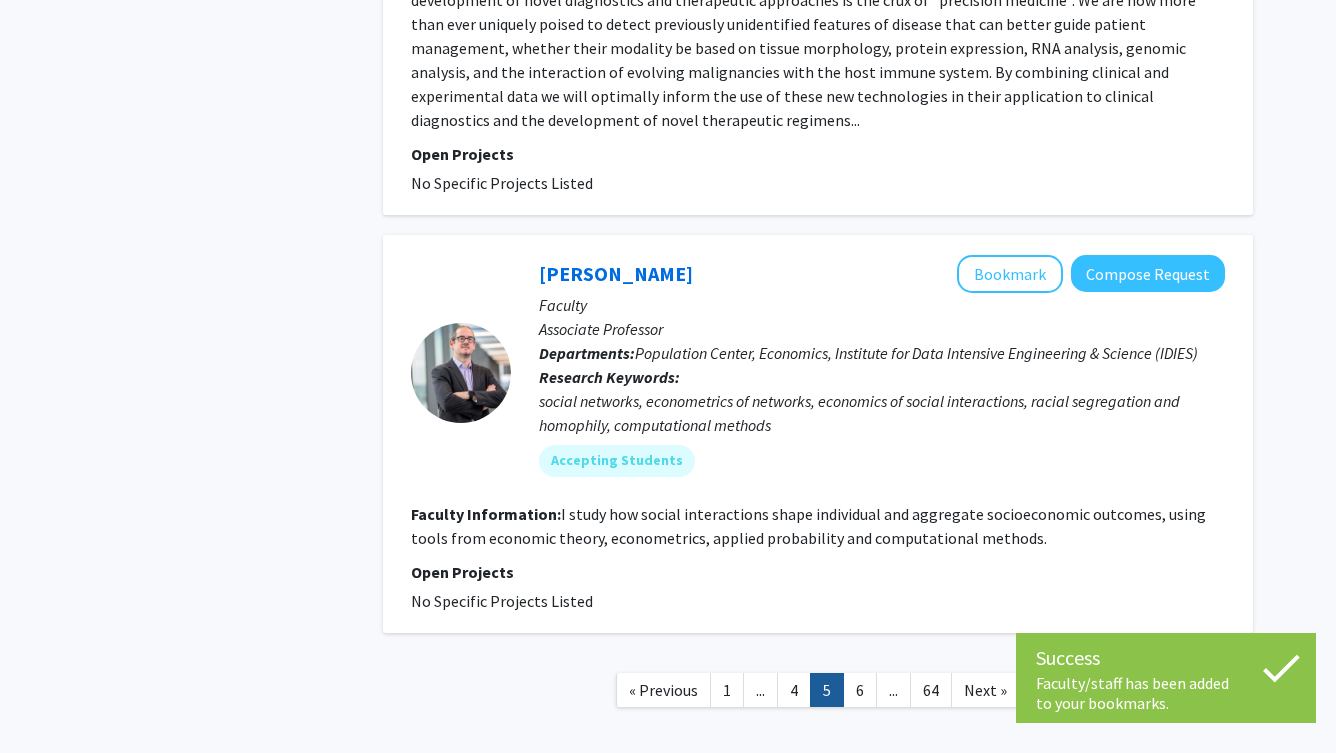 scroll, scrollTop: 5047, scrollLeft: 0, axis: vertical 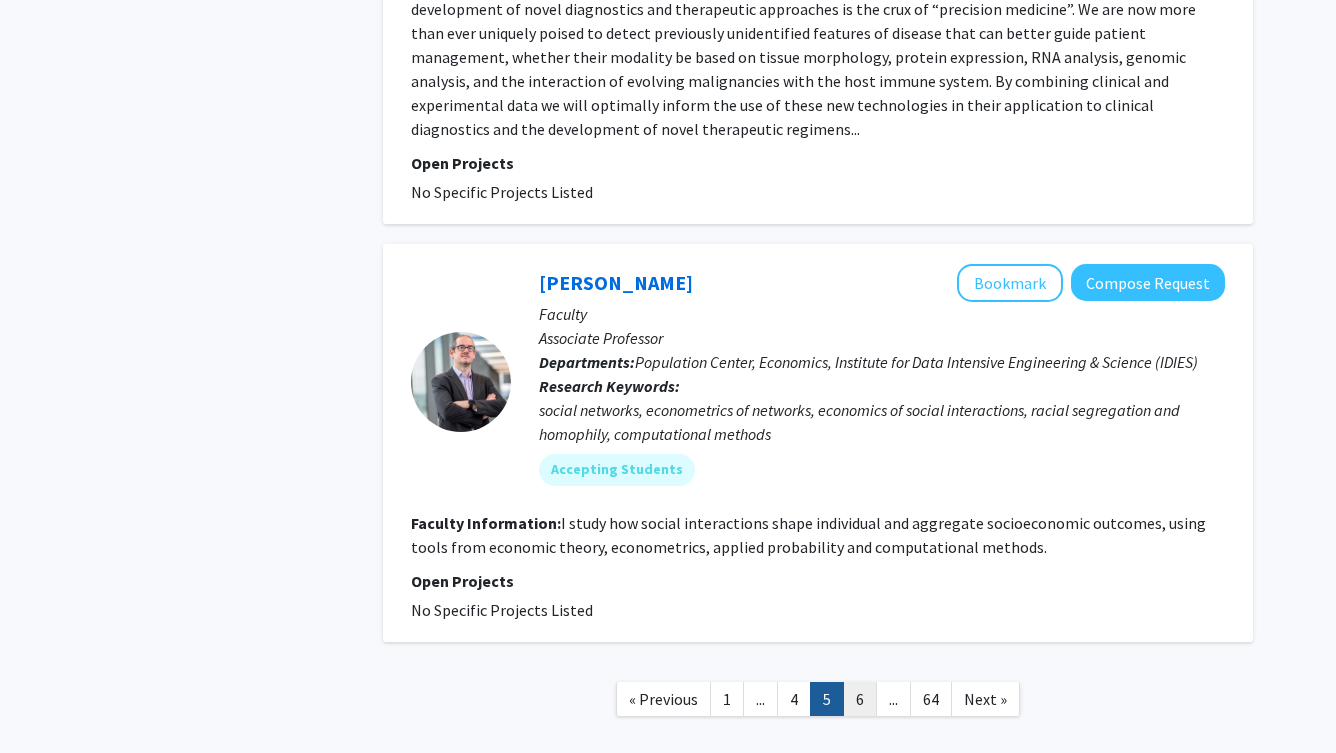 click on "6" 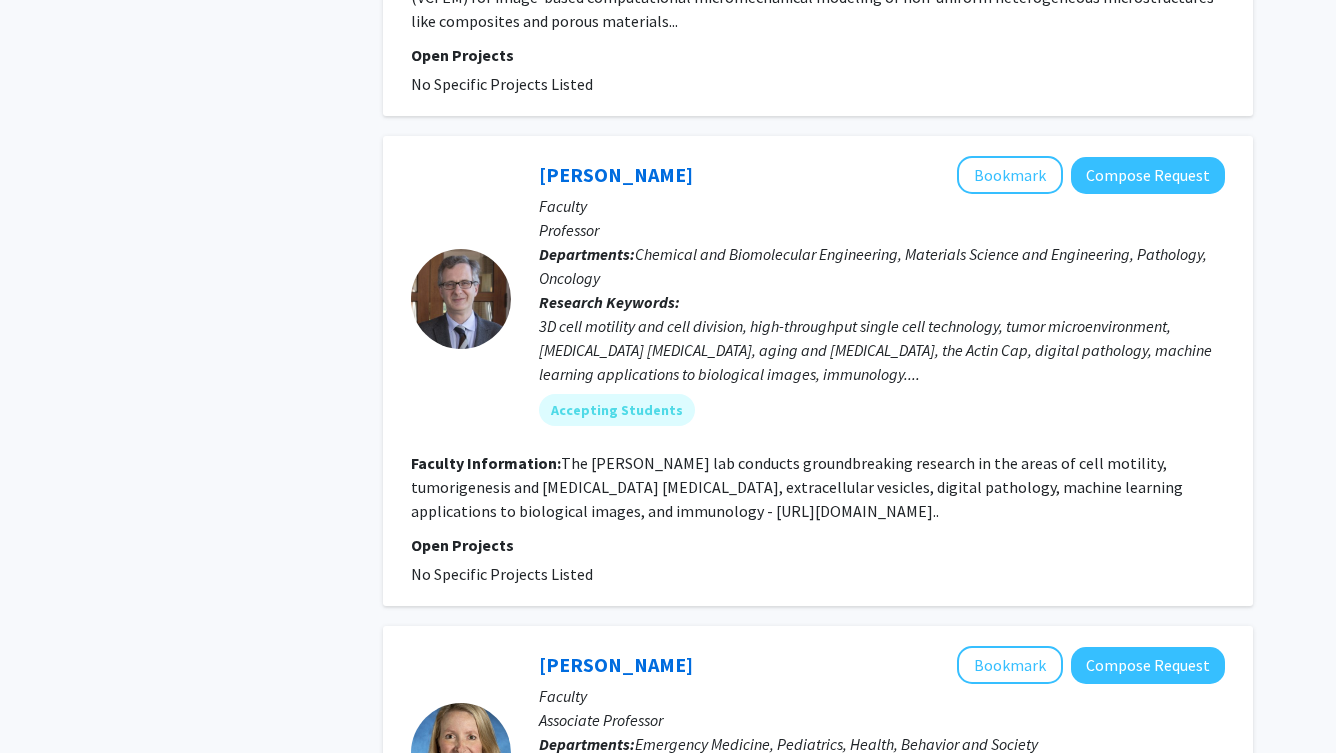 scroll, scrollTop: 1833, scrollLeft: 0, axis: vertical 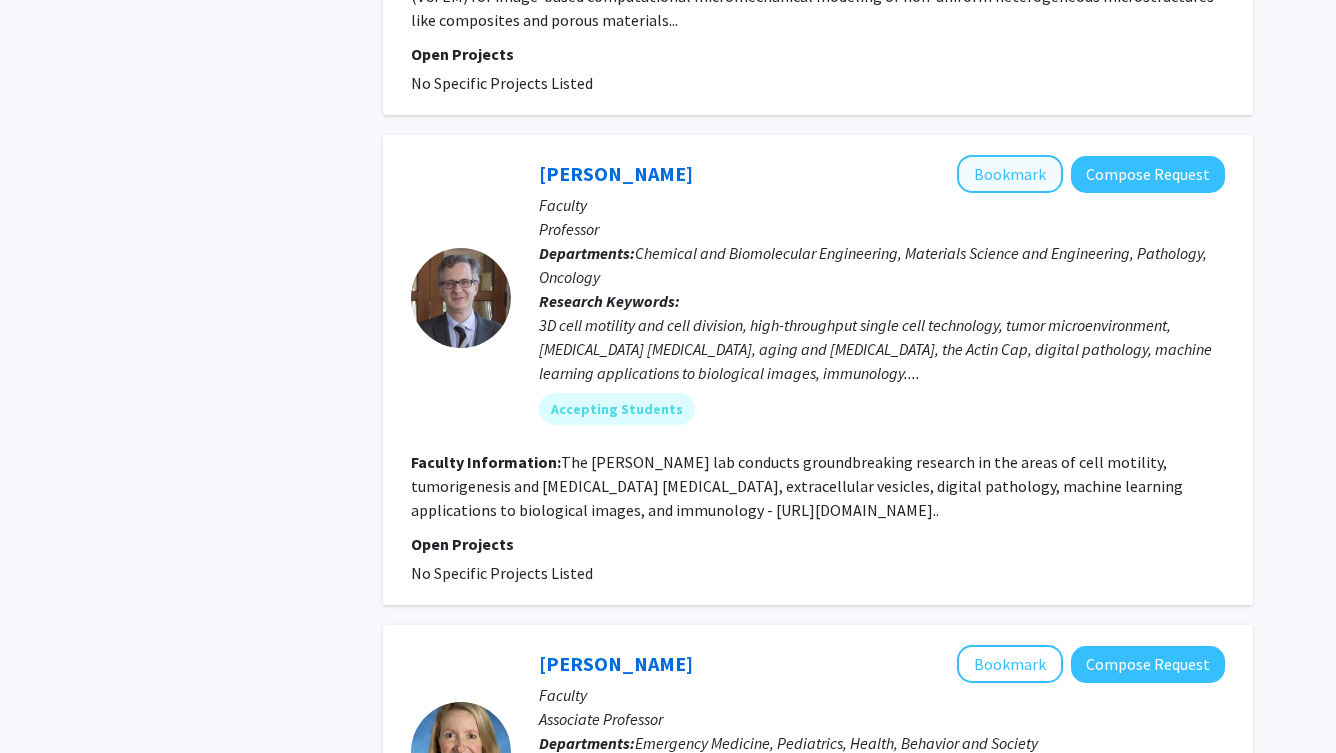 click on "Bookmark" 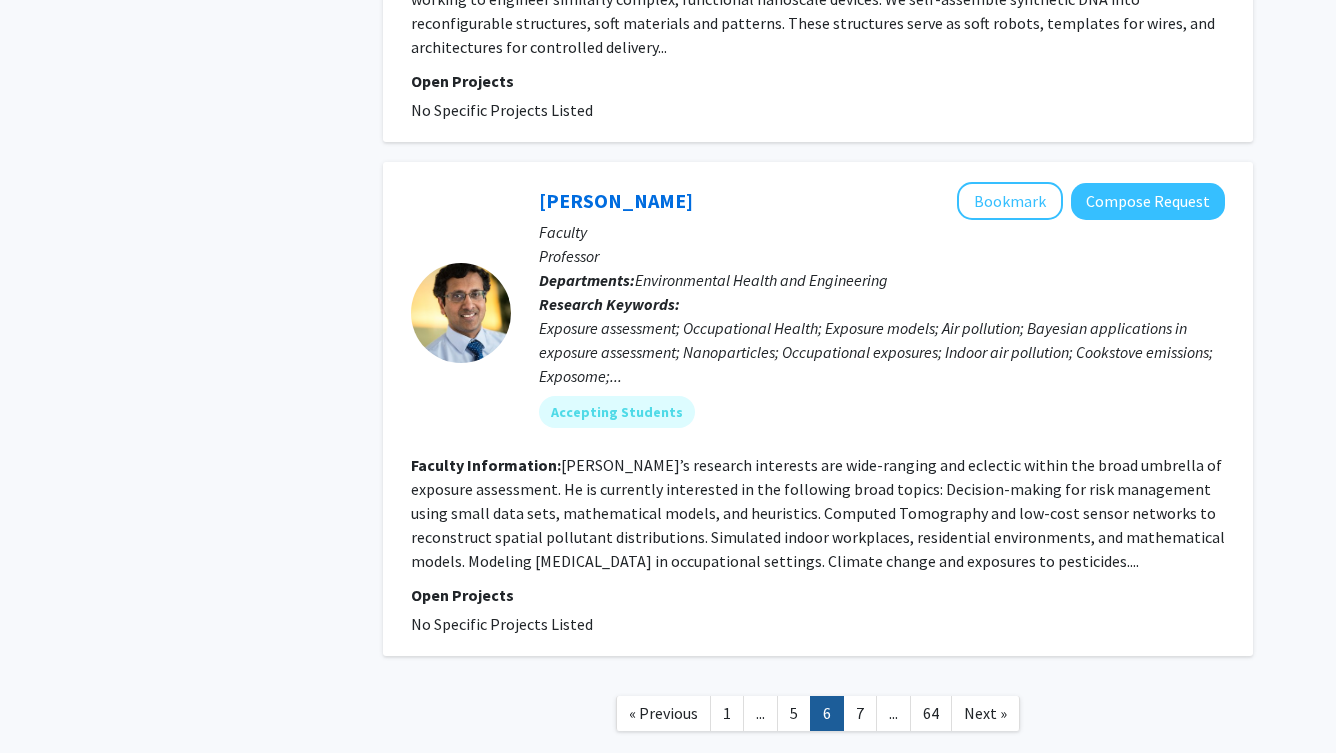 scroll, scrollTop: 4723, scrollLeft: 0, axis: vertical 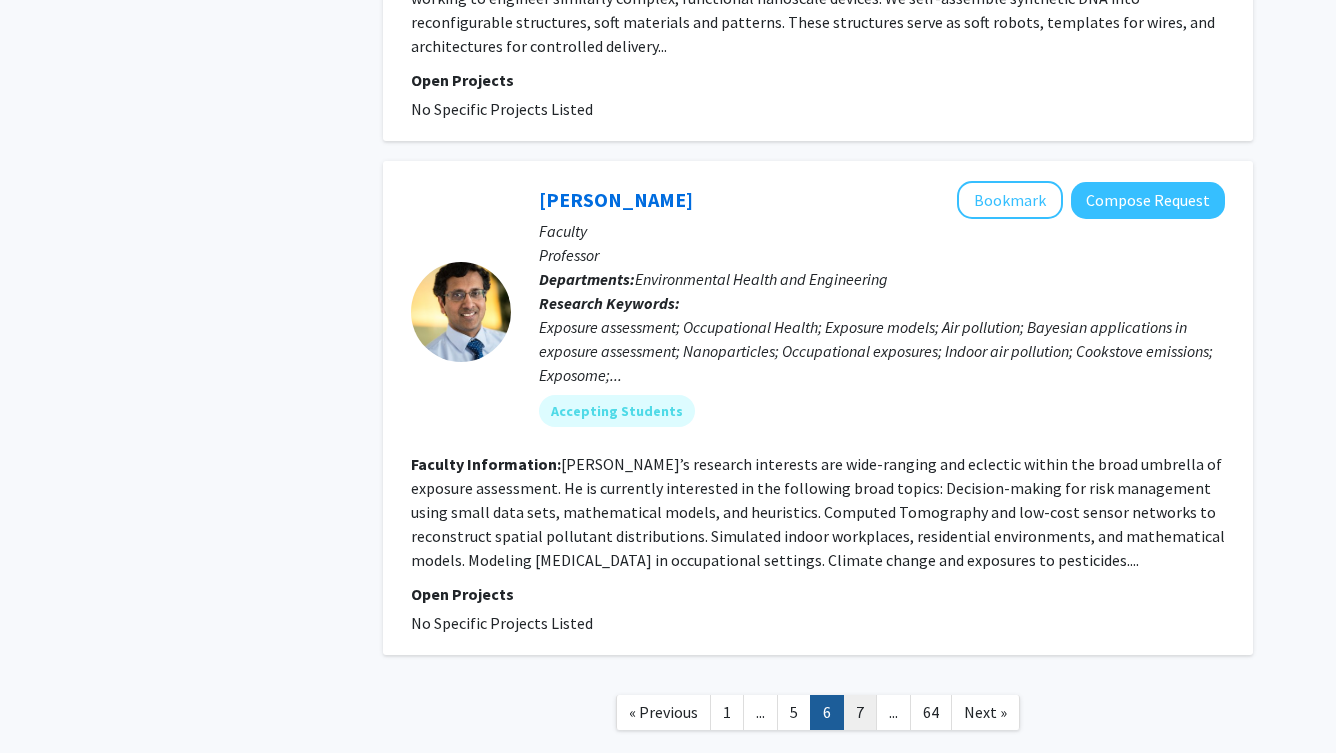 click on "7" 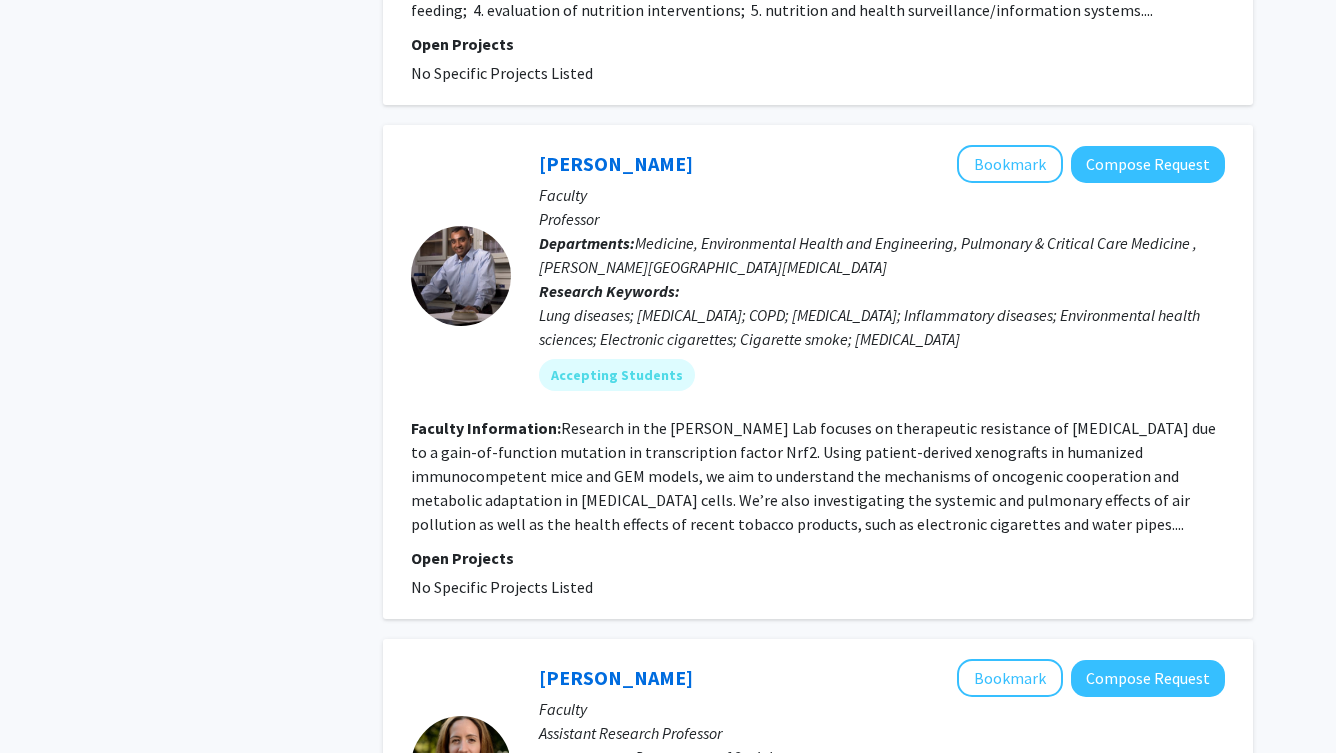 scroll, scrollTop: 1774, scrollLeft: 0, axis: vertical 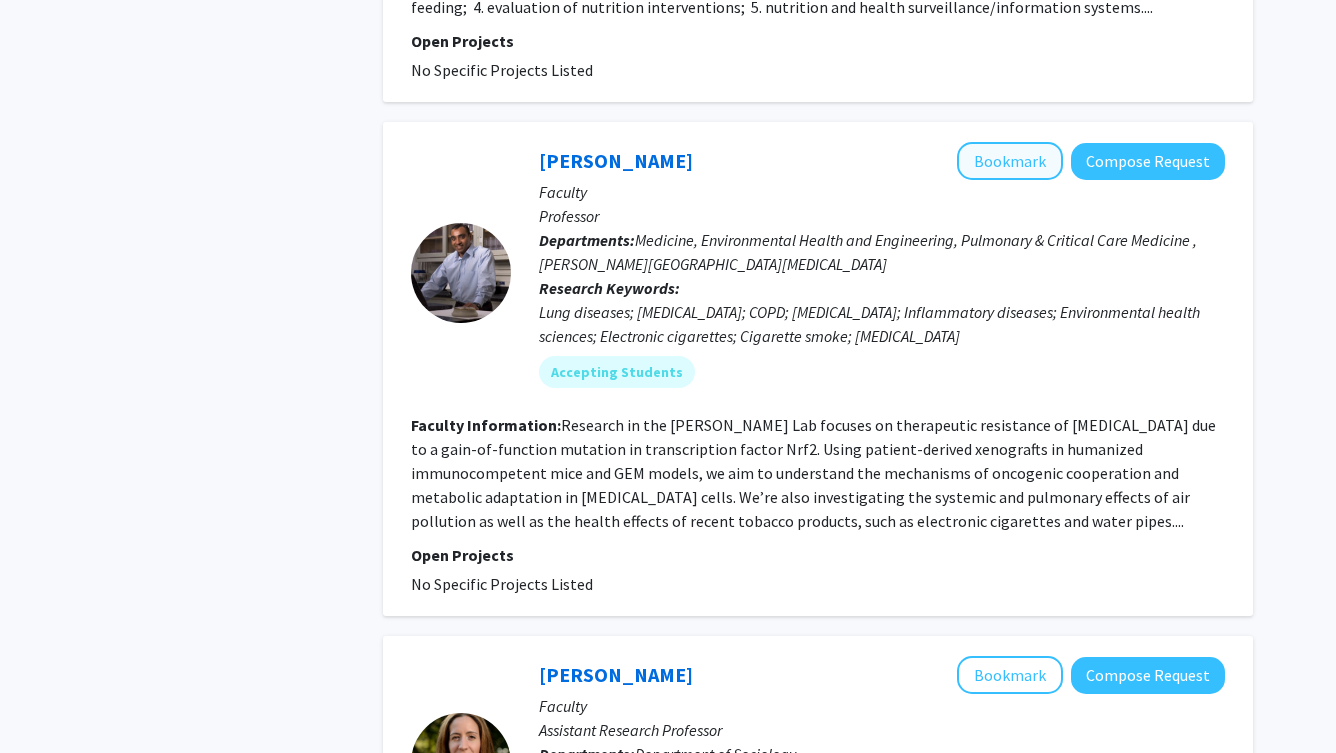 click on "Bookmark" 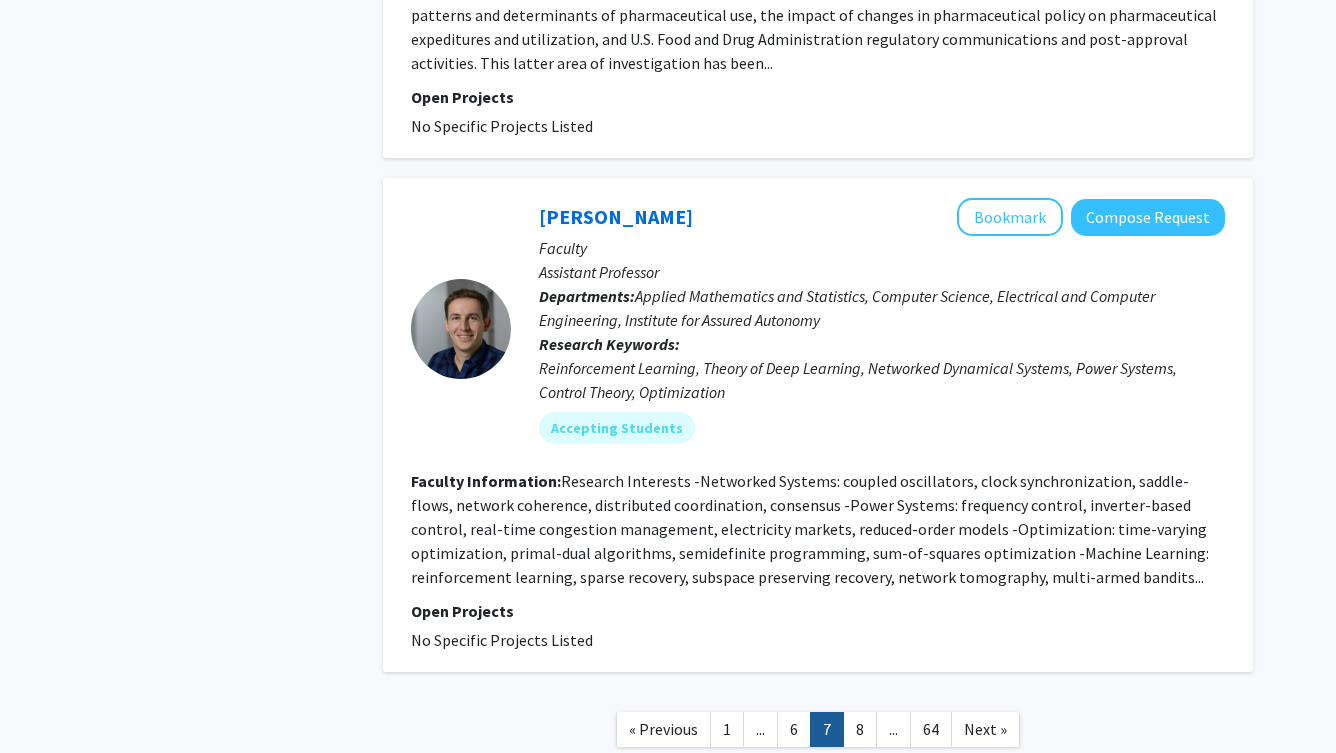 scroll, scrollTop: 5064, scrollLeft: 0, axis: vertical 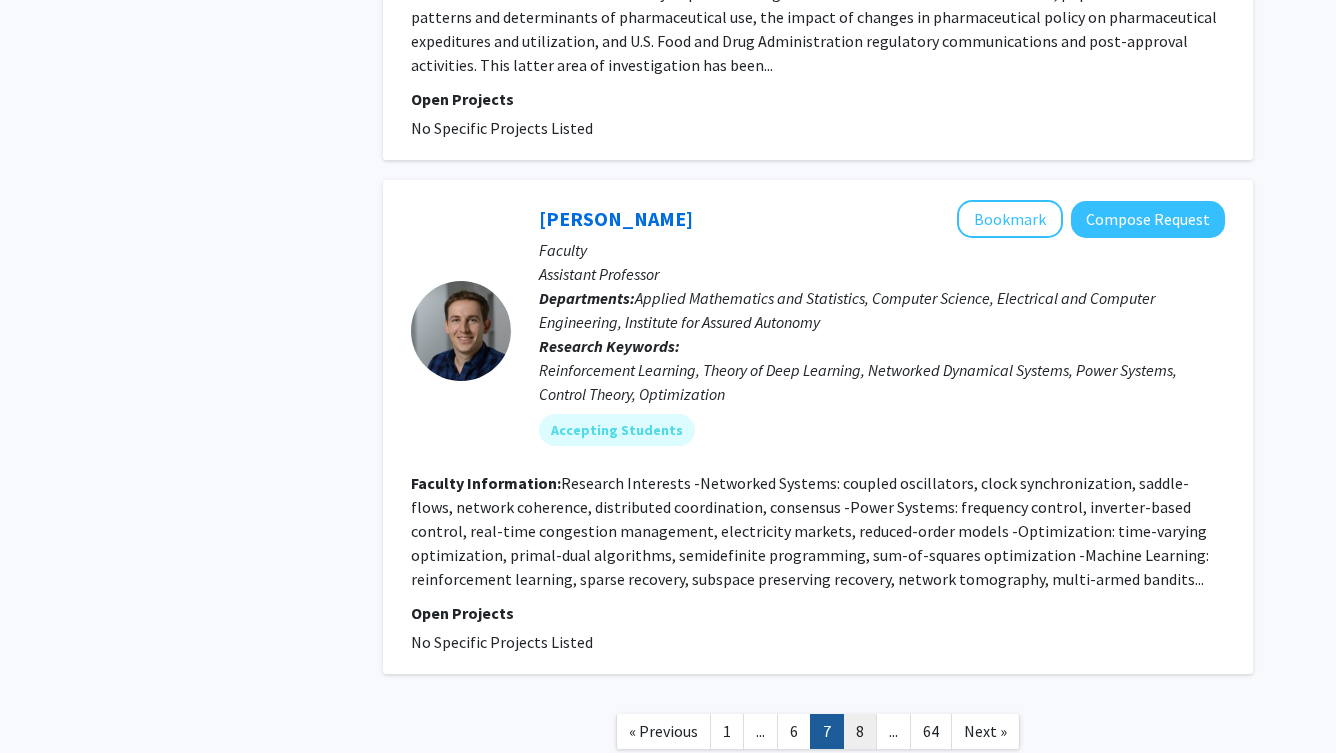 click on "8" 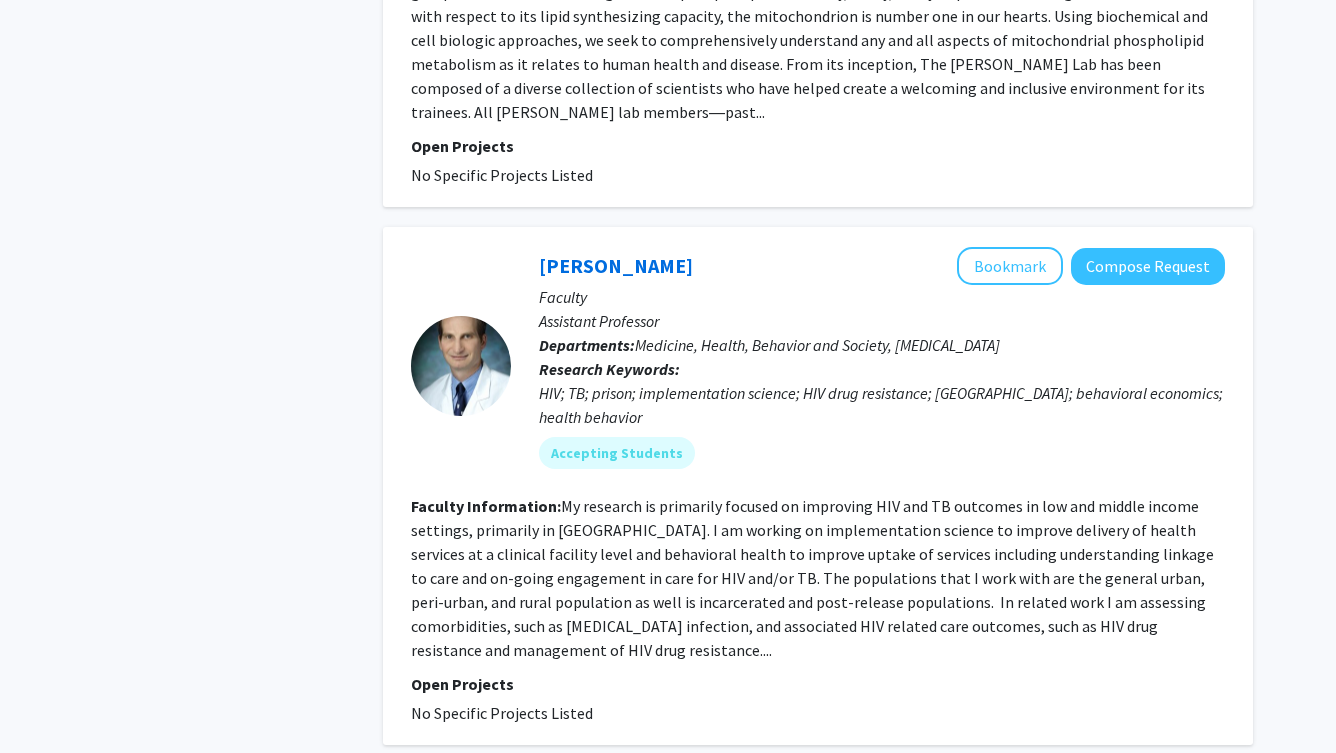 scroll, scrollTop: 4944, scrollLeft: 0, axis: vertical 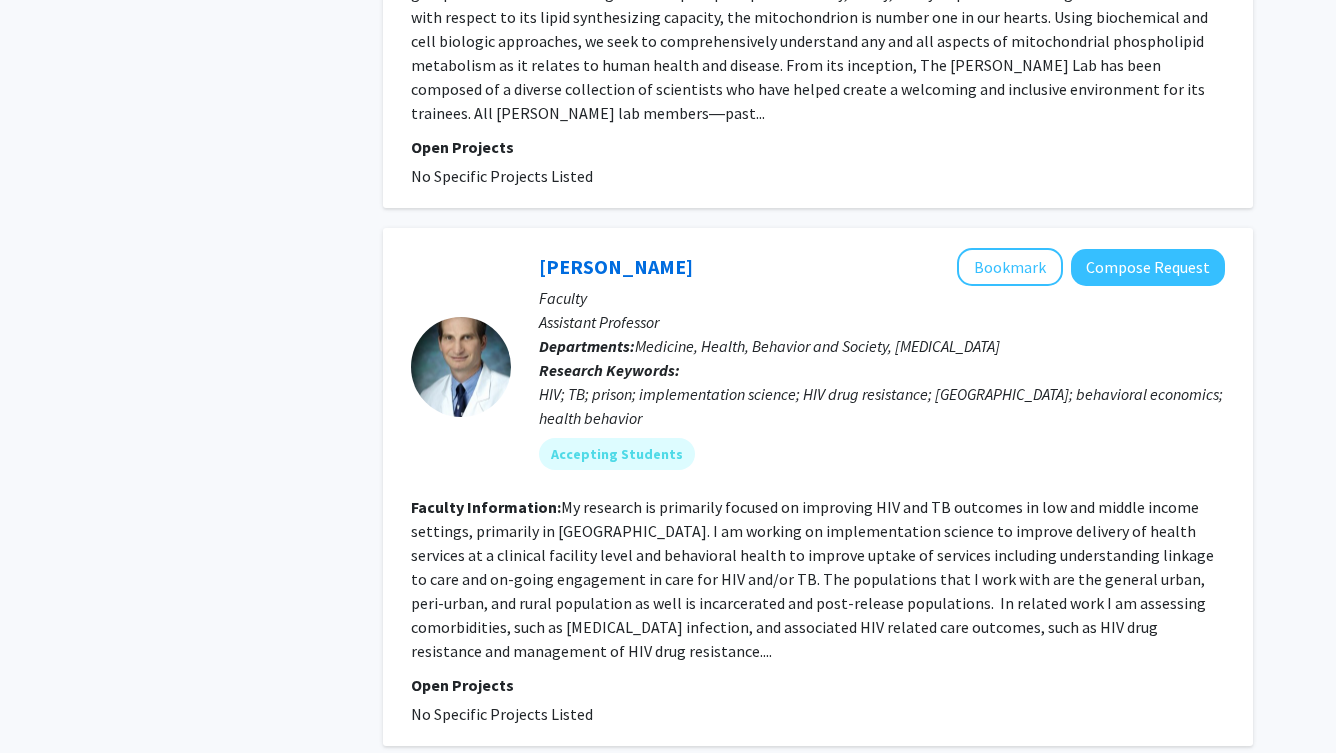 click on "9" 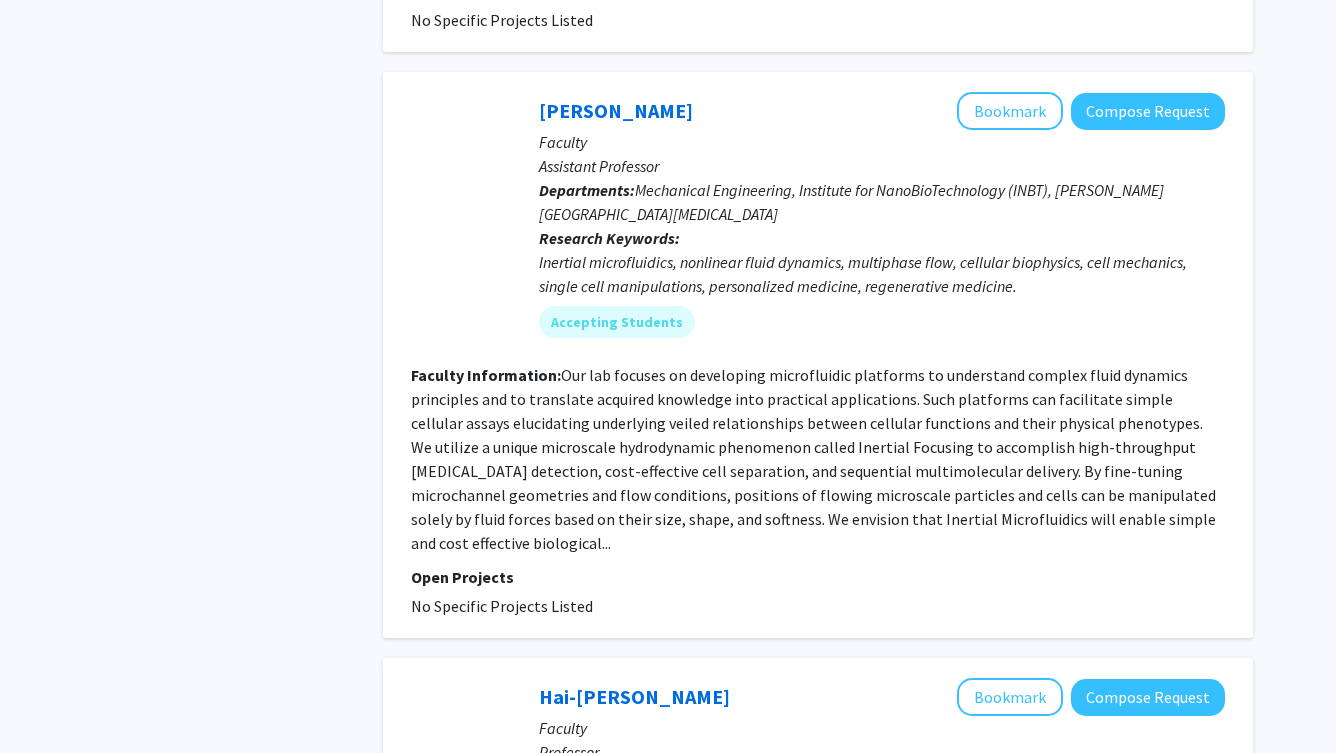 scroll, scrollTop: 1672, scrollLeft: 0, axis: vertical 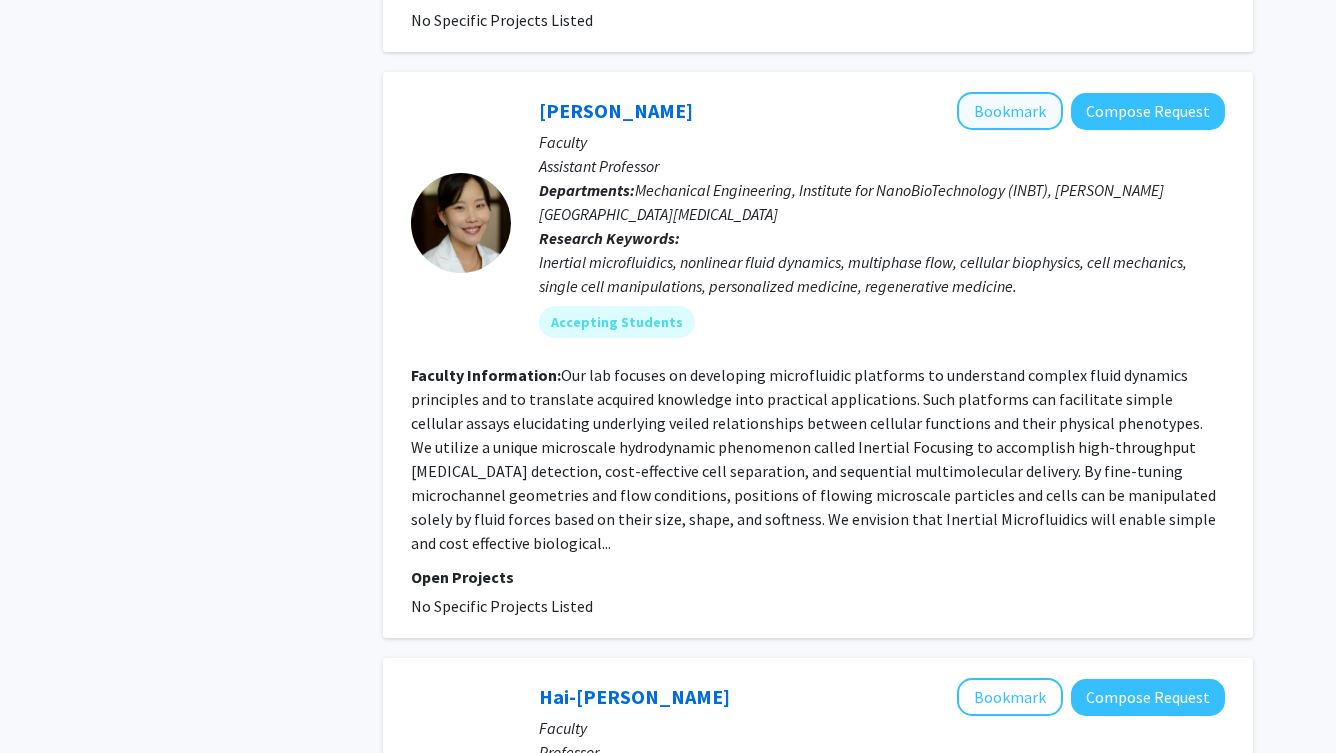 click on "Bookmark" 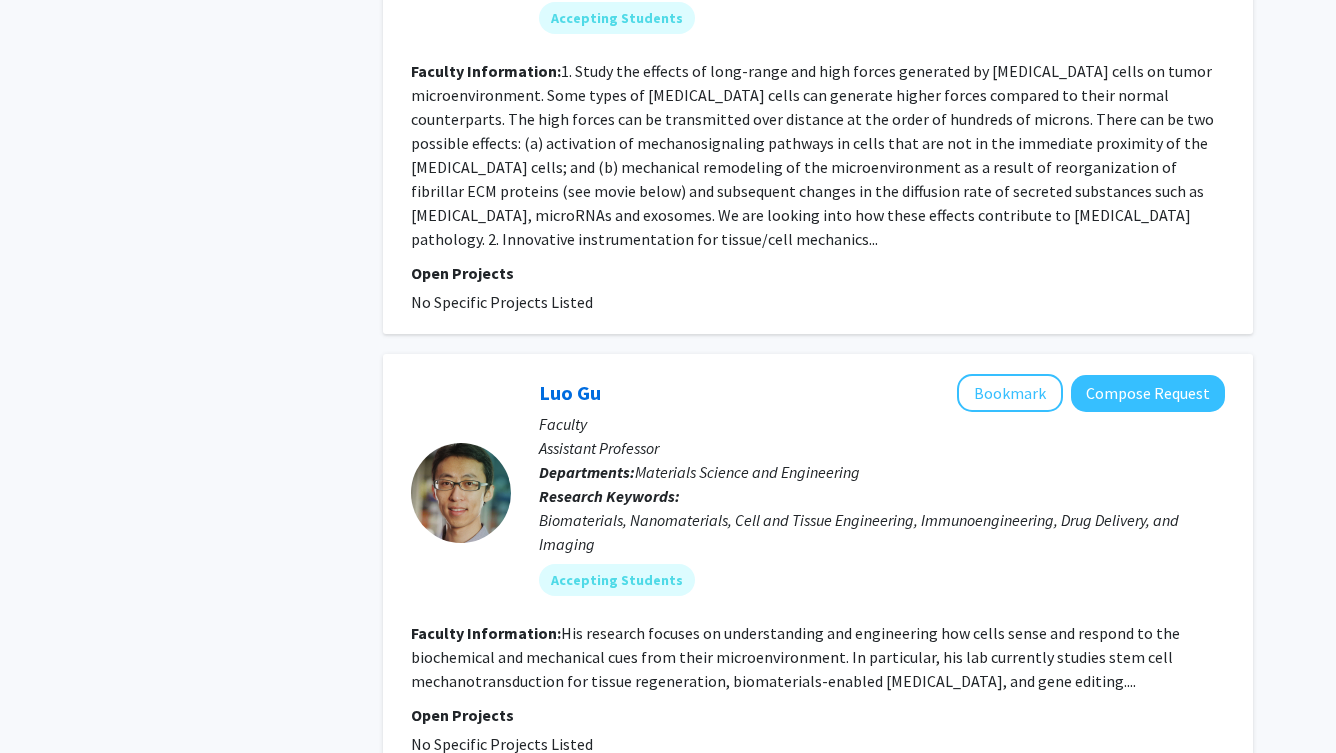 scroll, scrollTop: 4547, scrollLeft: 0, axis: vertical 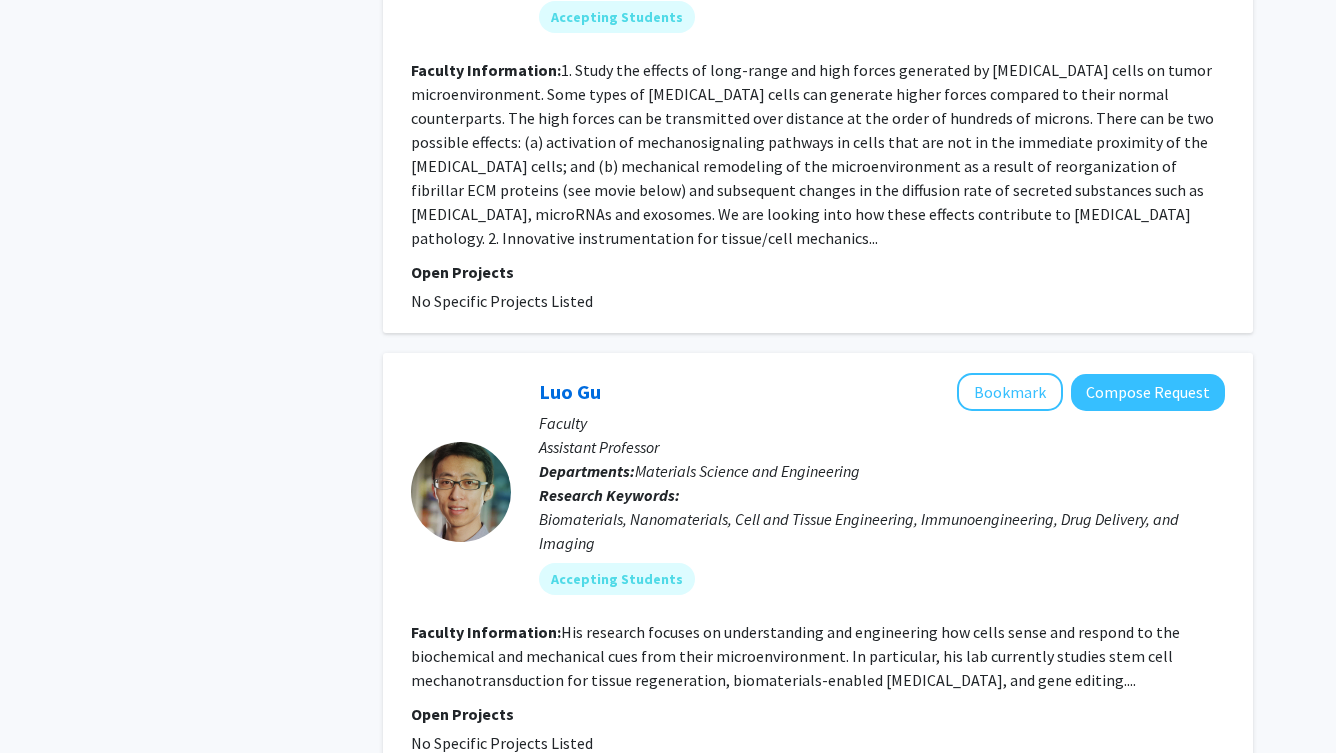 click on "10" 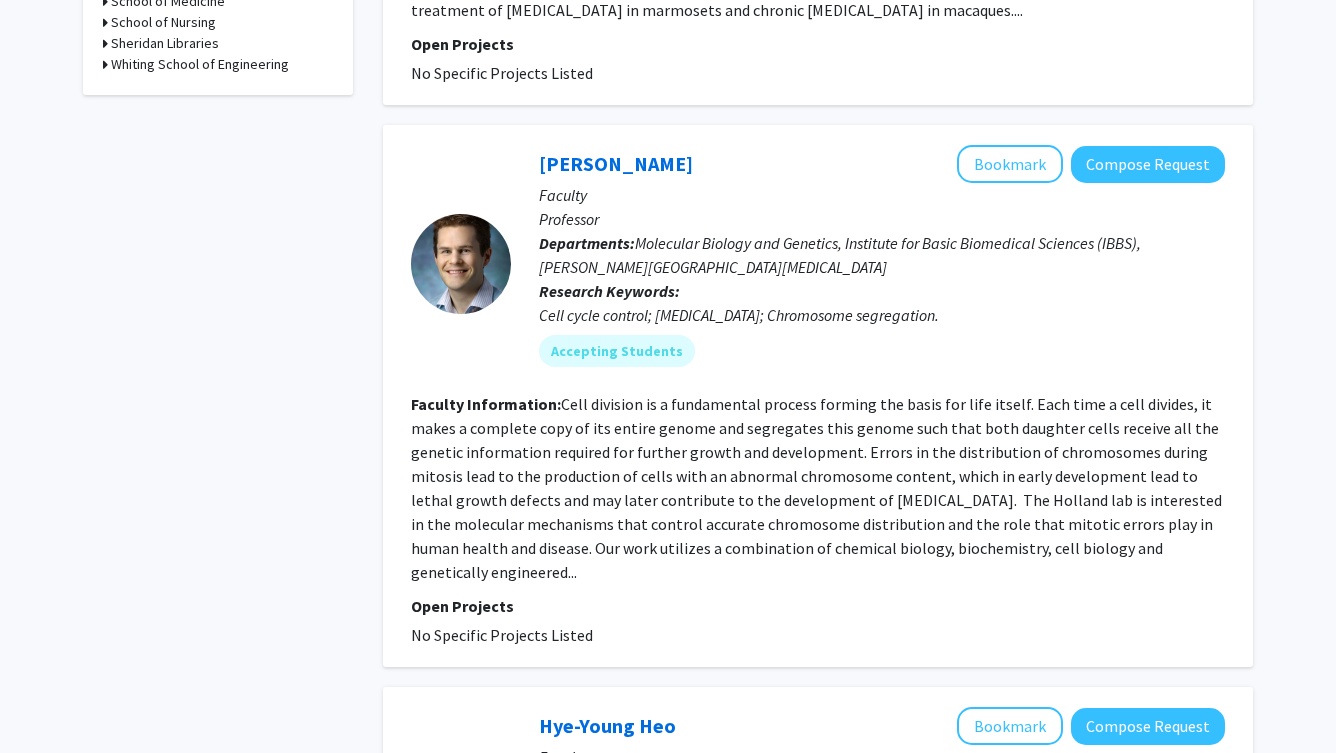 scroll, scrollTop: 989, scrollLeft: 0, axis: vertical 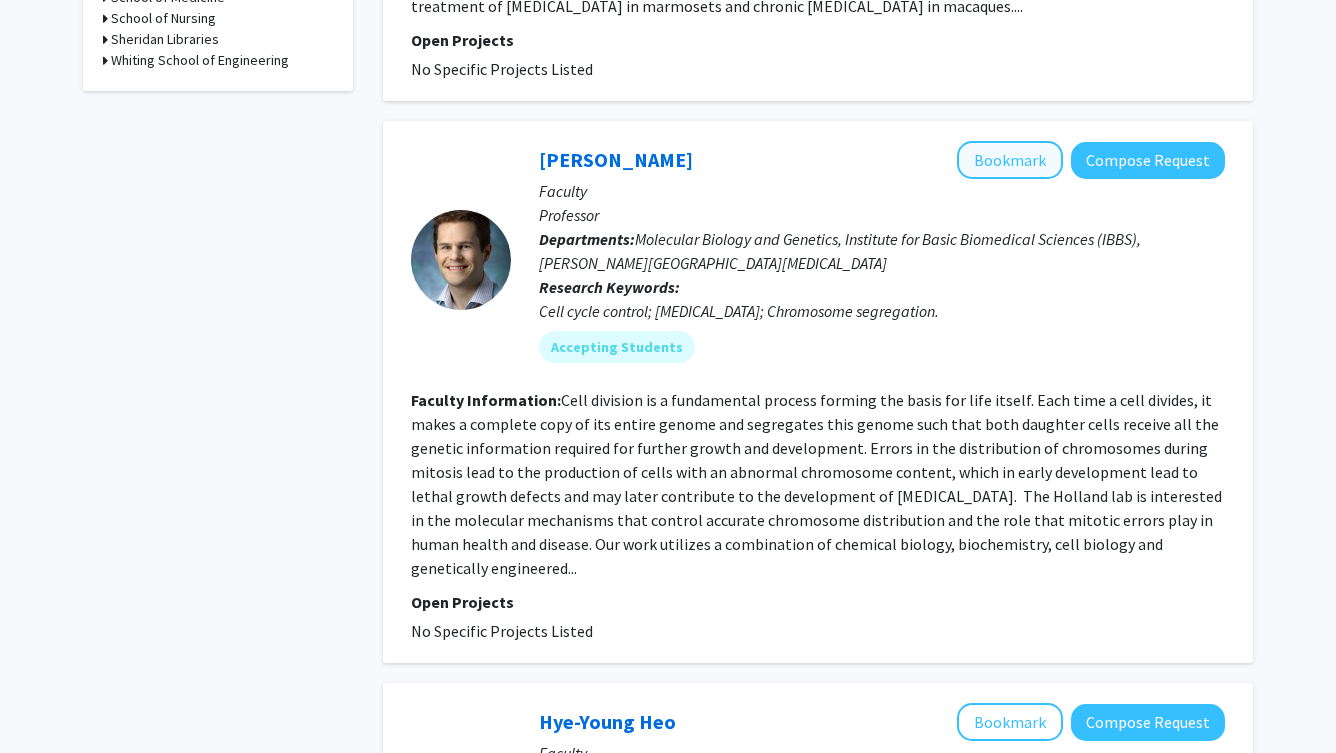 click on "Bookmark" 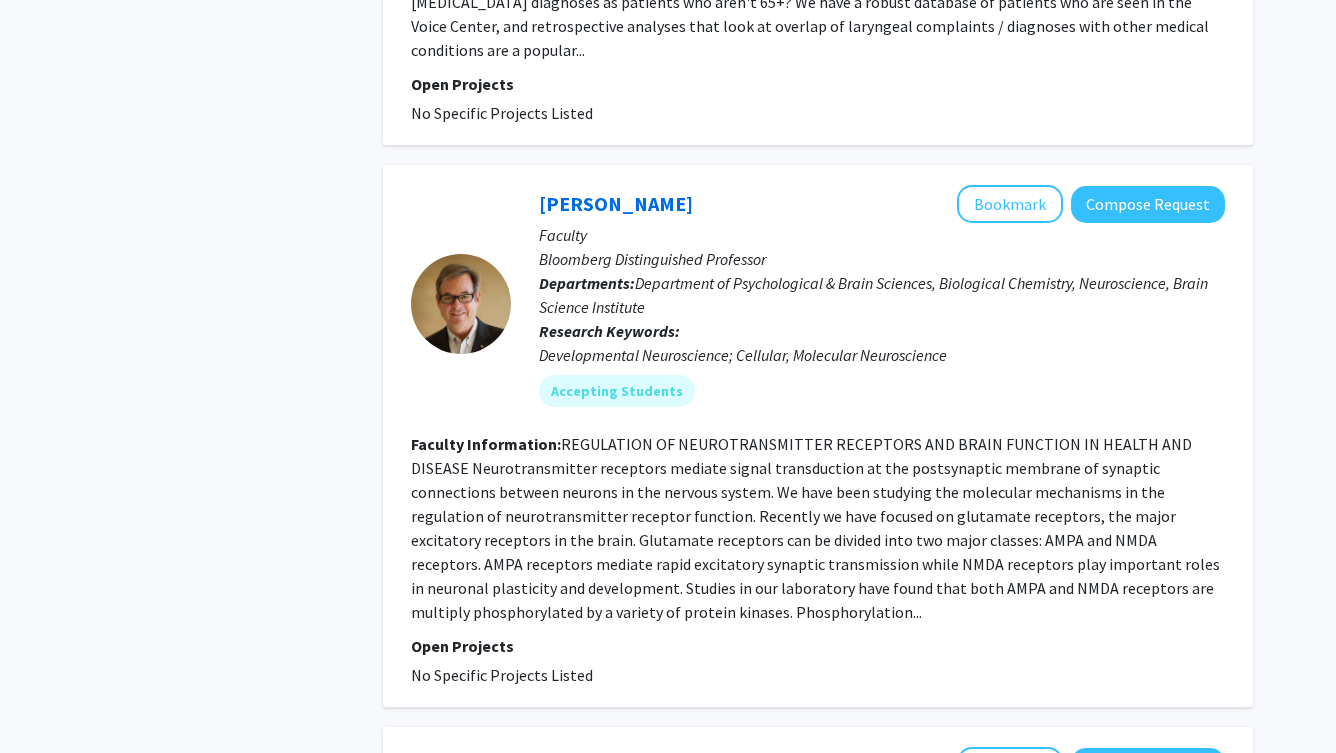 scroll, scrollTop: 2560, scrollLeft: 0, axis: vertical 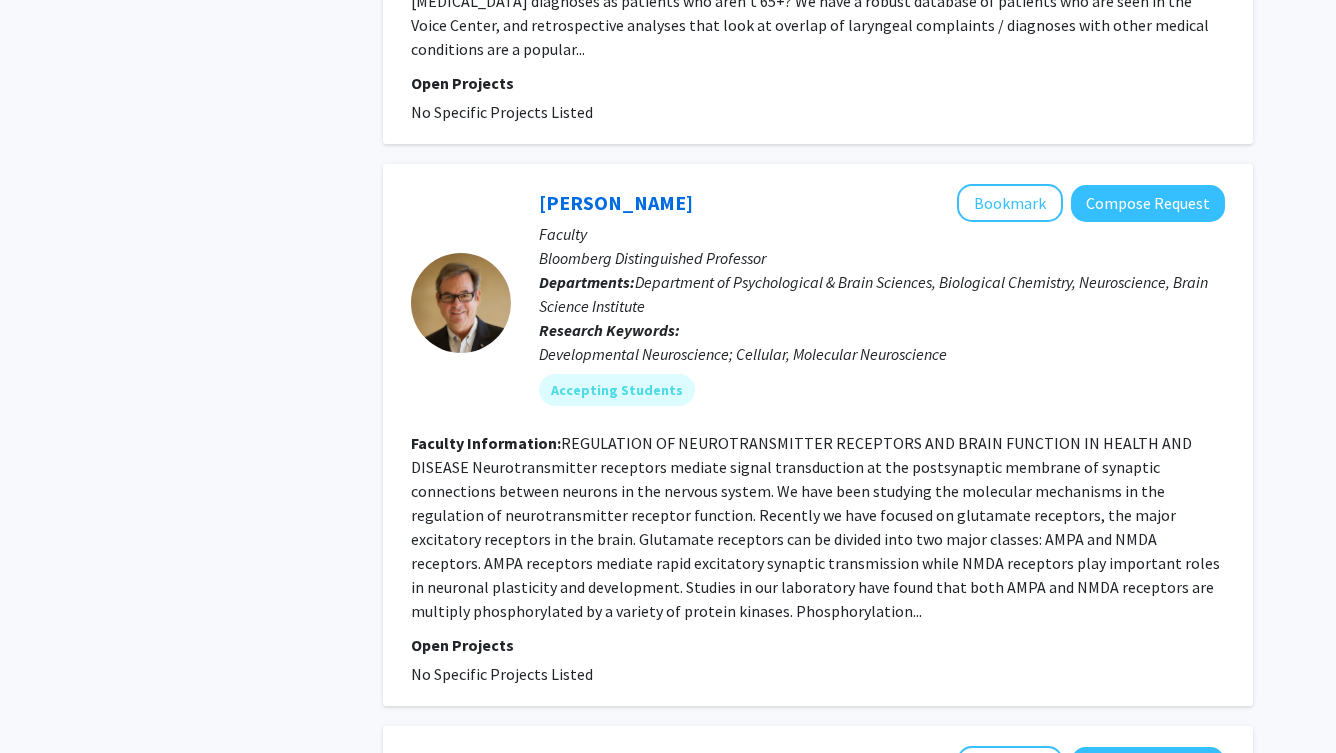 click on "REGULATION OF NEUROTRANSMITTER RECEPTORS AND BRAIN FUNCTION IN HEALTH AND DISEASE  Neurotransmitter receptors mediate signal transduction at the postsynaptic membrane of synaptic connections between neurons in the nervous system. We have been studying the molecular mechanisms in the regulation of neurotransmitter receptor function. Recently we have focused on glutamate receptors, the major excitatory receptors in the brain. Glutamate receptors can be divided into two major classes: AMPA and NMDA receptors. AMPA receptors mediate rapid excitatory synaptic transmission while NMDA receptors play important roles in neuronal plasticity and development. Studies in our laboratory have found that both AMPA and NMDA receptors are multiply phosphorylated by a variety of protein kinases. Phosphorylation..." 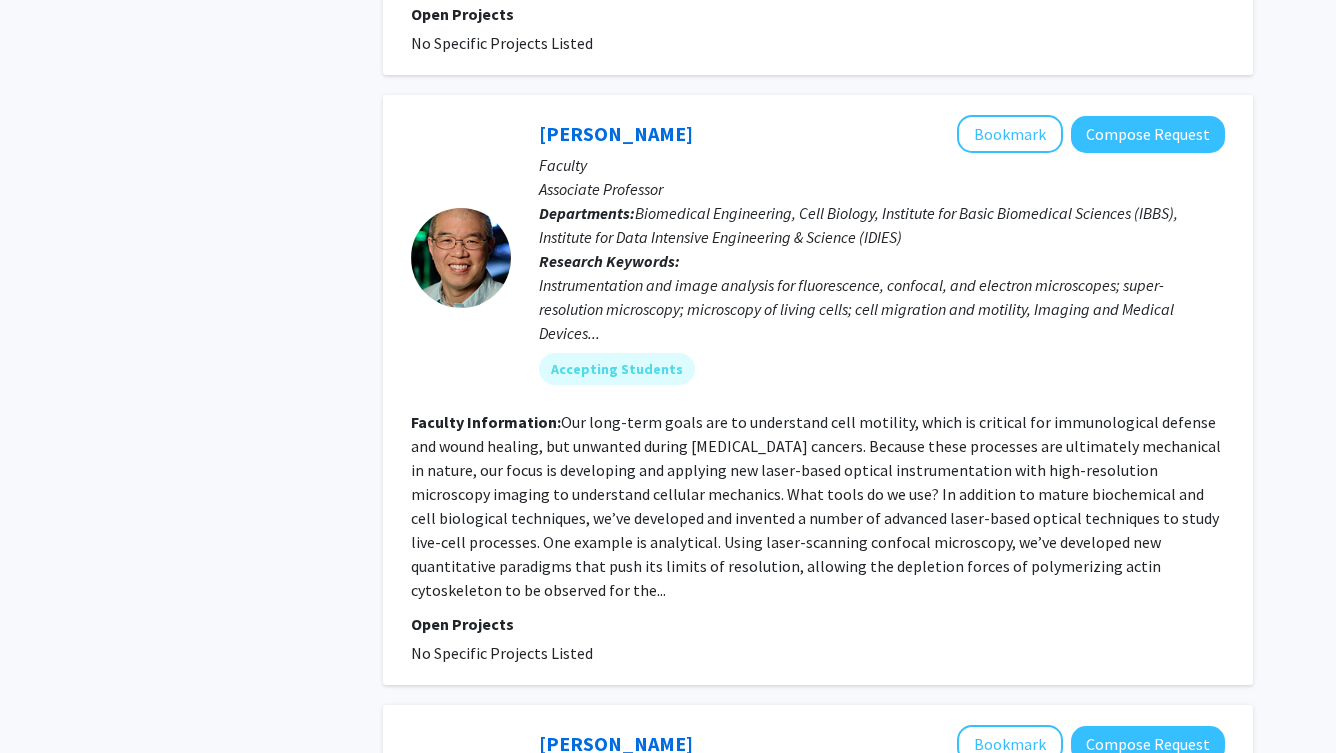 scroll, scrollTop: 3189, scrollLeft: 0, axis: vertical 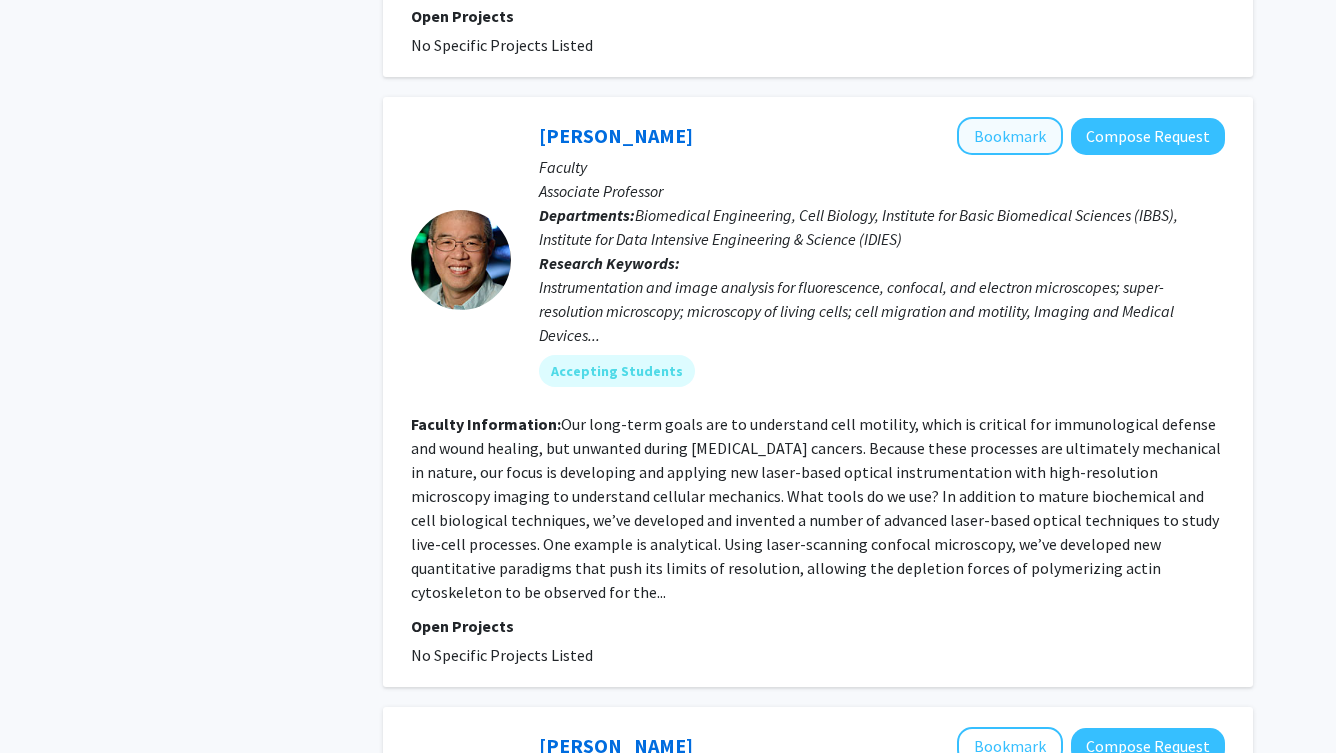 click on "Bookmark" 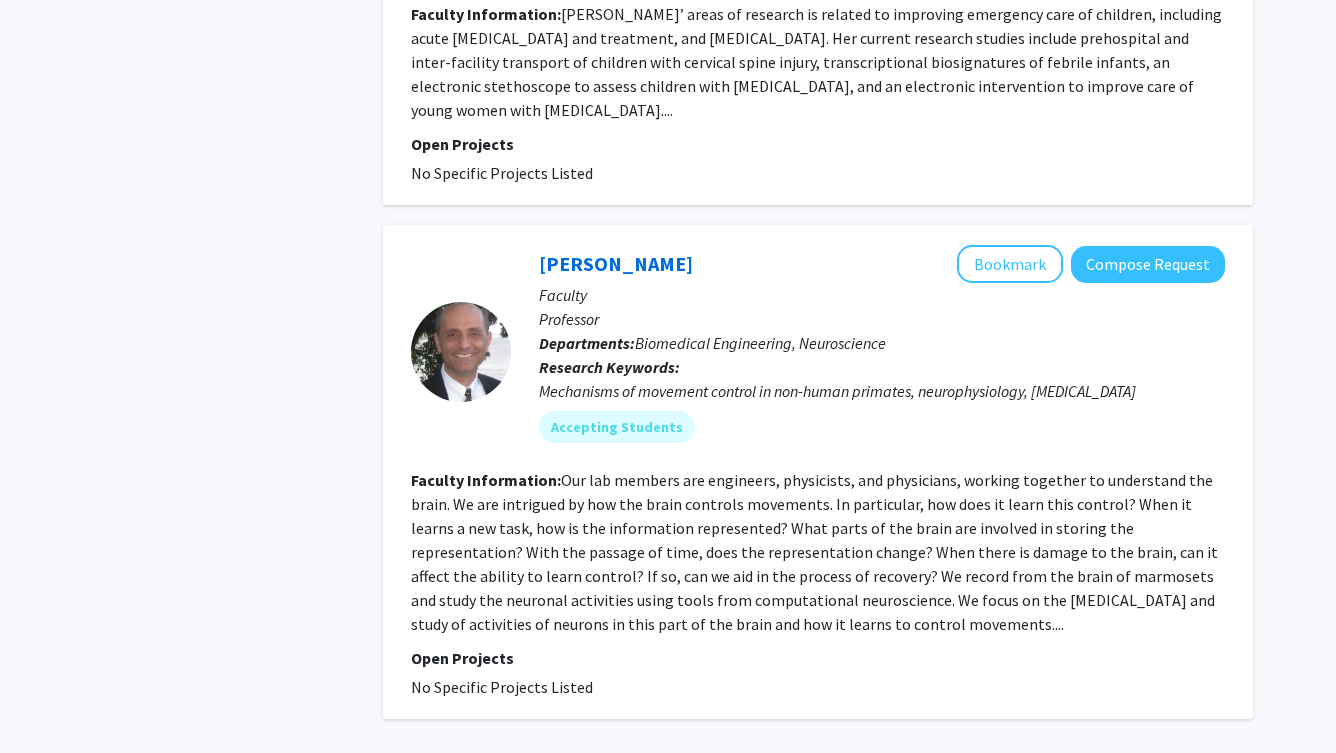 scroll, scrollTop: 4628, scrollLeft: 0, axis: vertical 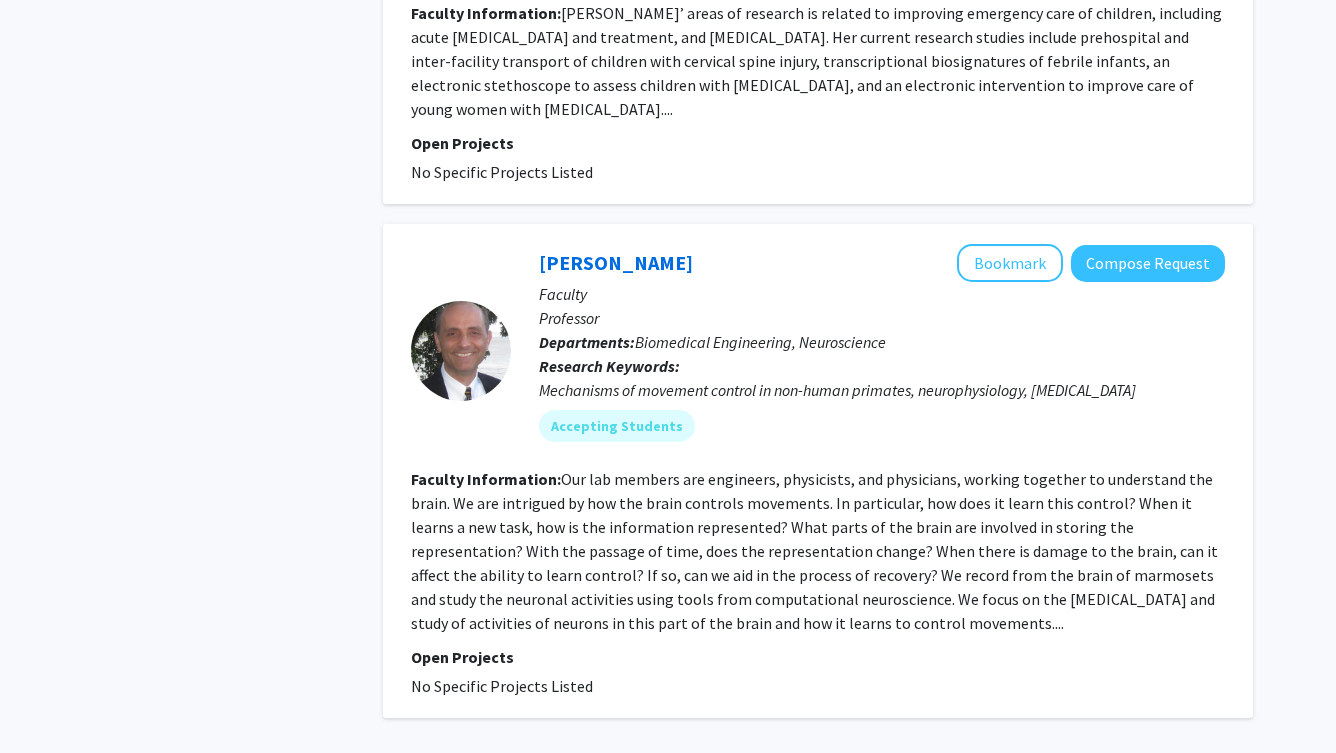 click on "11" 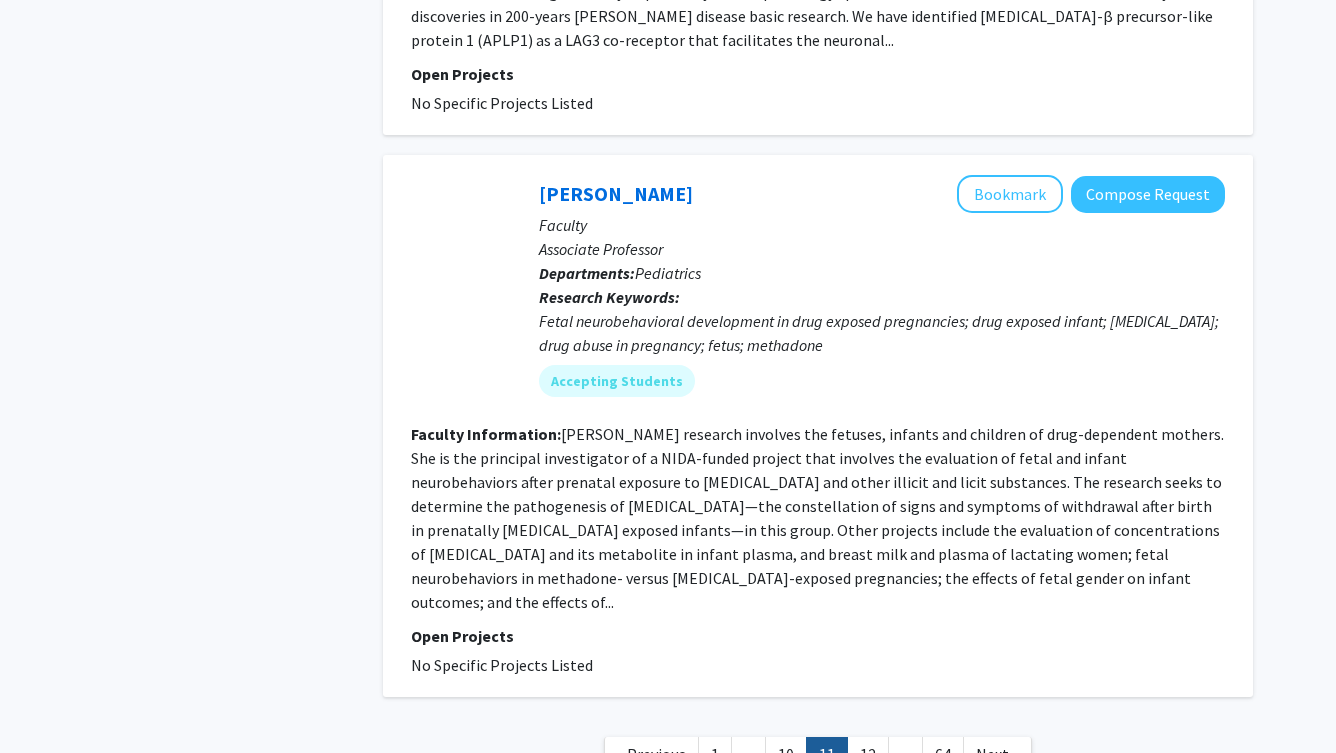 scroll, scrollTop: 5056, scrollLeft: 0, axis: vertical 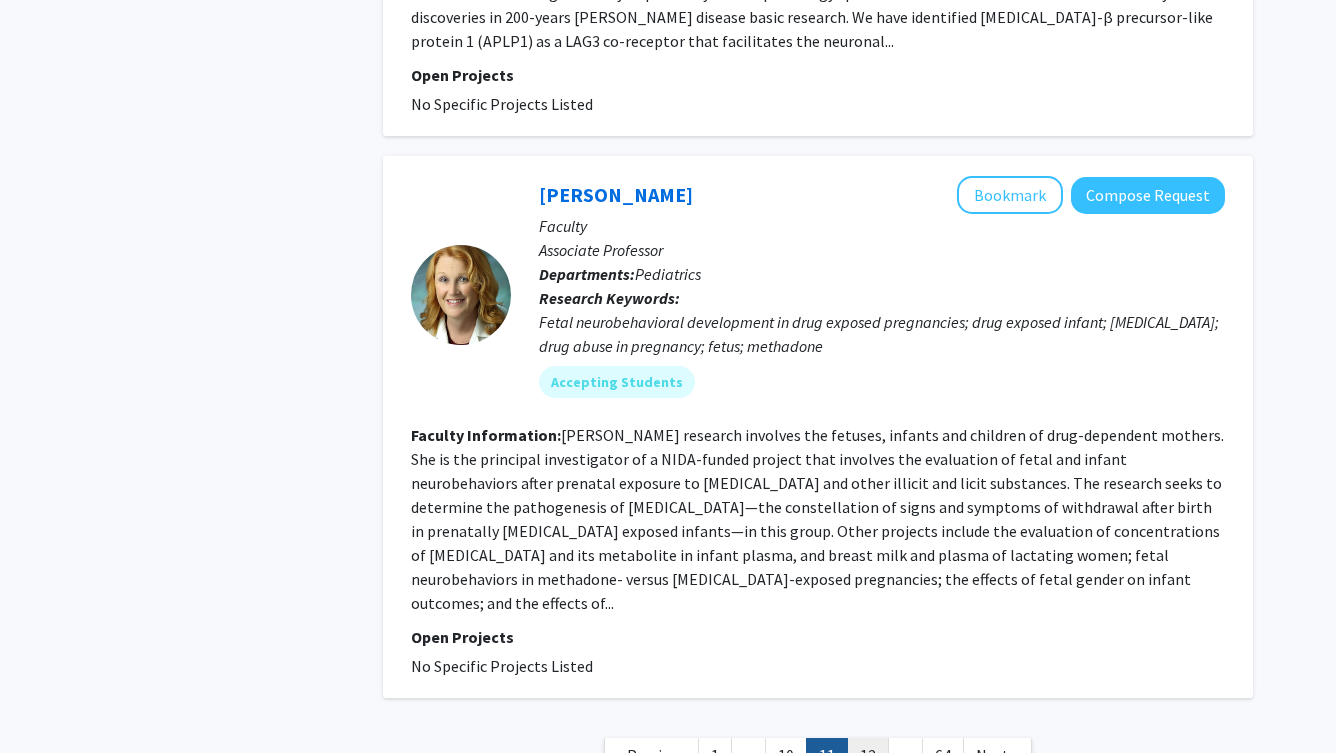 click on "12" 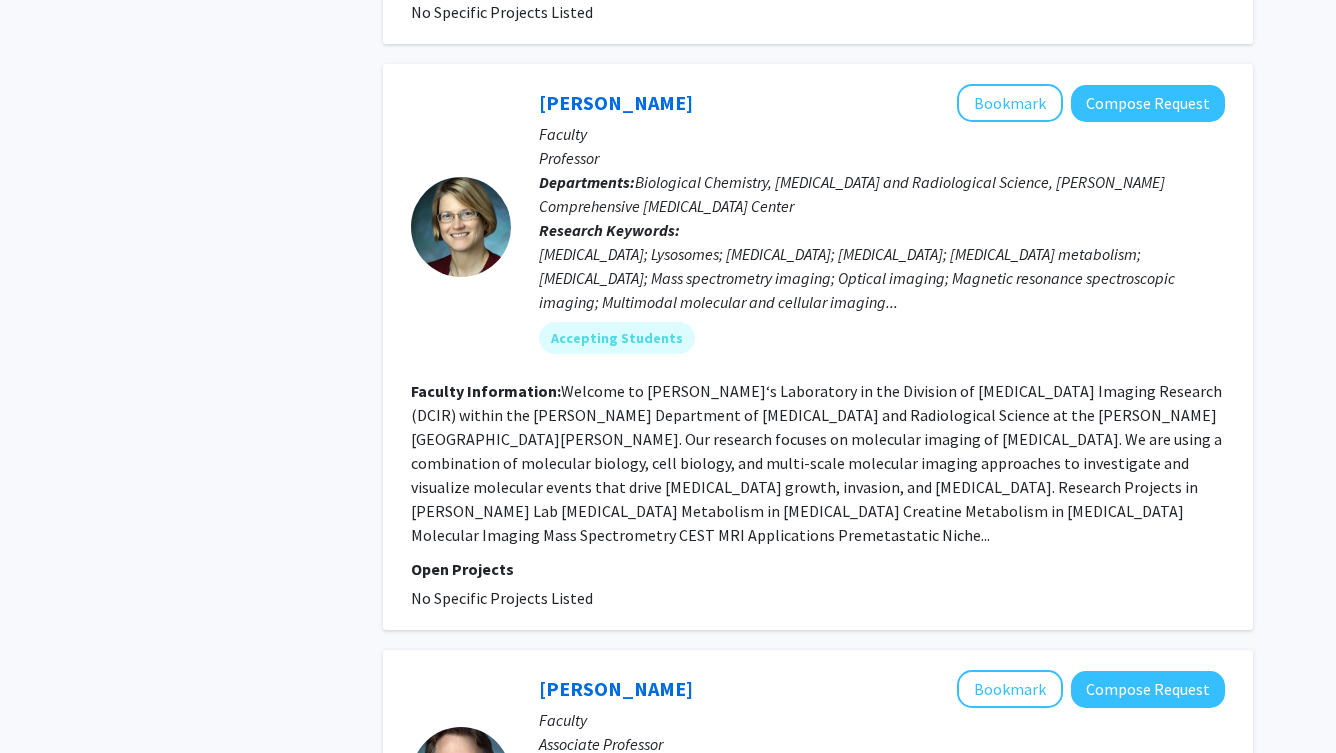 scroll, scrollTop: 4061, scrollLeft: 0, axis: vertical 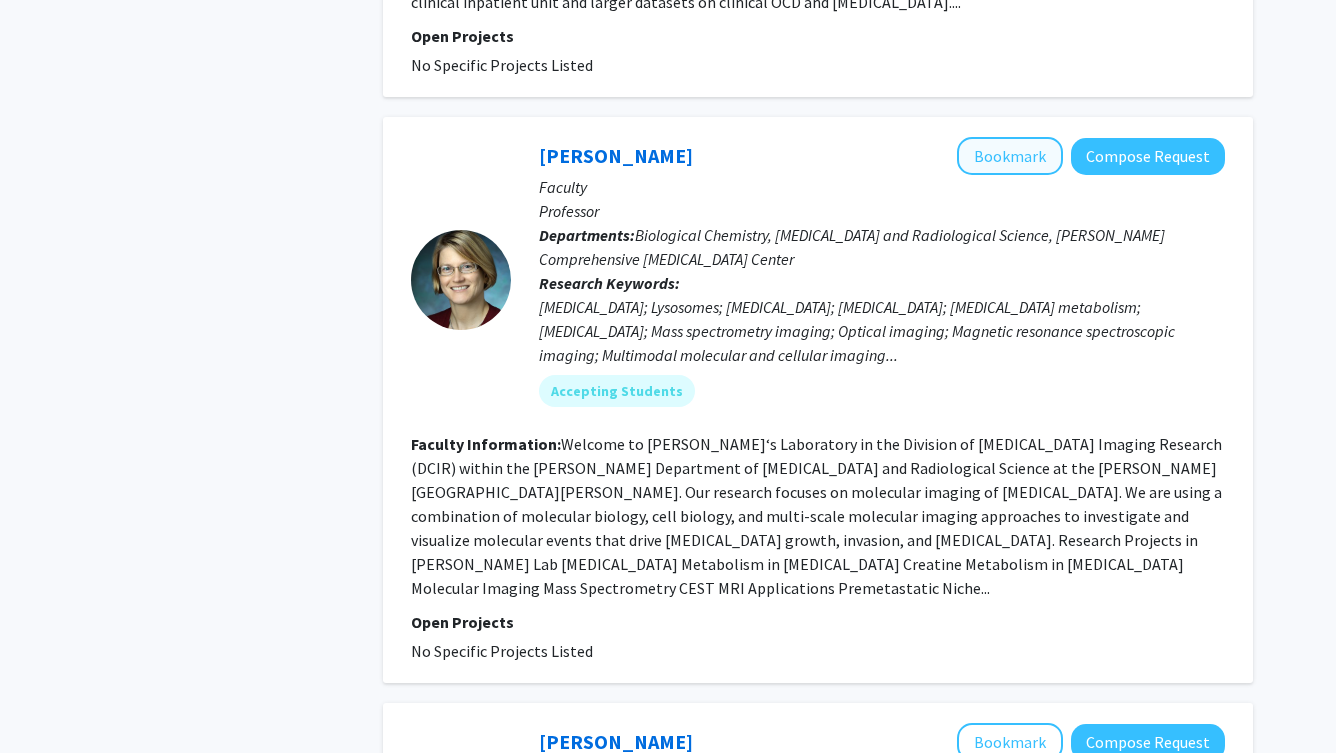 click on "Bookmark" 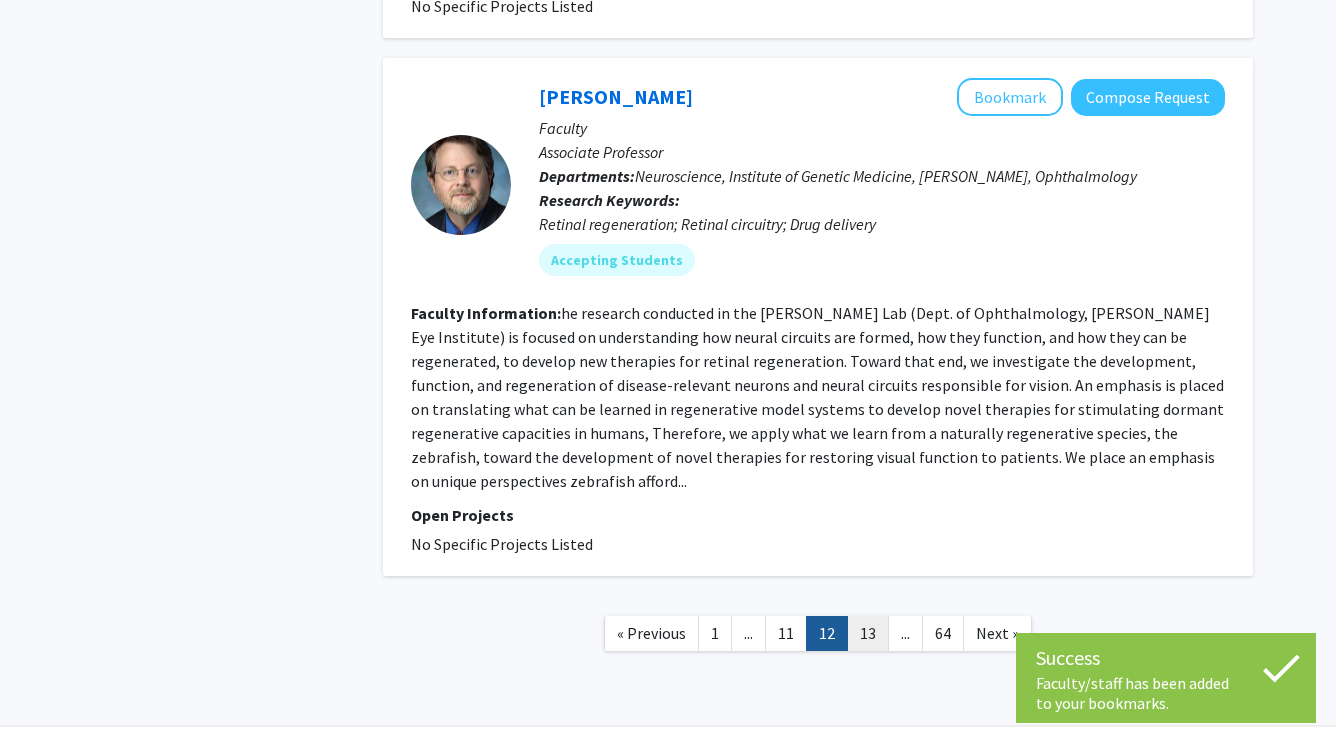 scroll, scrollTop: 4704, scrollLeft: 0, axis: vertical 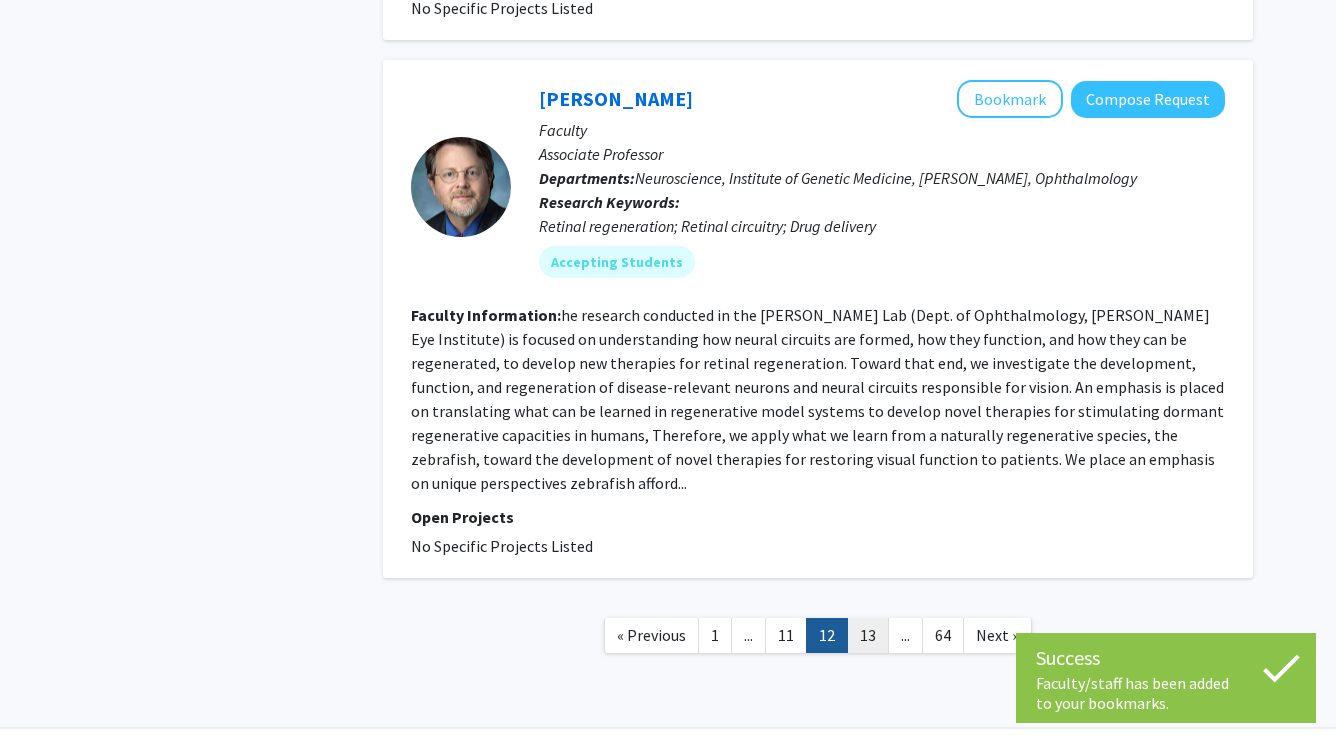 click on "13" 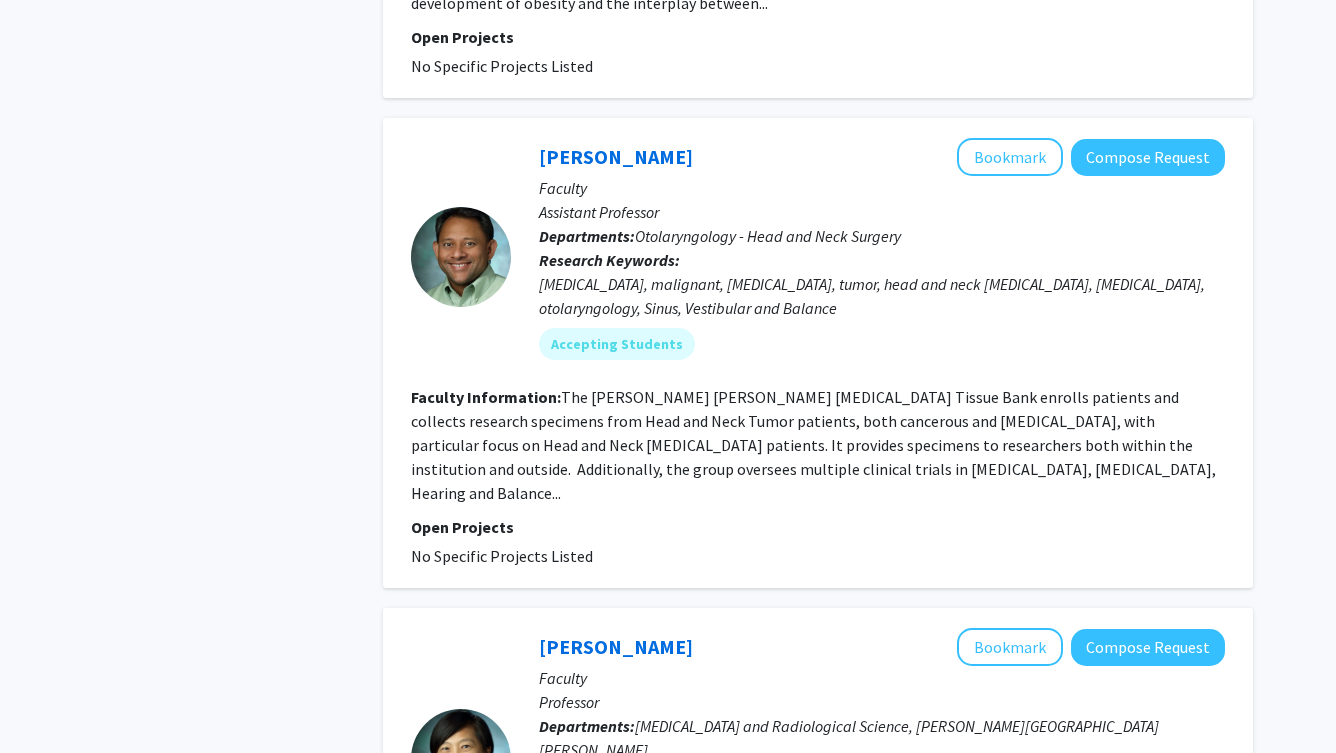 scroll, scrollTop: 1758, scrollLeft: 0, axis: vertical 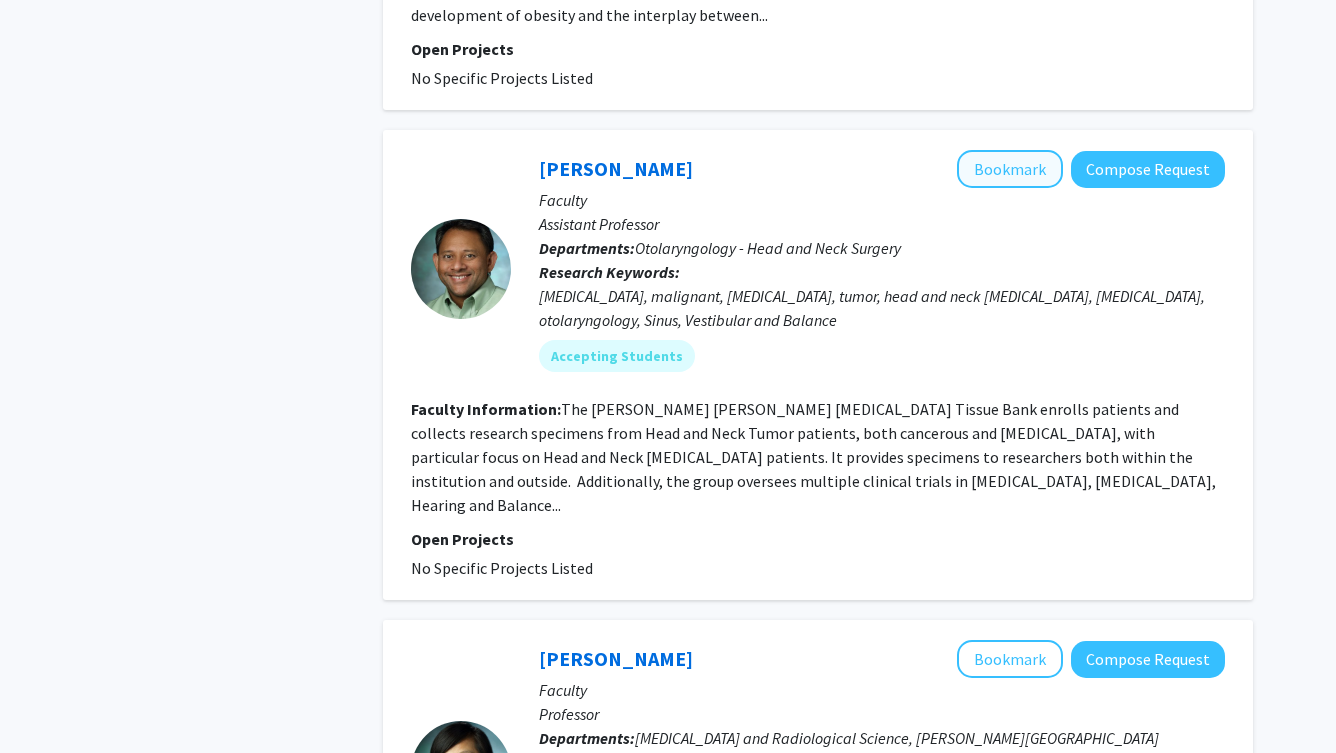 click on "Bookmark" 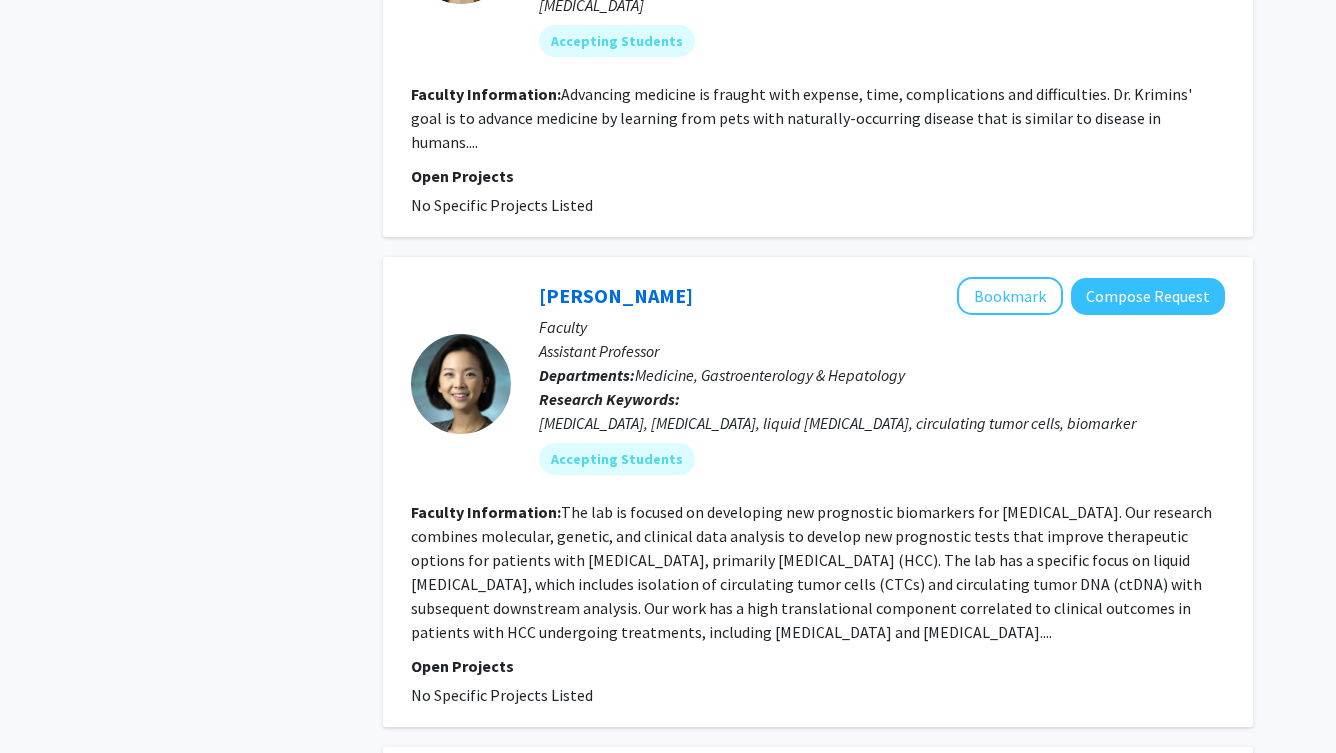 scroll, scrollTop: 3676, scrollLeft: 0, axis: vertical 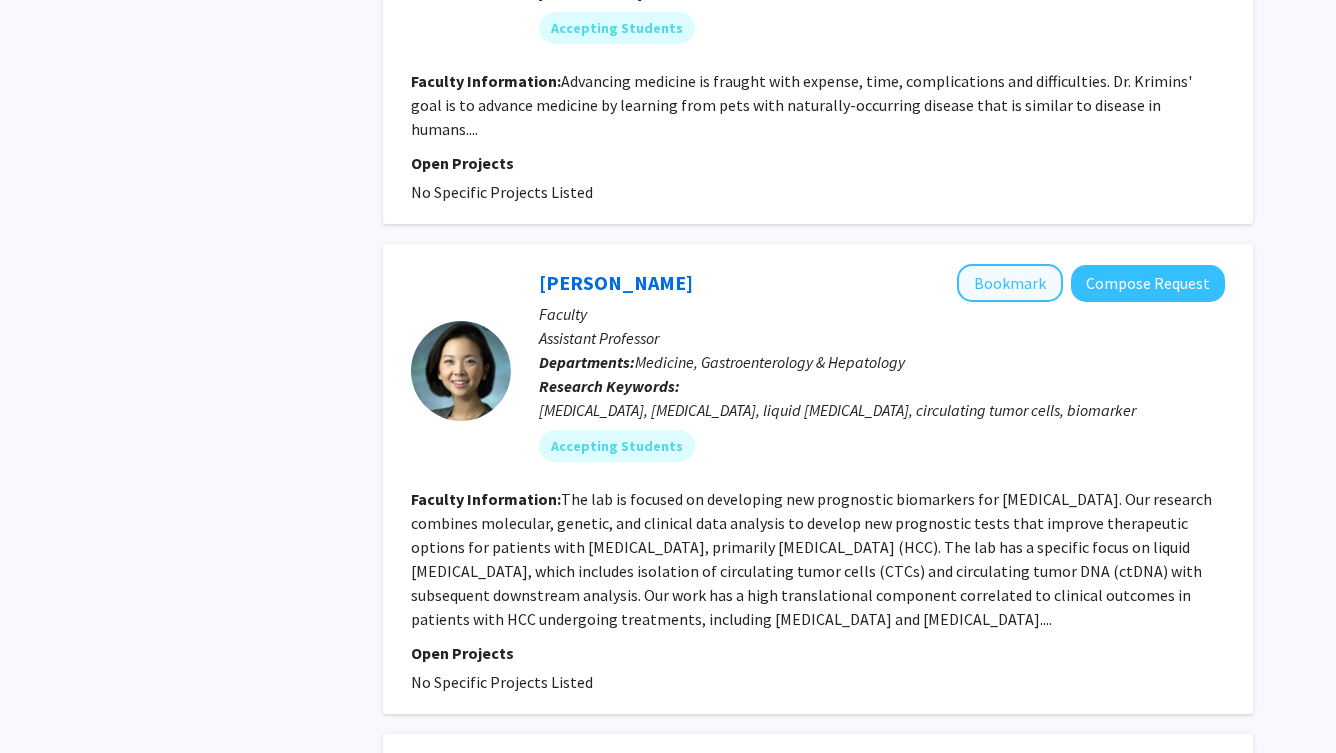 click on "Bookmark" 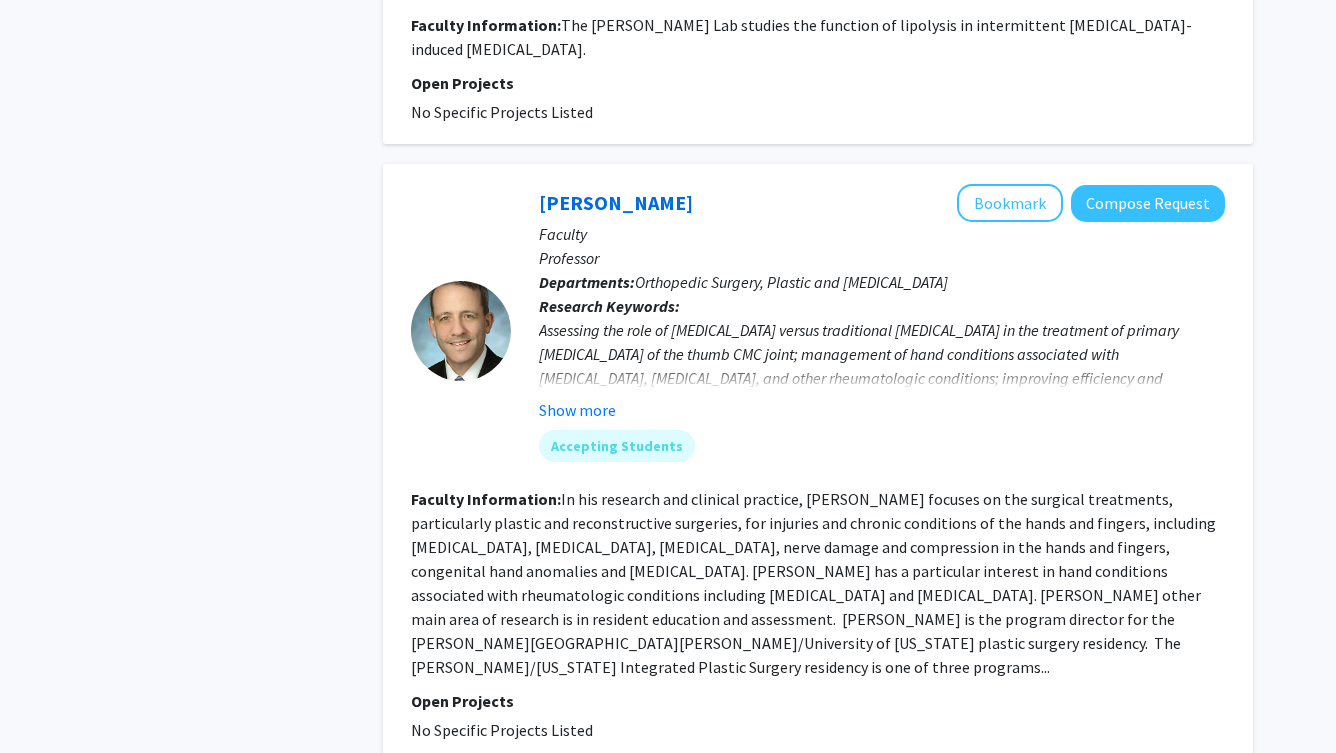 scroll, scrollTop: 4702, scrollLeft: 0, axis: vertical 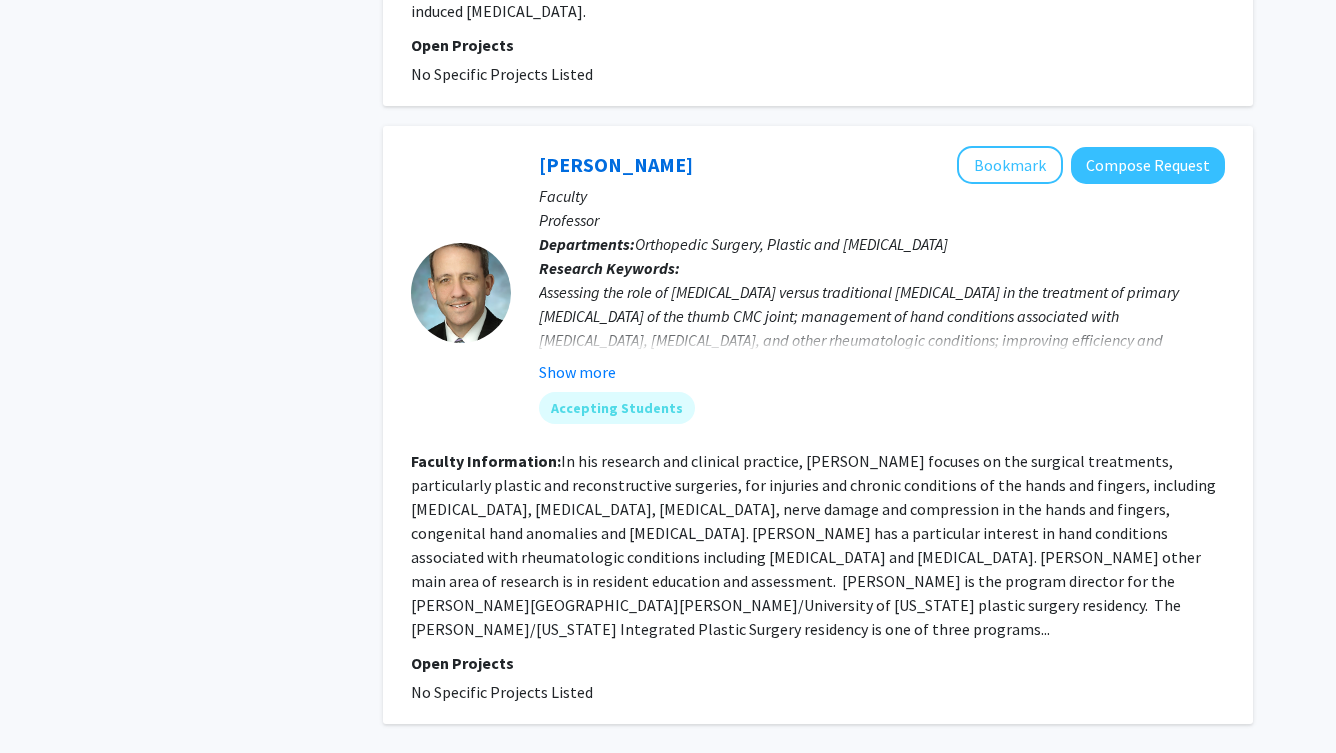 click on "14" 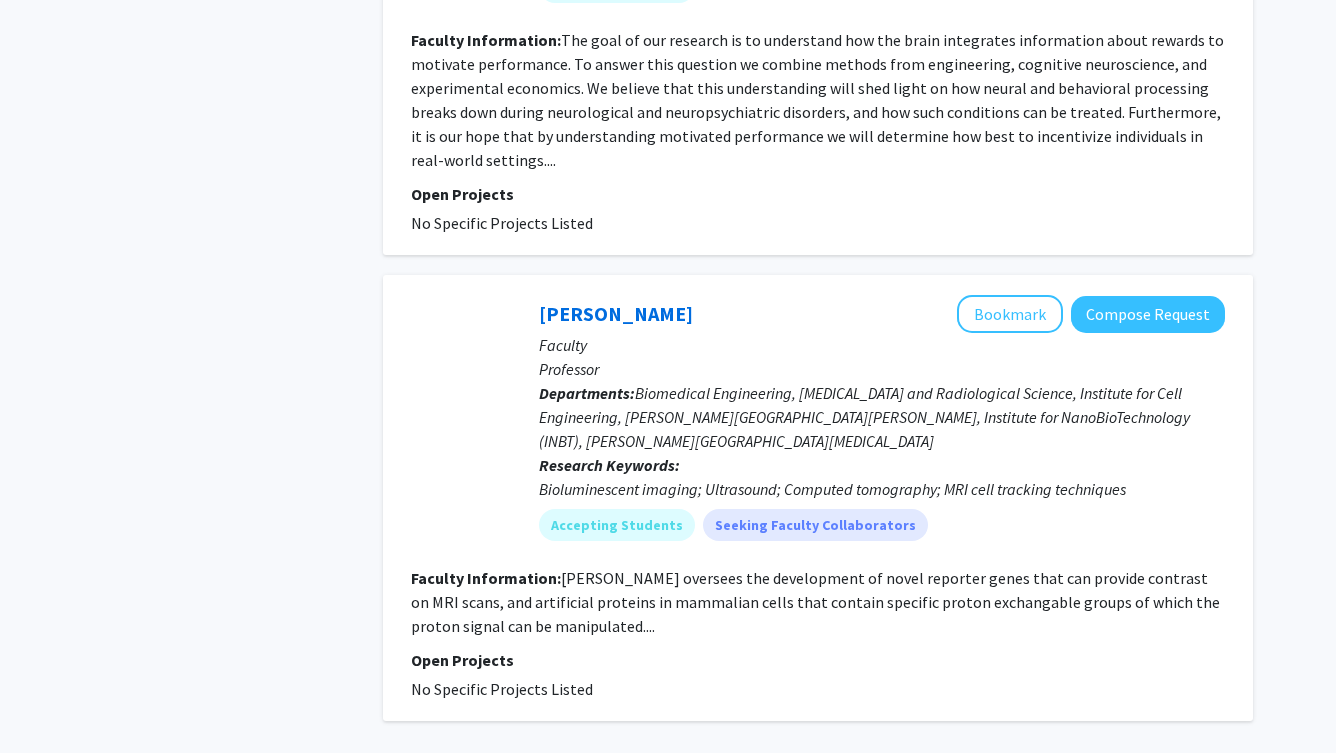 scroll, scrollTop: 4510, scrollLeft: 0, axis: vertical 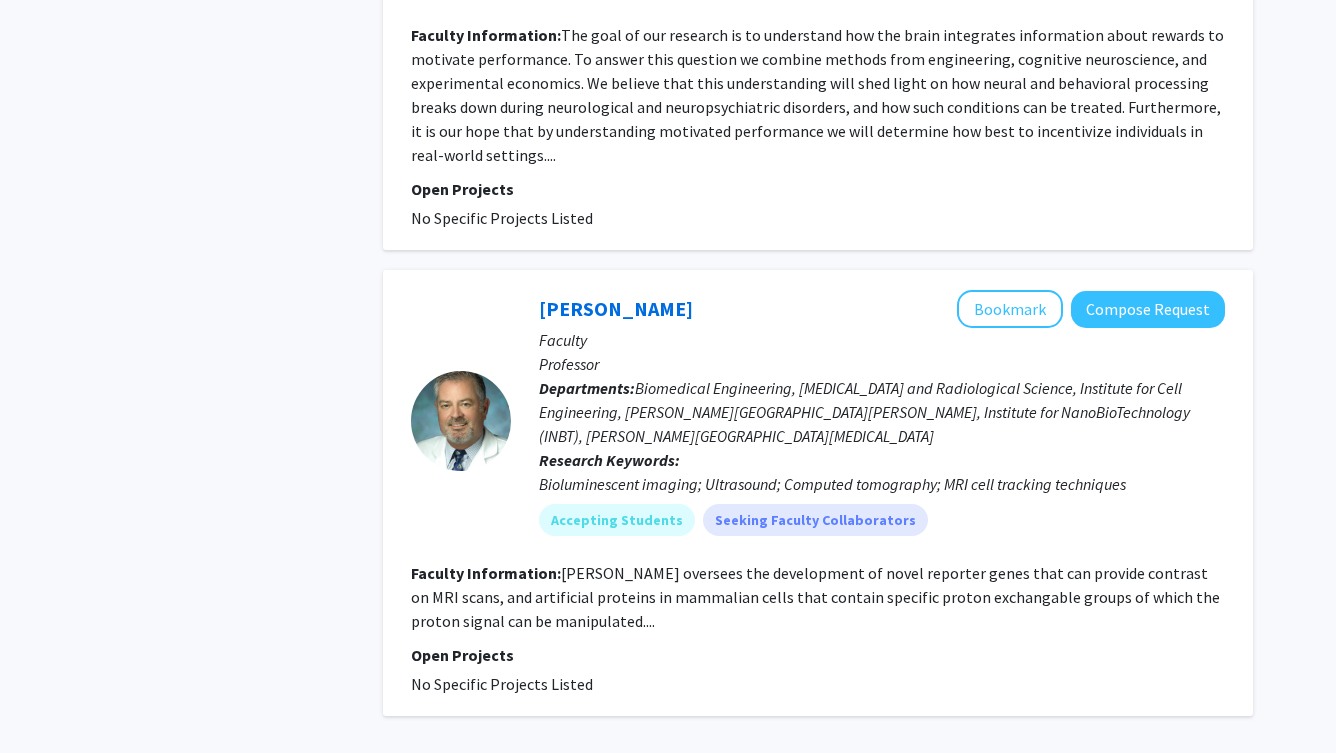 click on "15" 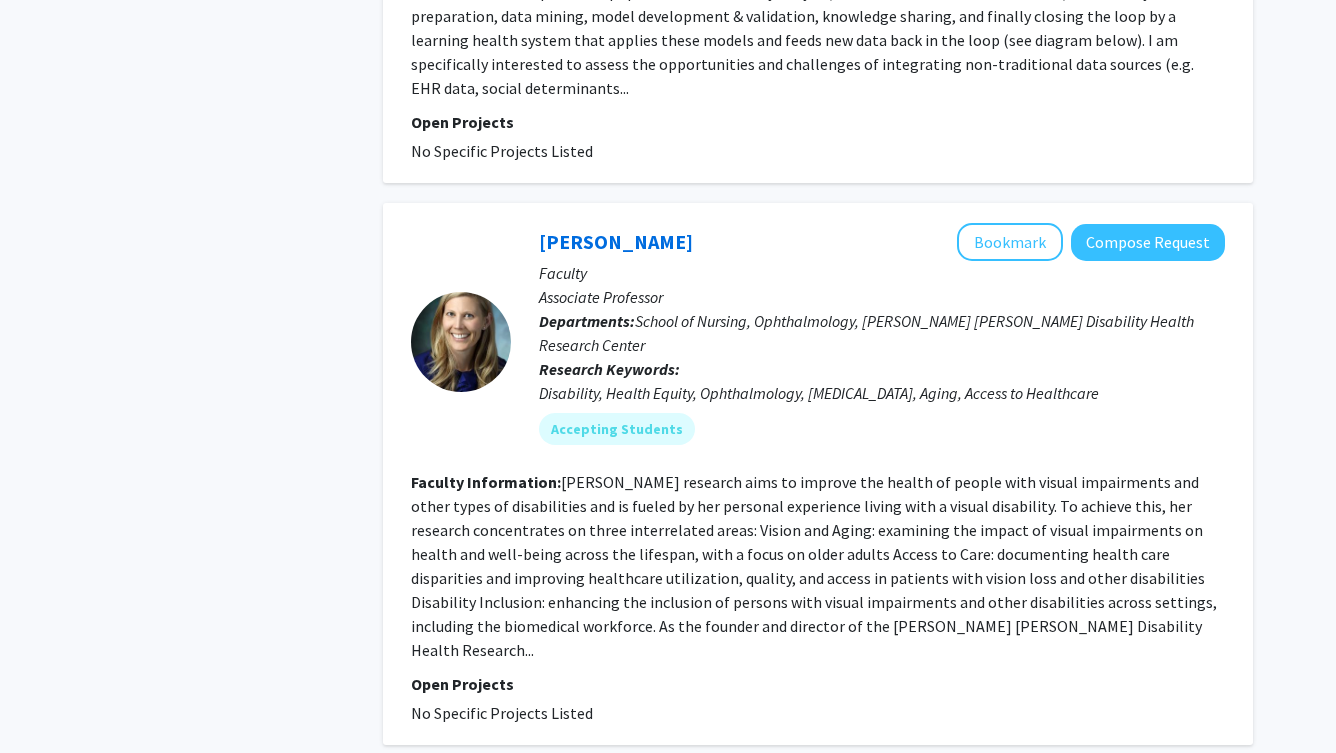 scroll, scrollTop: 4920, scrollLeft: 0, axis: vertical 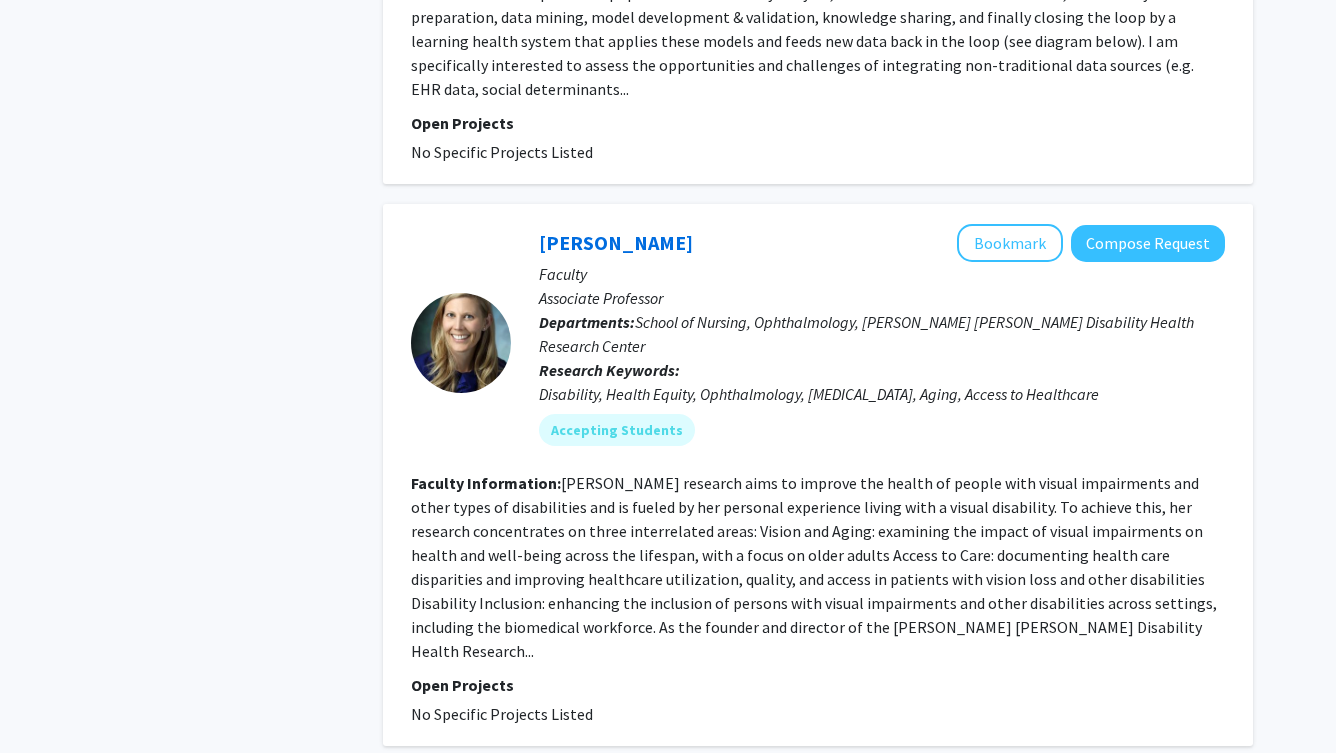 click on "16" 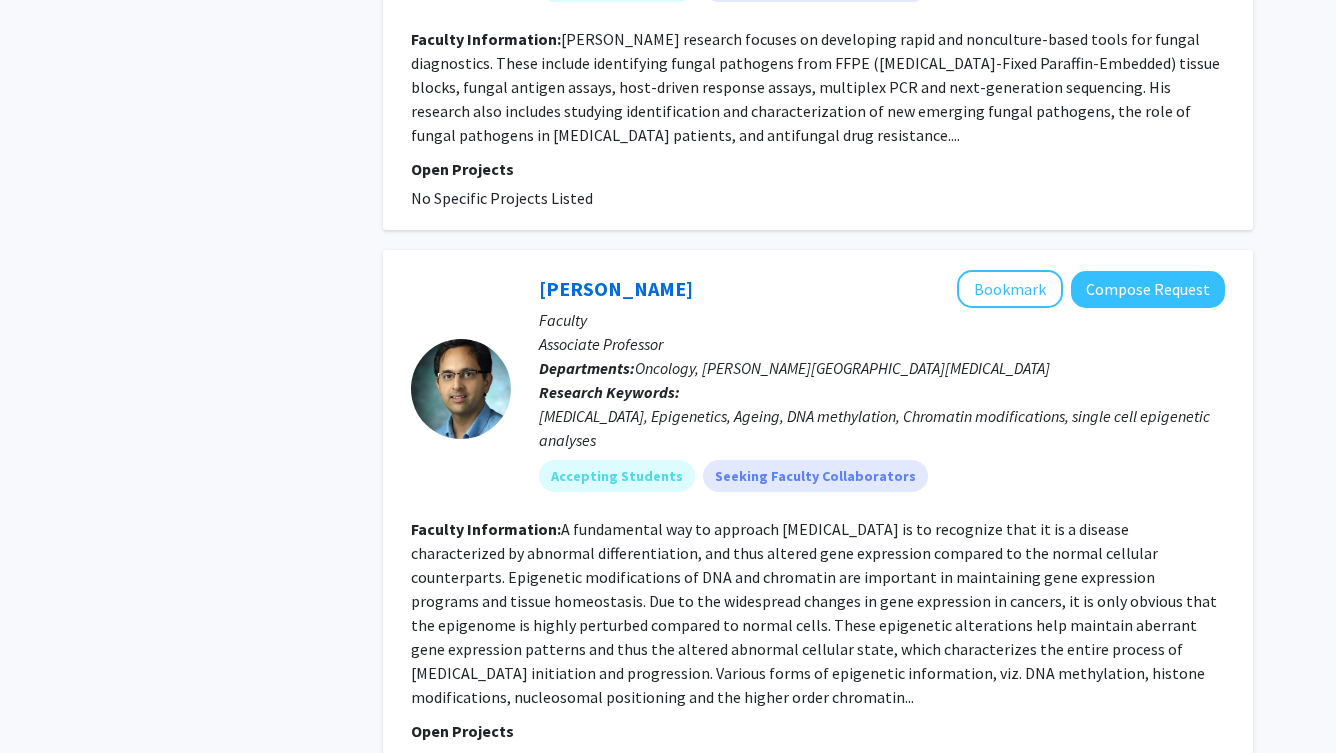 scroll, scrollTop: 4249, scrollLeft: 0, axis: vertical 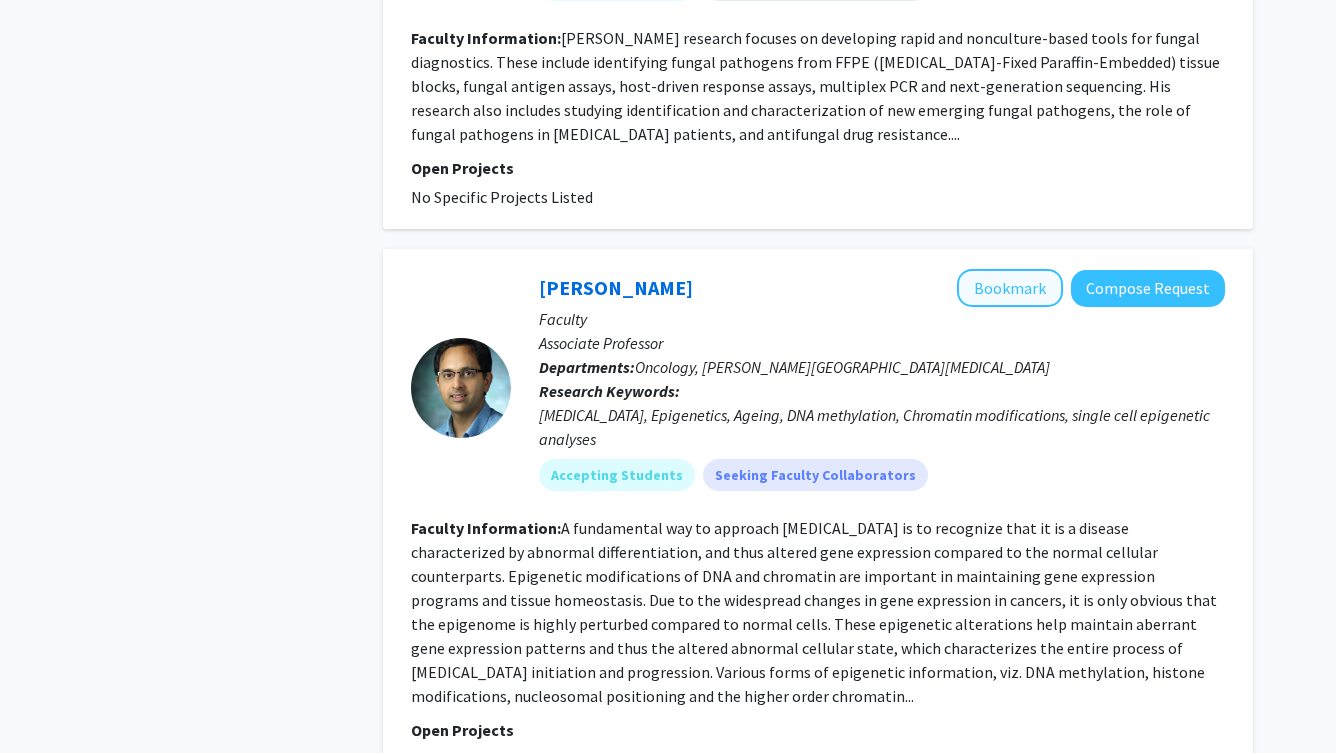 click on "Bookmark" 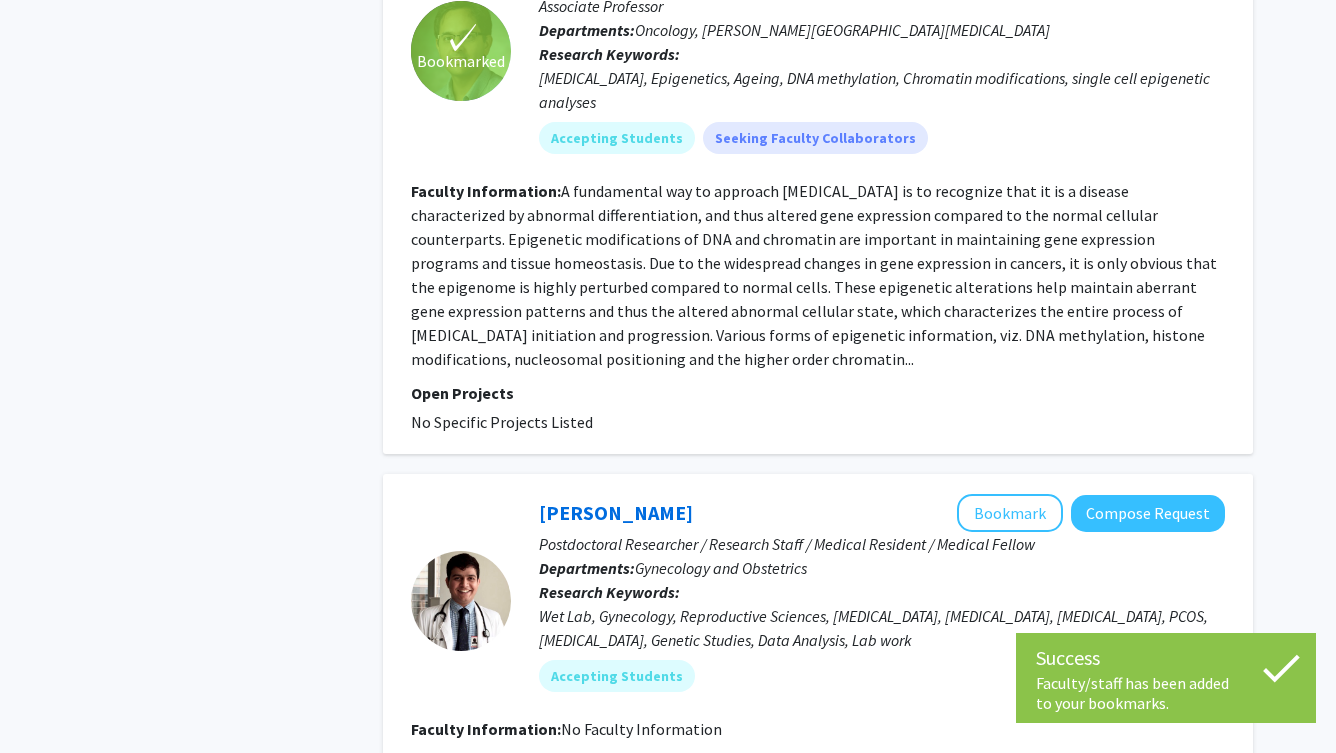 scroll, scrollTop: 4612, scrollLeft: 0, axis: vertical 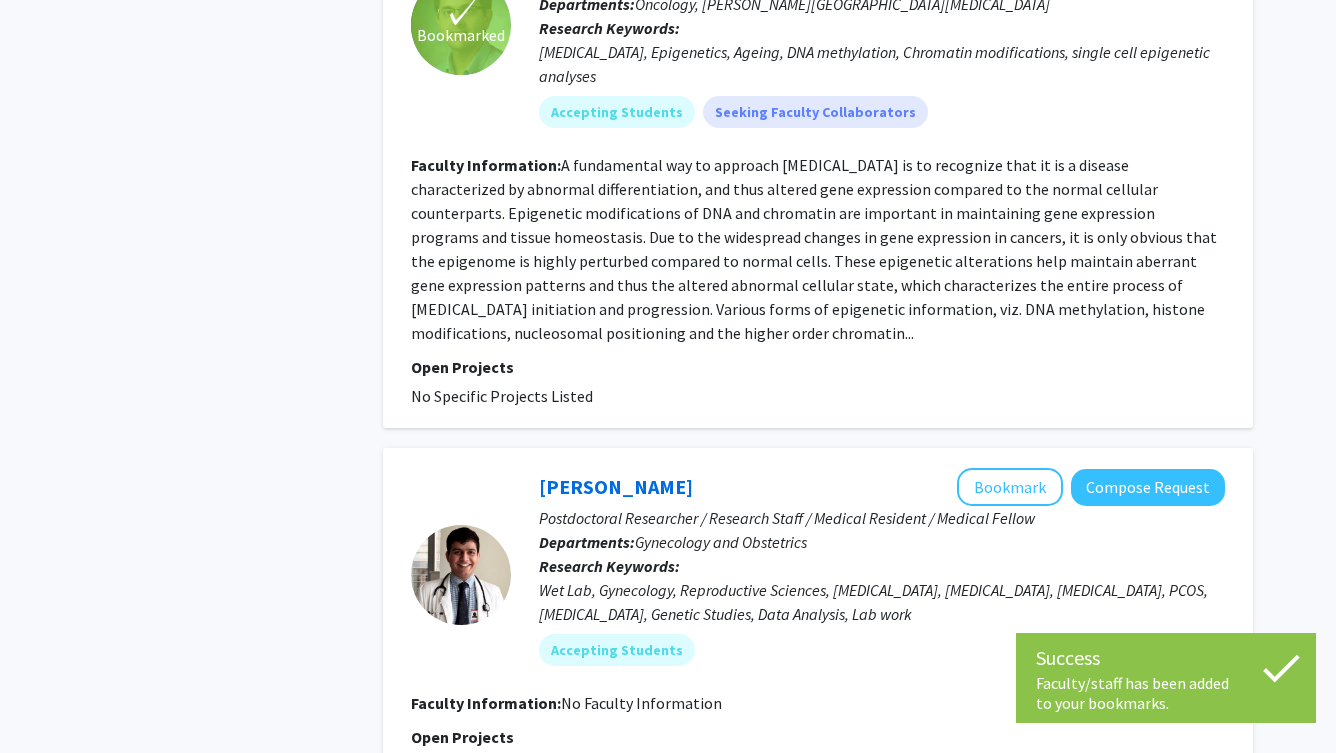 click on "17" 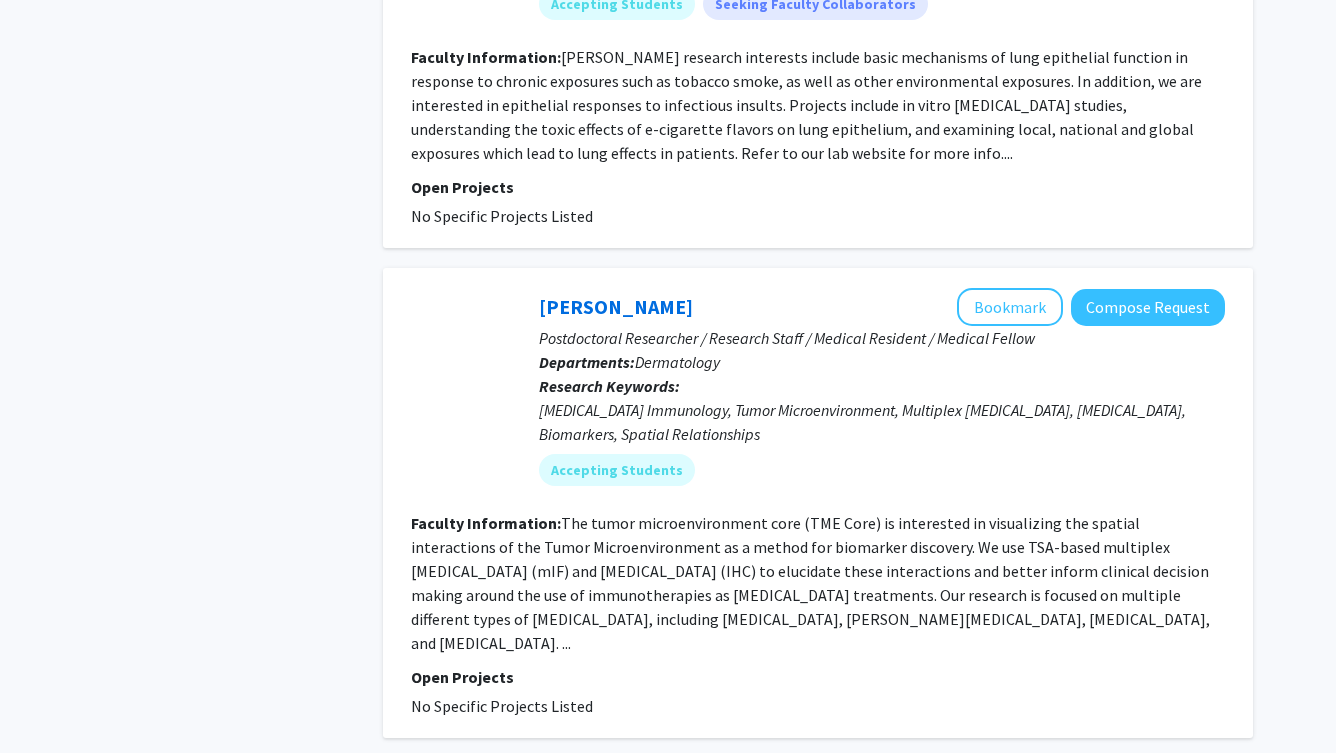 scroll, scrollTop: 4834, scrollLeft: 0, axis: vertical 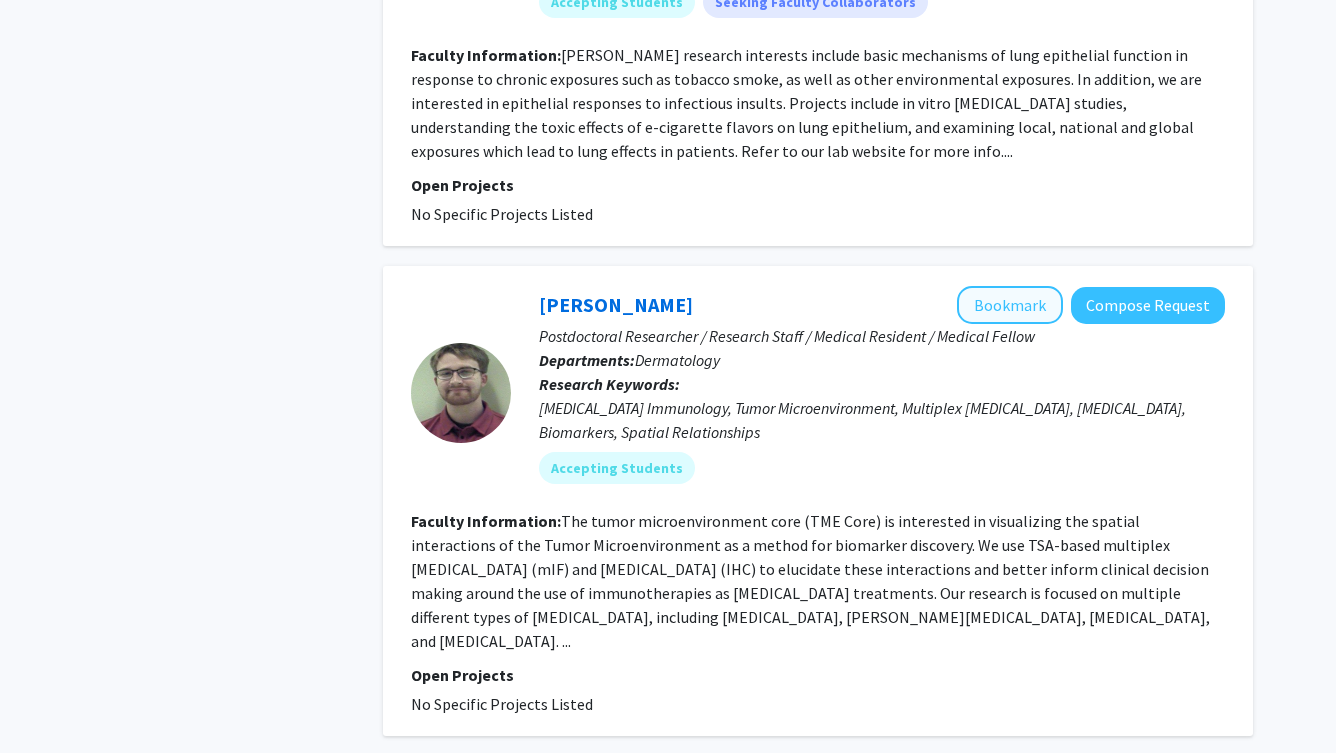 click on "Bookmark" 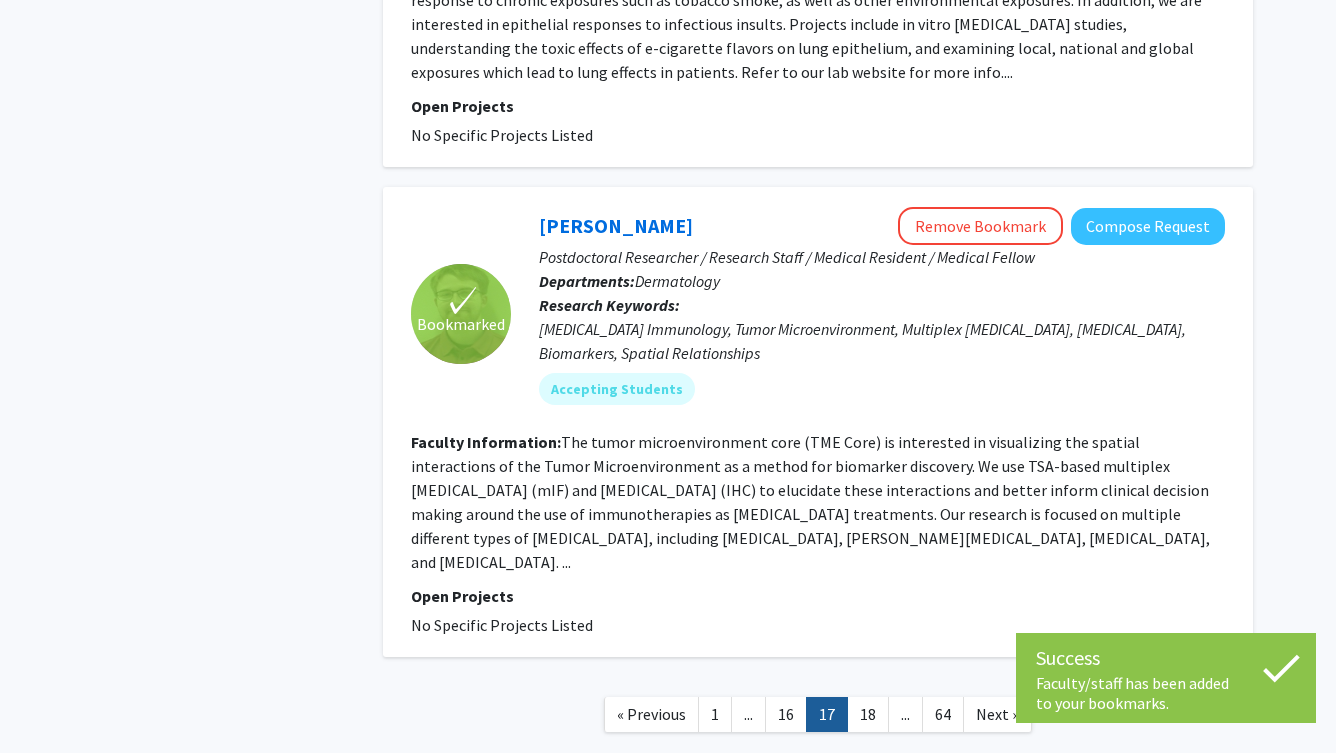 scroll, scrollTop: 4917, scrollLeft: 0, axis: vertical 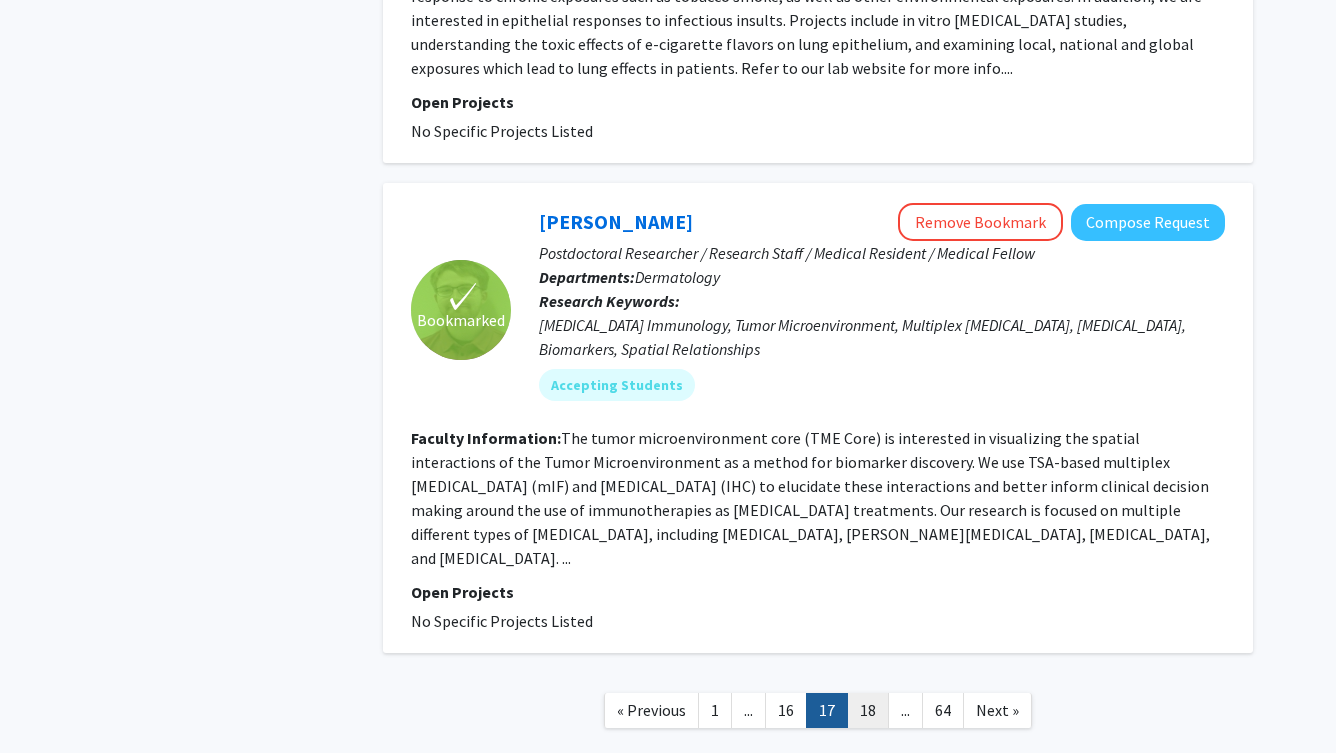 click on "18" 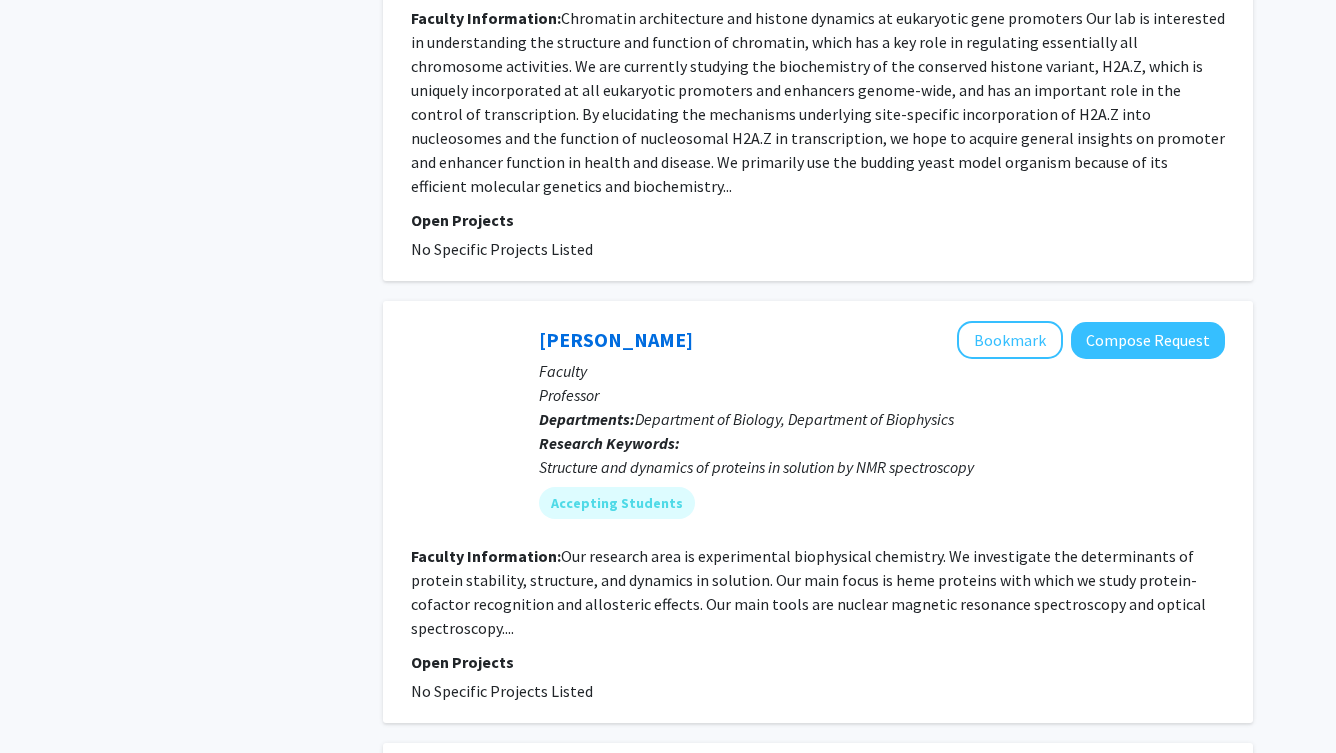 scroll, scrollTop: 4140, scrollLeft: 0, axis: vertical 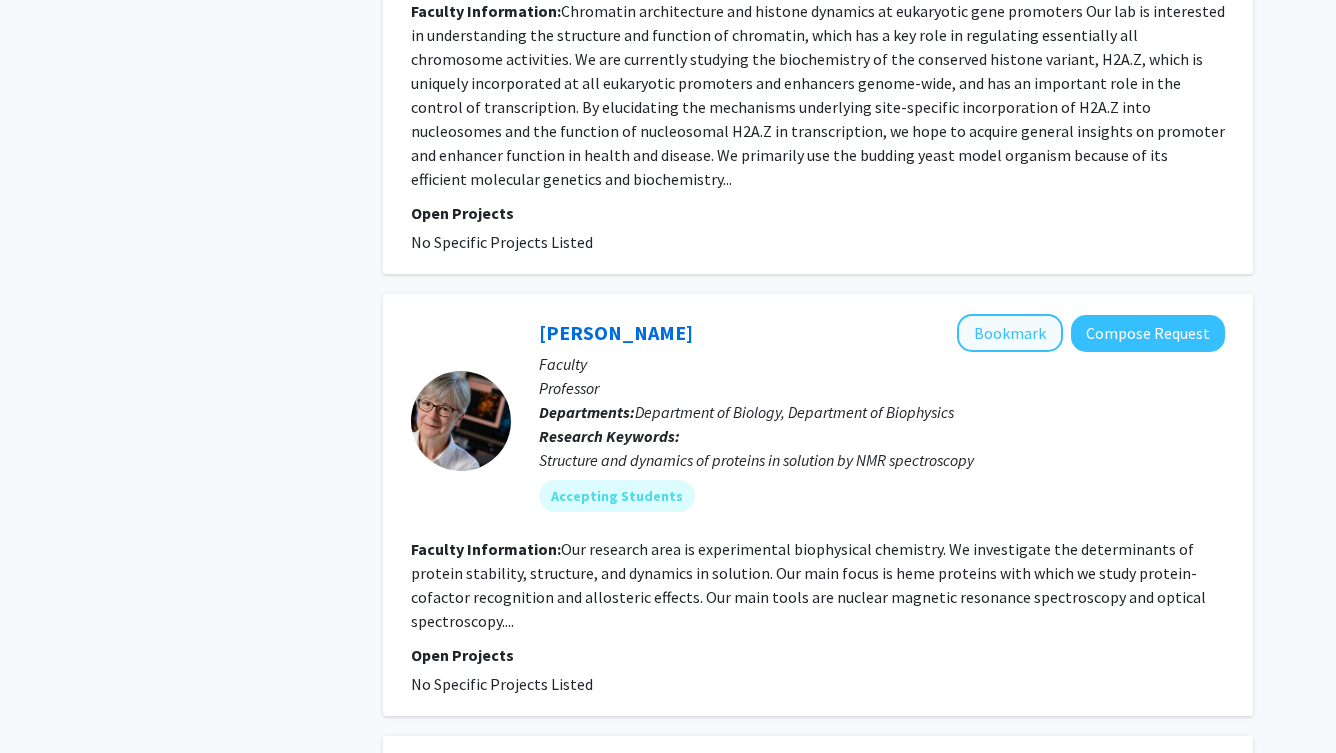 click on "Bookmark" 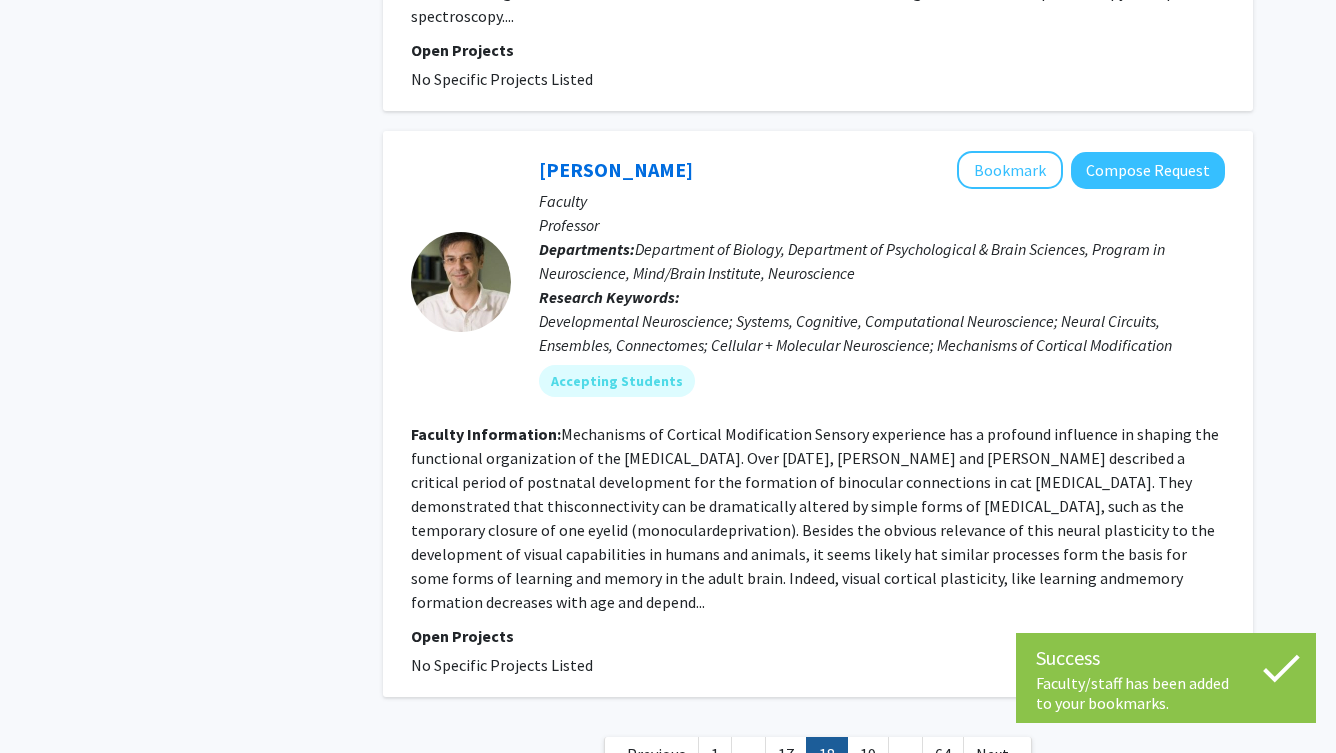 scroll, scrollTop: 4744, scrollLeft: 0, axis: vertical 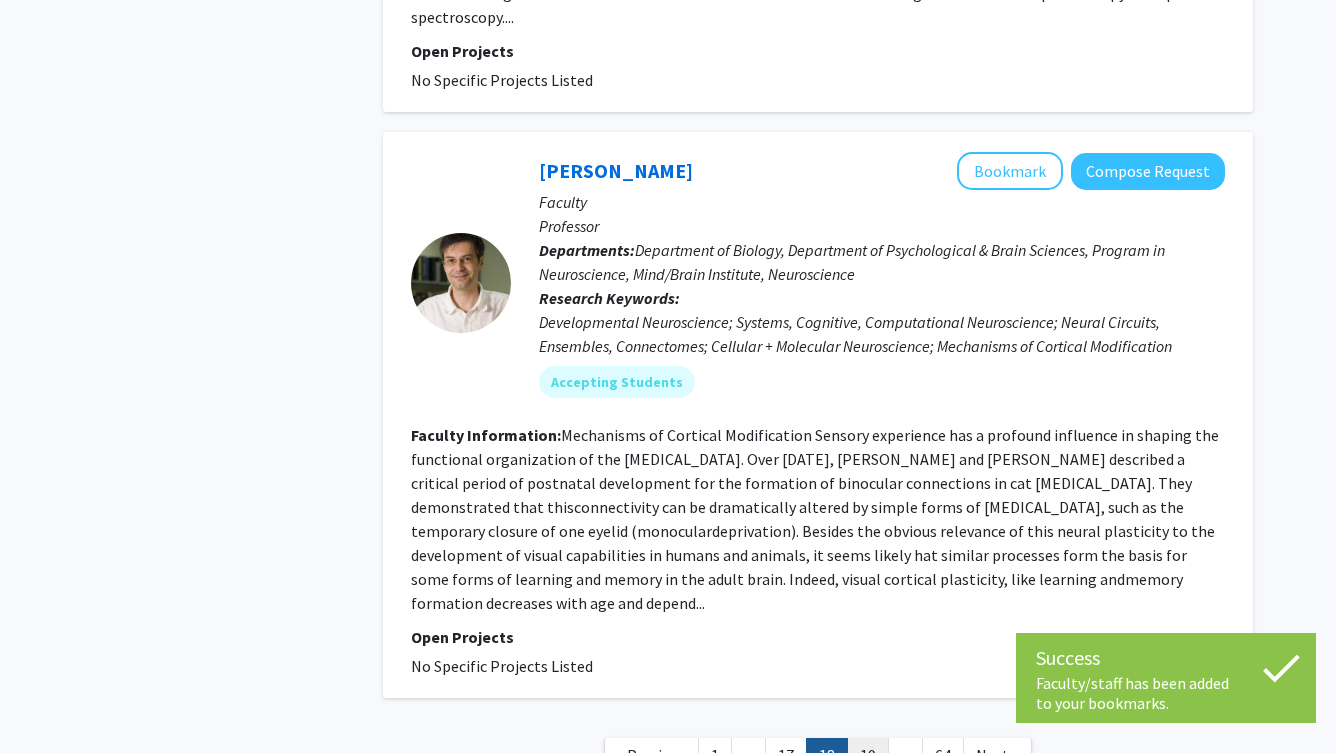 click on "19" 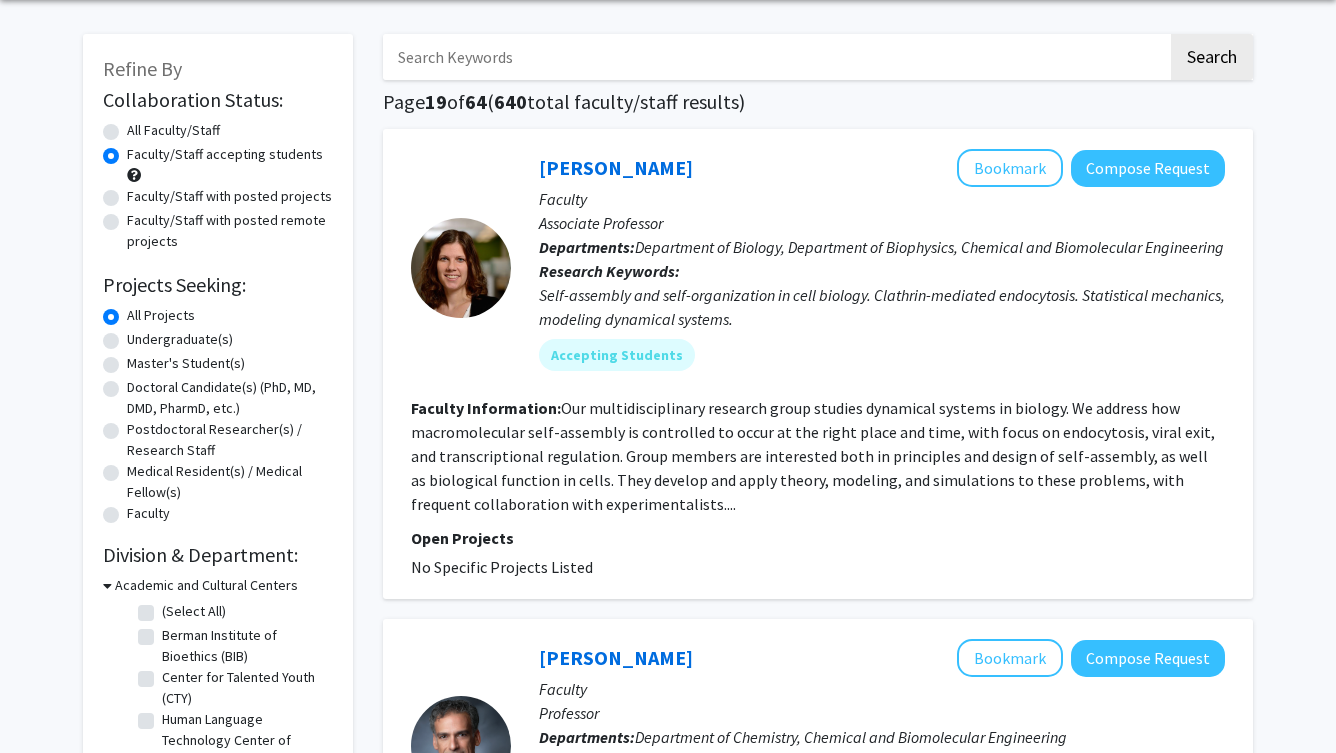 scroll, scrollTop: 82, scrollLeft: 0, axis: vertical 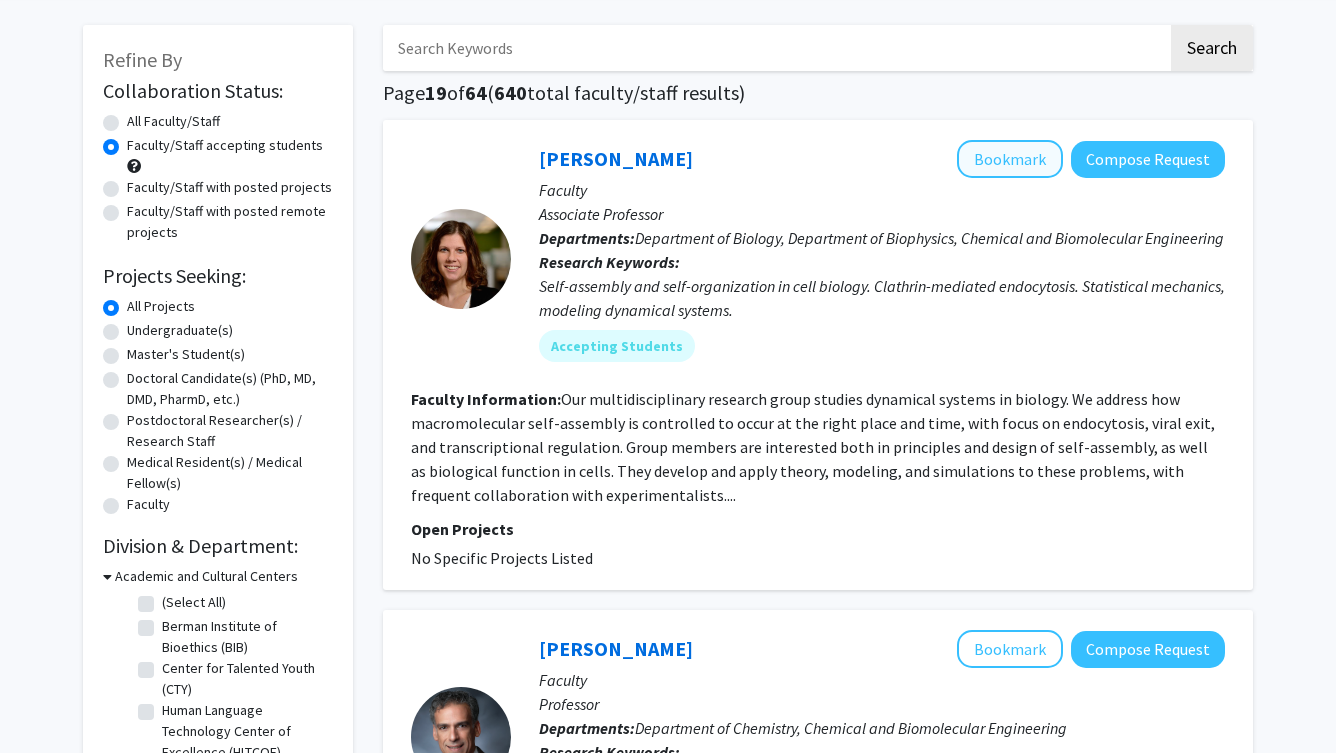 click on "Bookmark" 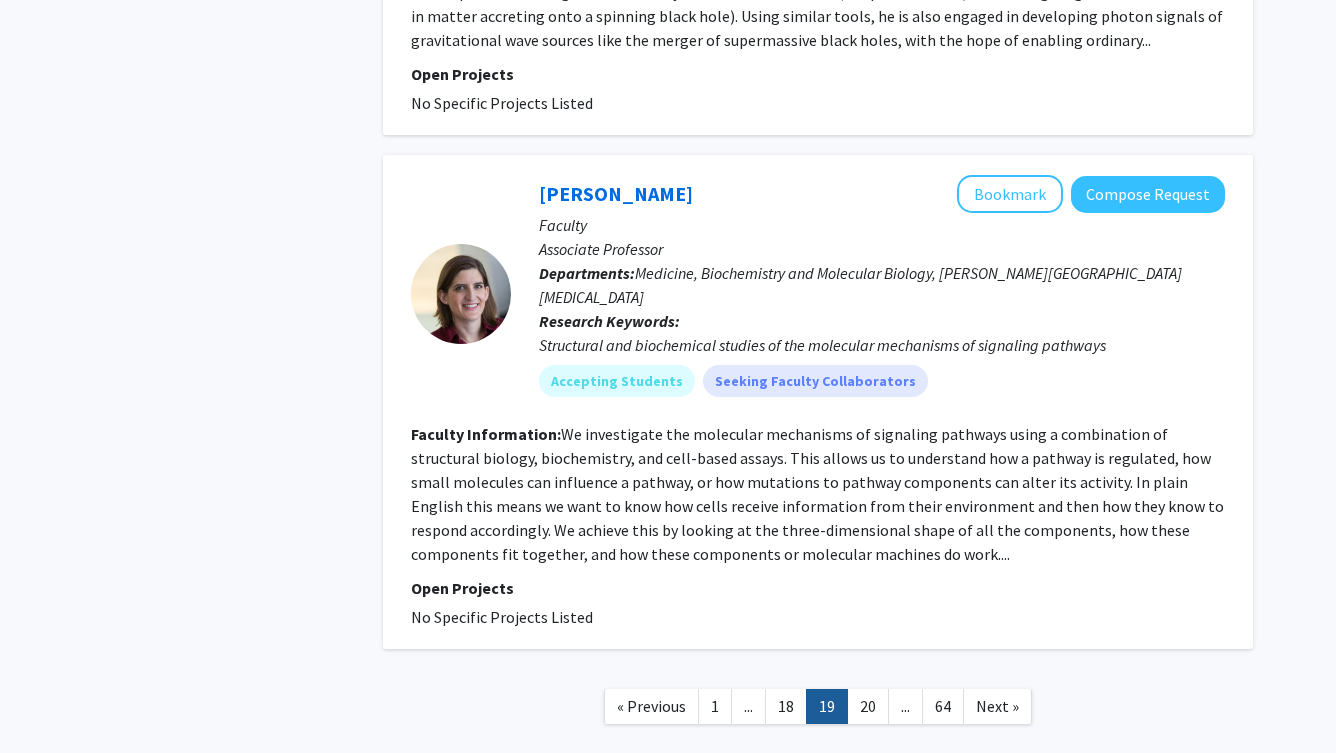 scroll, scrollTop: 4680, scrollLeft: 0, axis: vertical 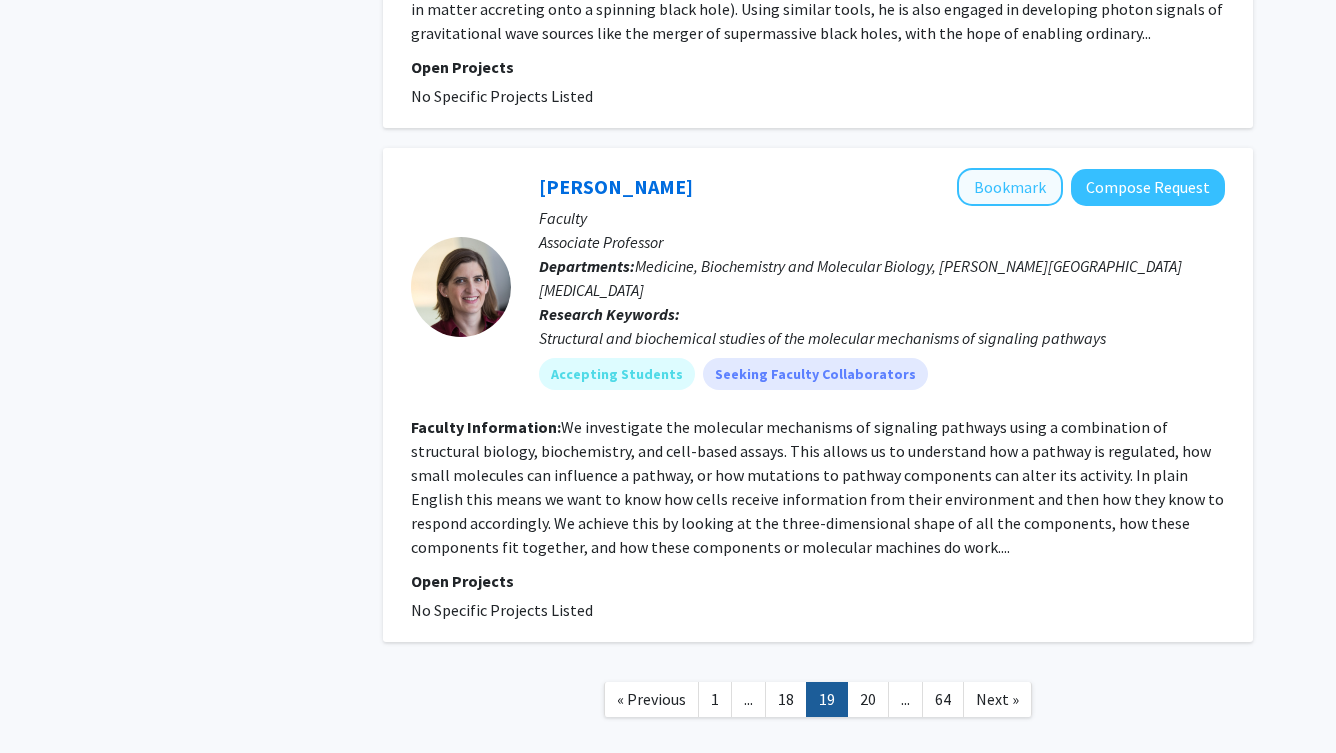 click on "Bookmark" 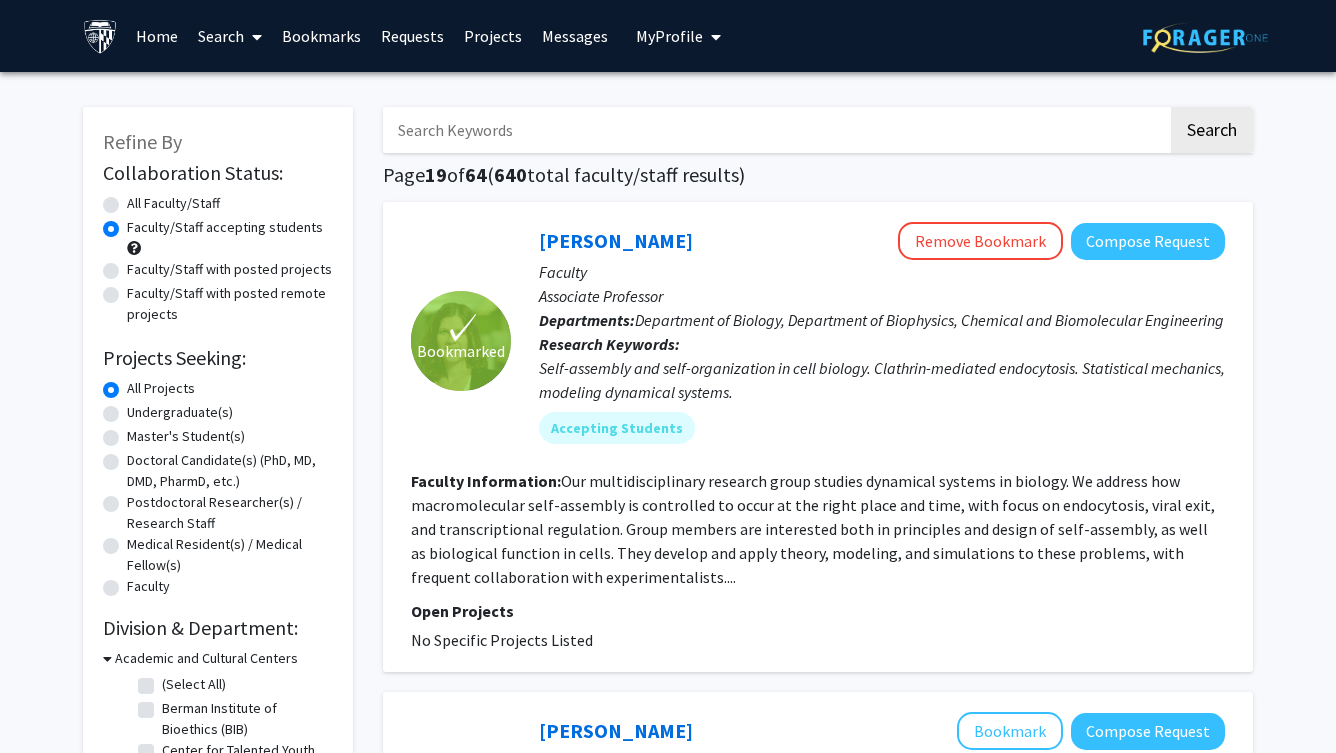 scroll, scrollTop: 0, scrollLeft: 0, axis: both 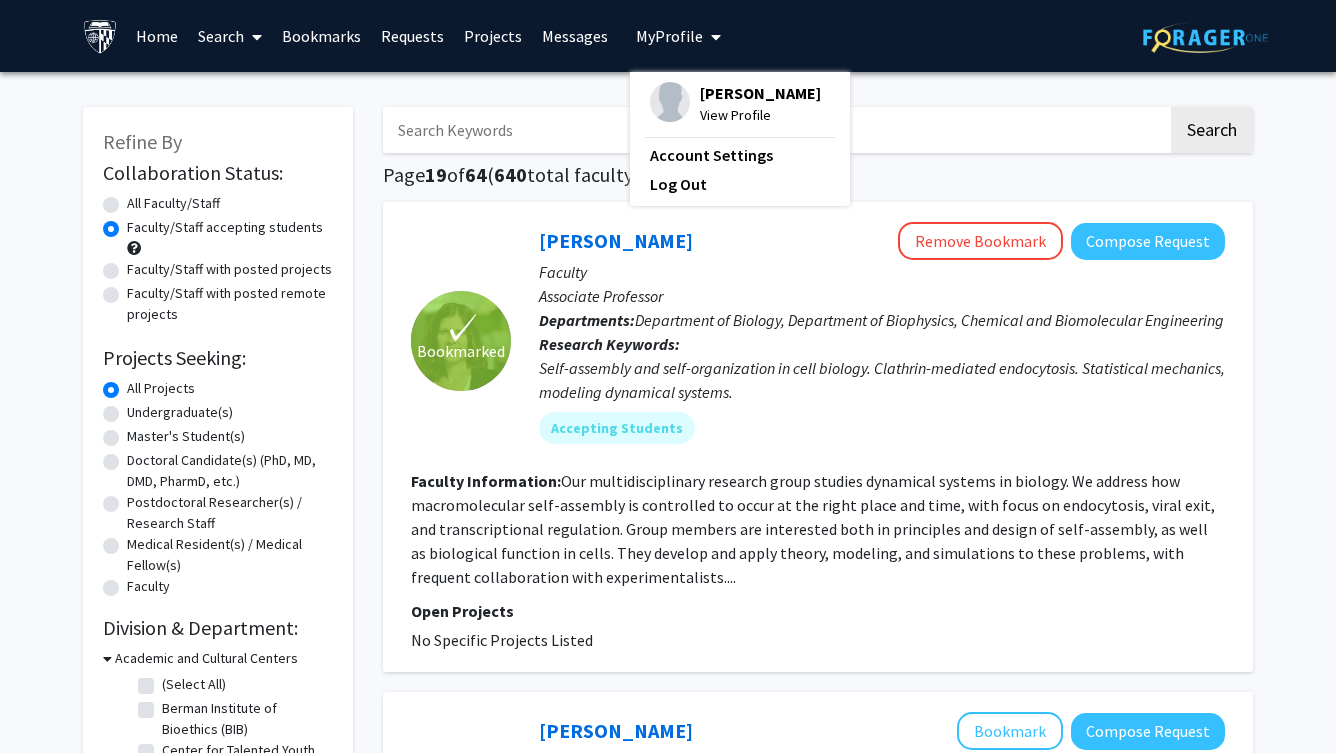 click on "Bookmarks" at bounding box center (321, 36) 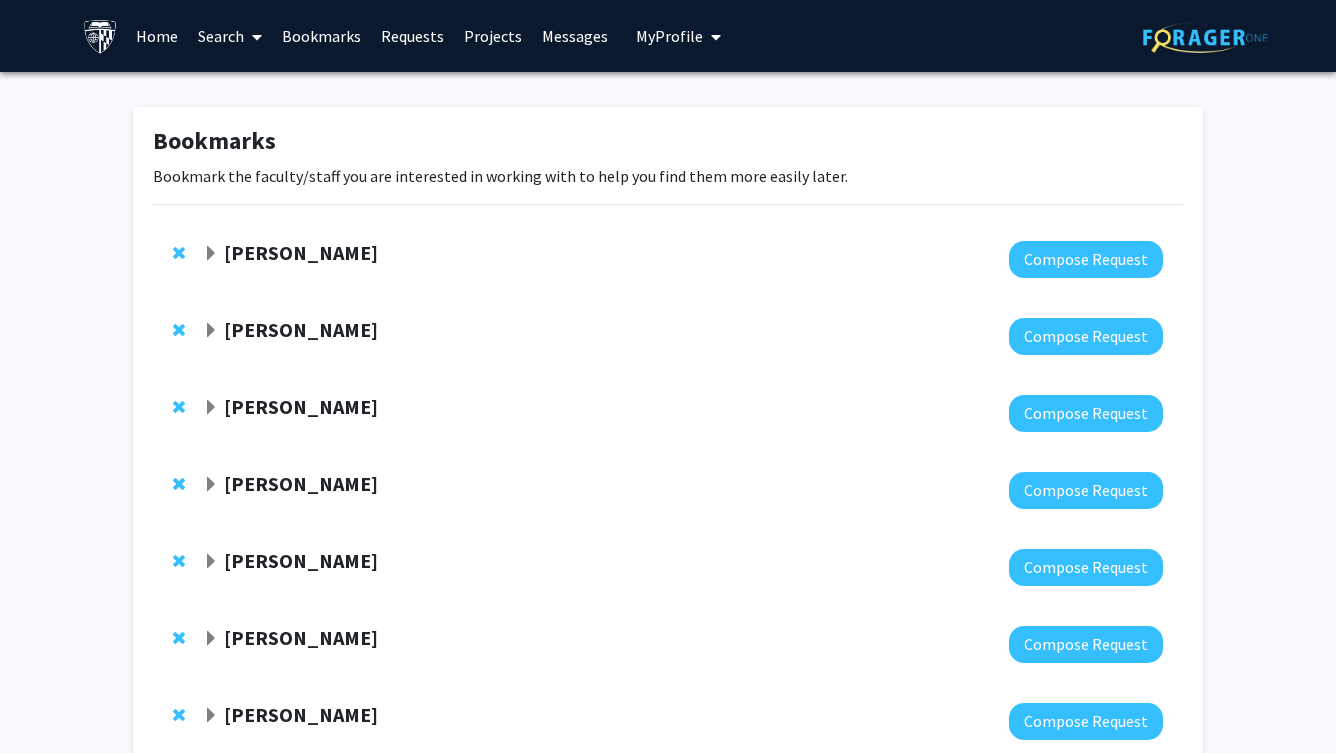 scroll, scrollTop: 0, scrollLeft: 0, axis: both 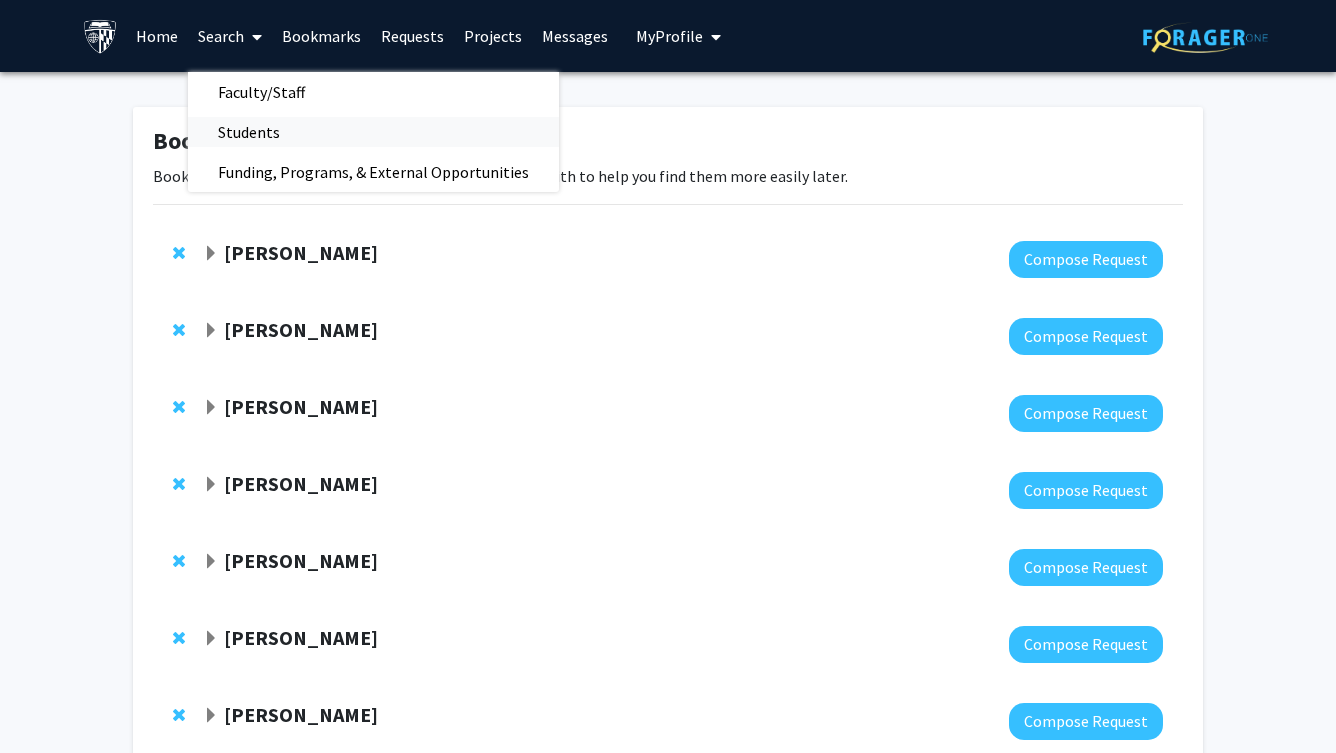 click on "Students" at bounding box center (249, 132) 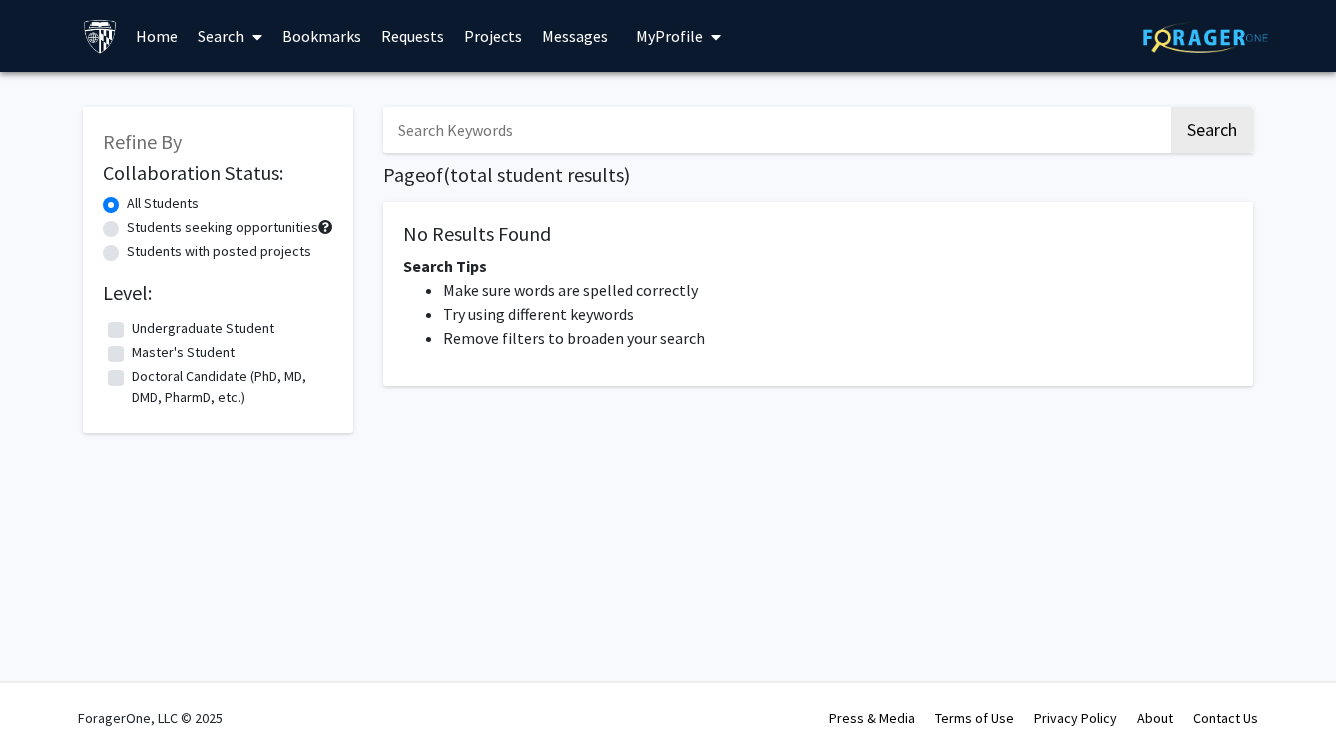click on "Students with posted projects" 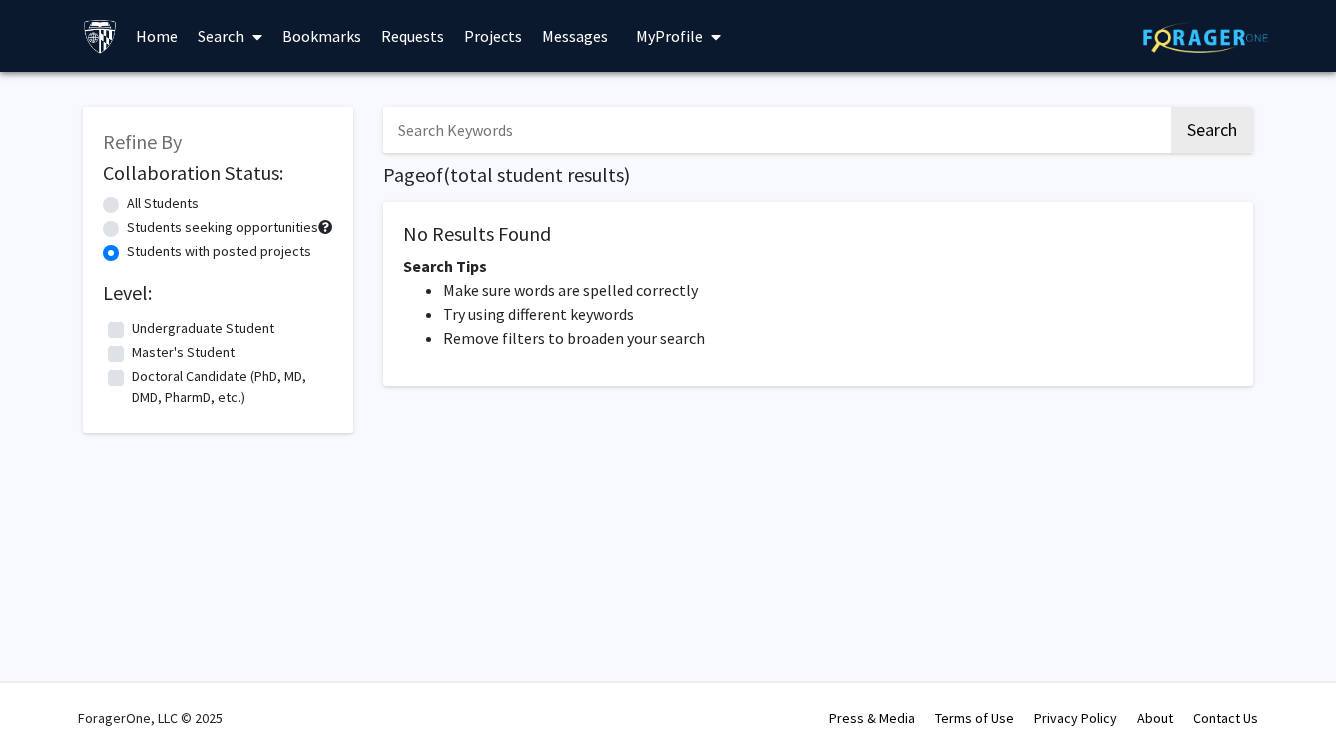 click on "Collaboration Status:  All Students     Students seeking opportunities     Students with posted projects" 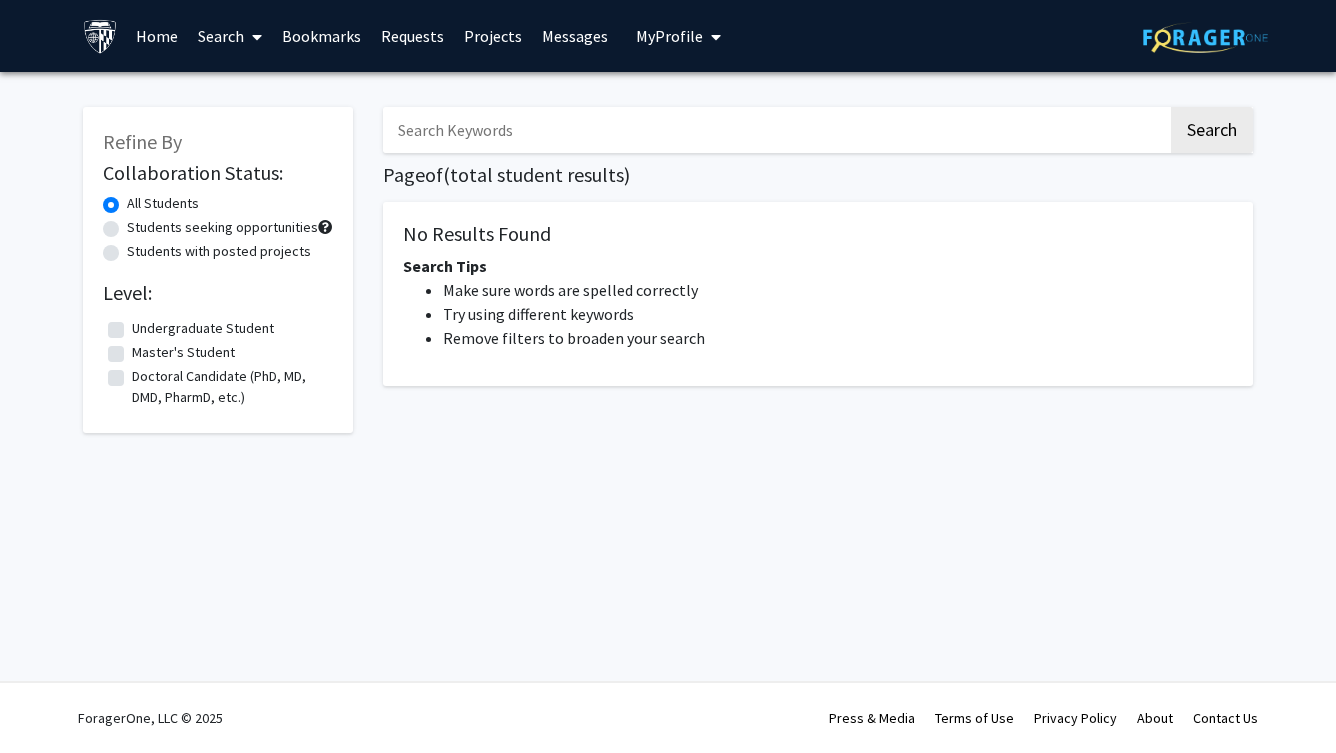 click on "Search" at bounding box center [230, 36] 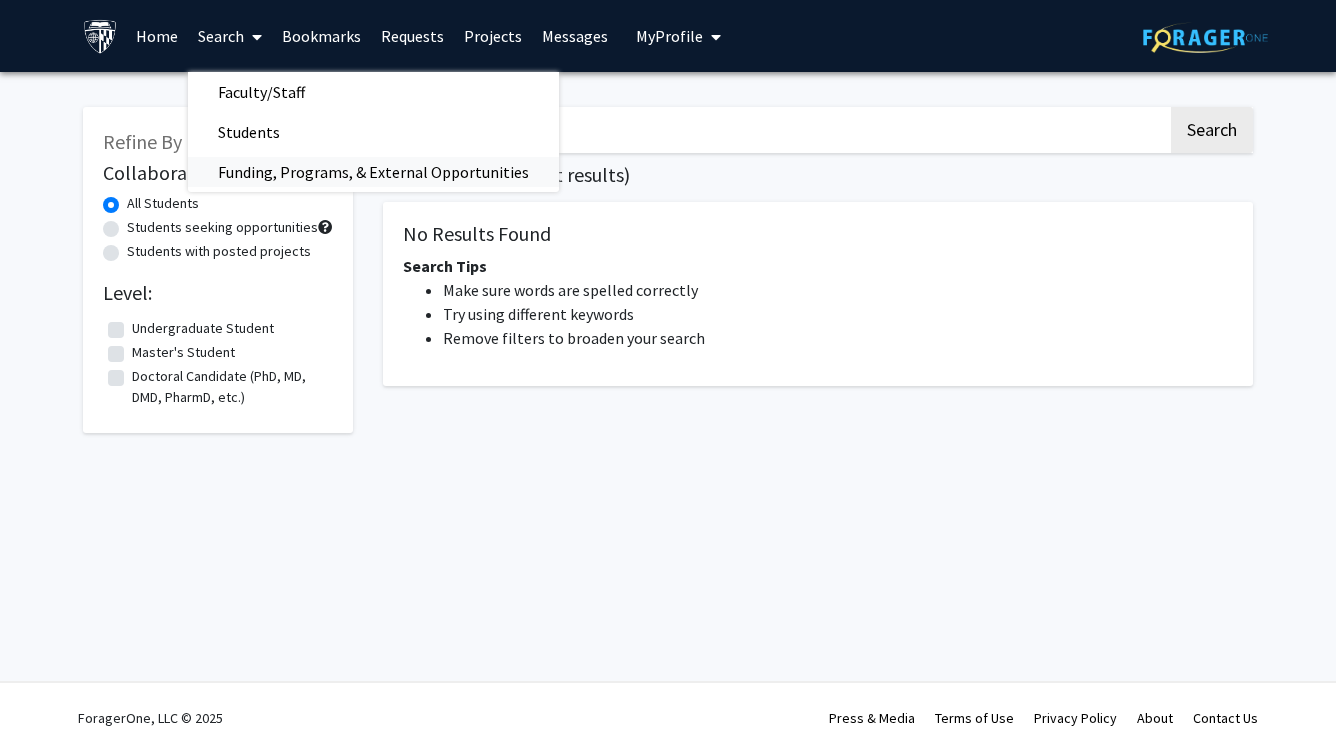 click on "Funding, Programs, & External Opportunities" at bounding box center (373, 172) 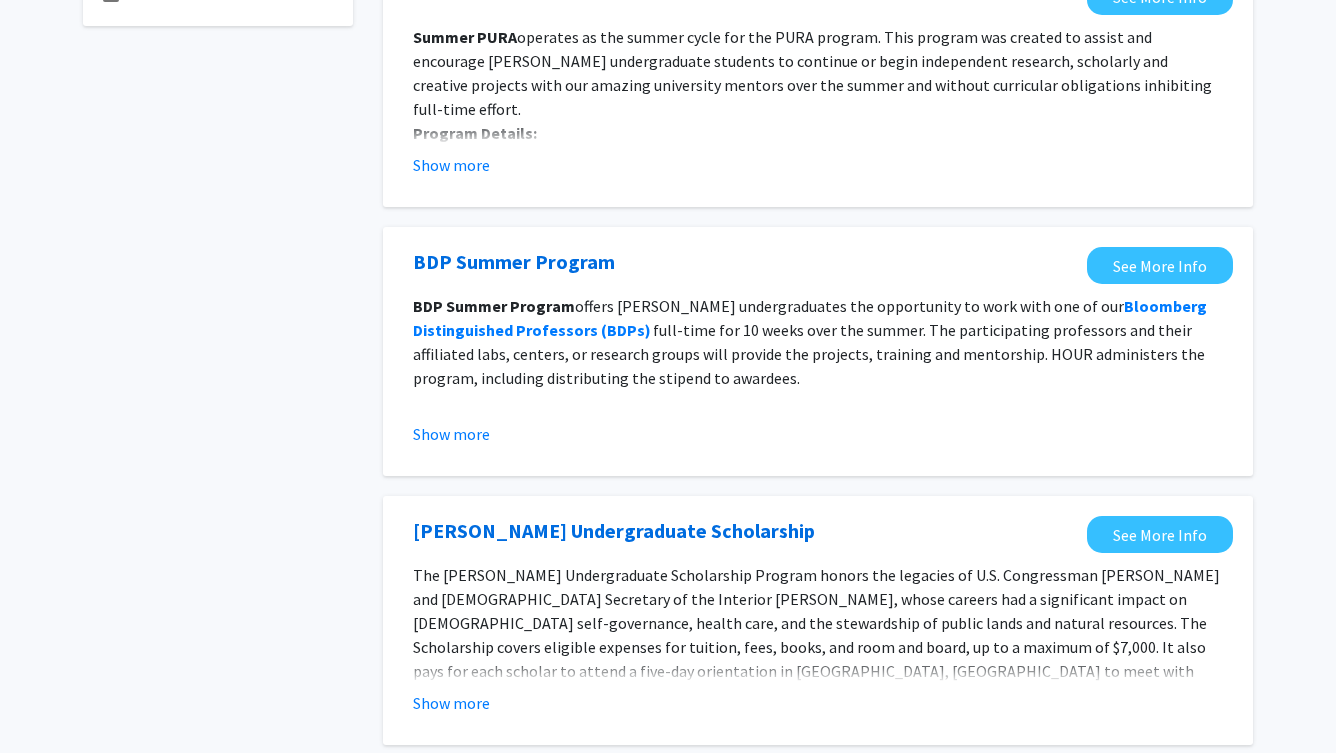 scroll, scrollTop: 249, scrollLeft: 0, axis: vertical 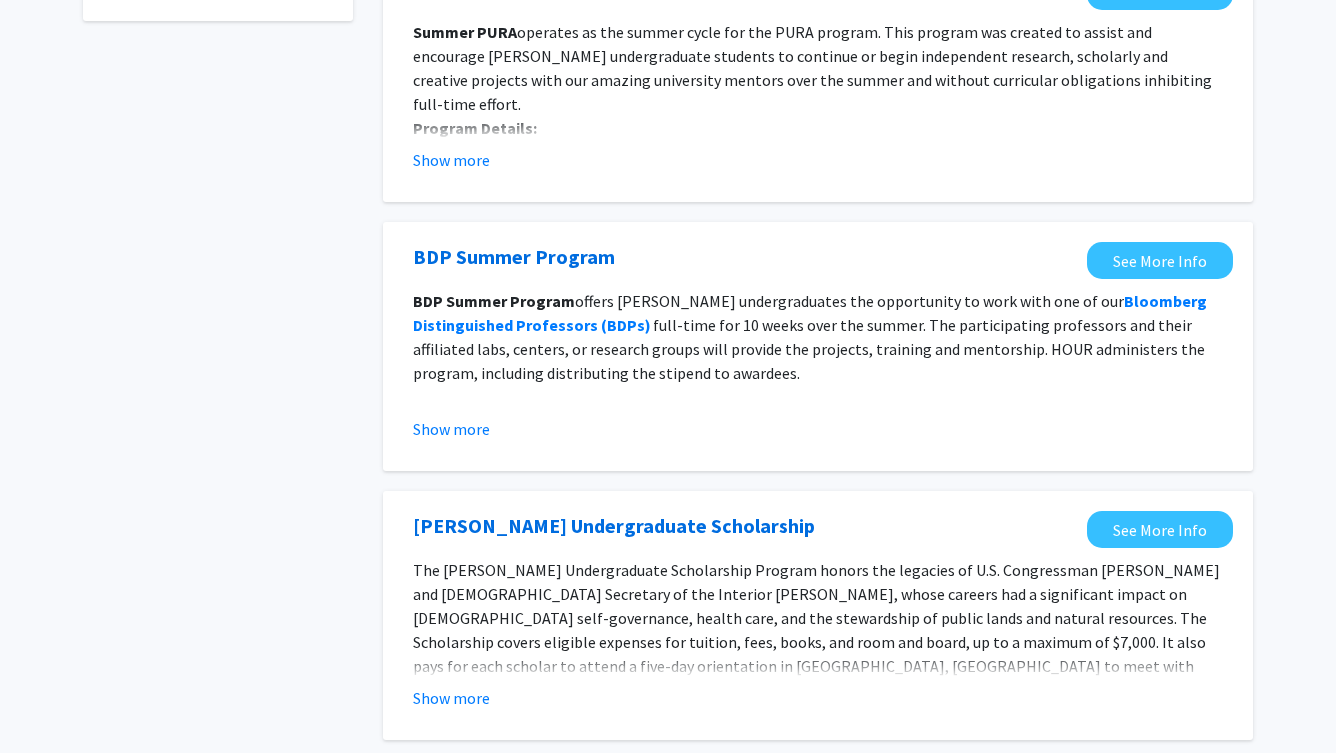 click on "BDP Summer Program  offers Hopkins undergraduates the opportunity to work with one of our   Bloomberg Distinguished Professors (BDPs)   full-time for 10 weeks over the summer. The participating professors and their affiliated labs, centers, or research groups will provide the projects, training and mentorship. HOUR administers the program, including distributing the stipend to awardees." 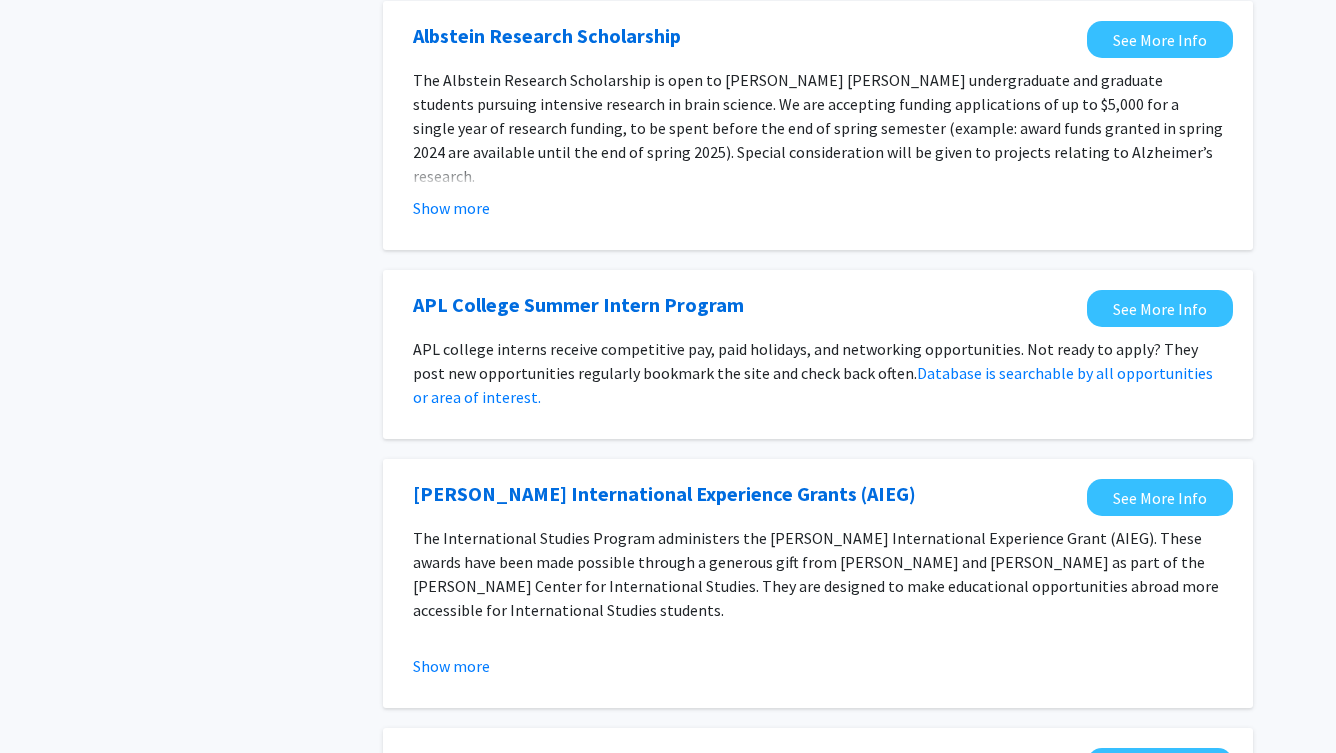 scroll, scrollTop: 1310, scrollLeft: 0, axis: vertical 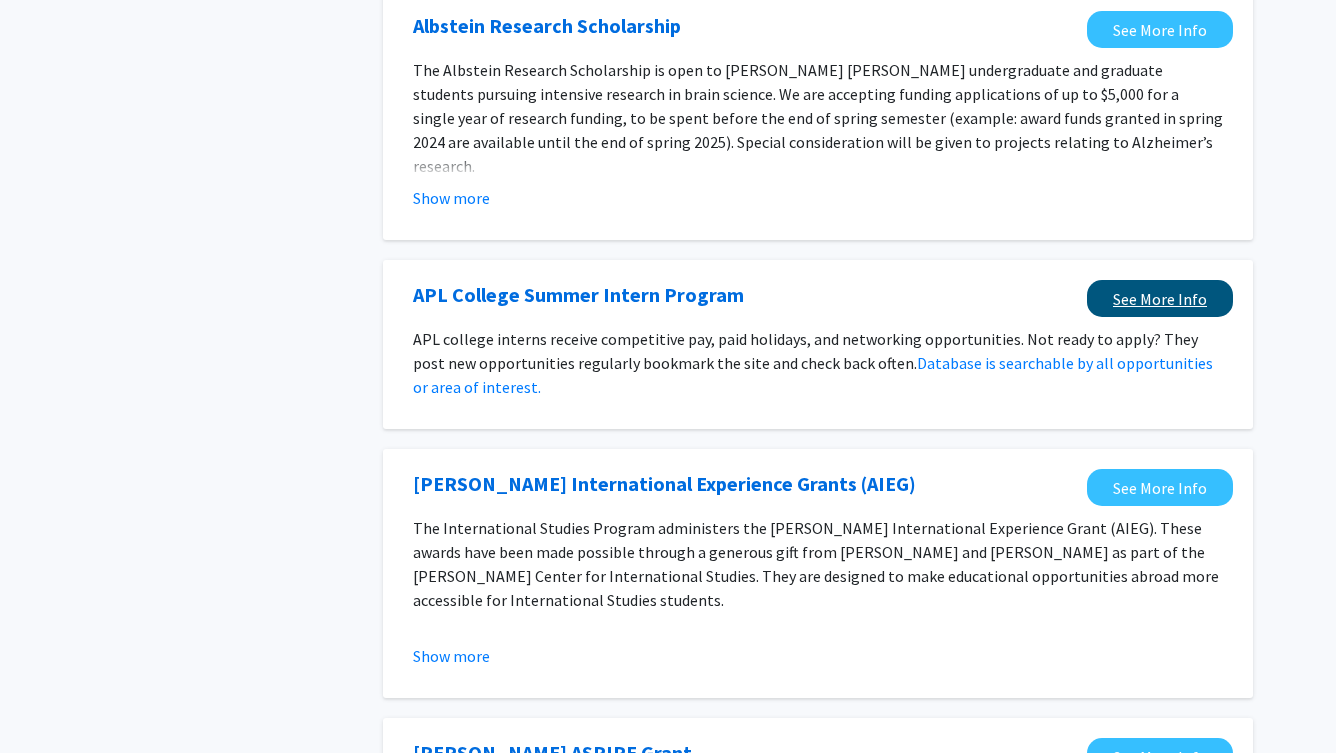 click on "See More Info" 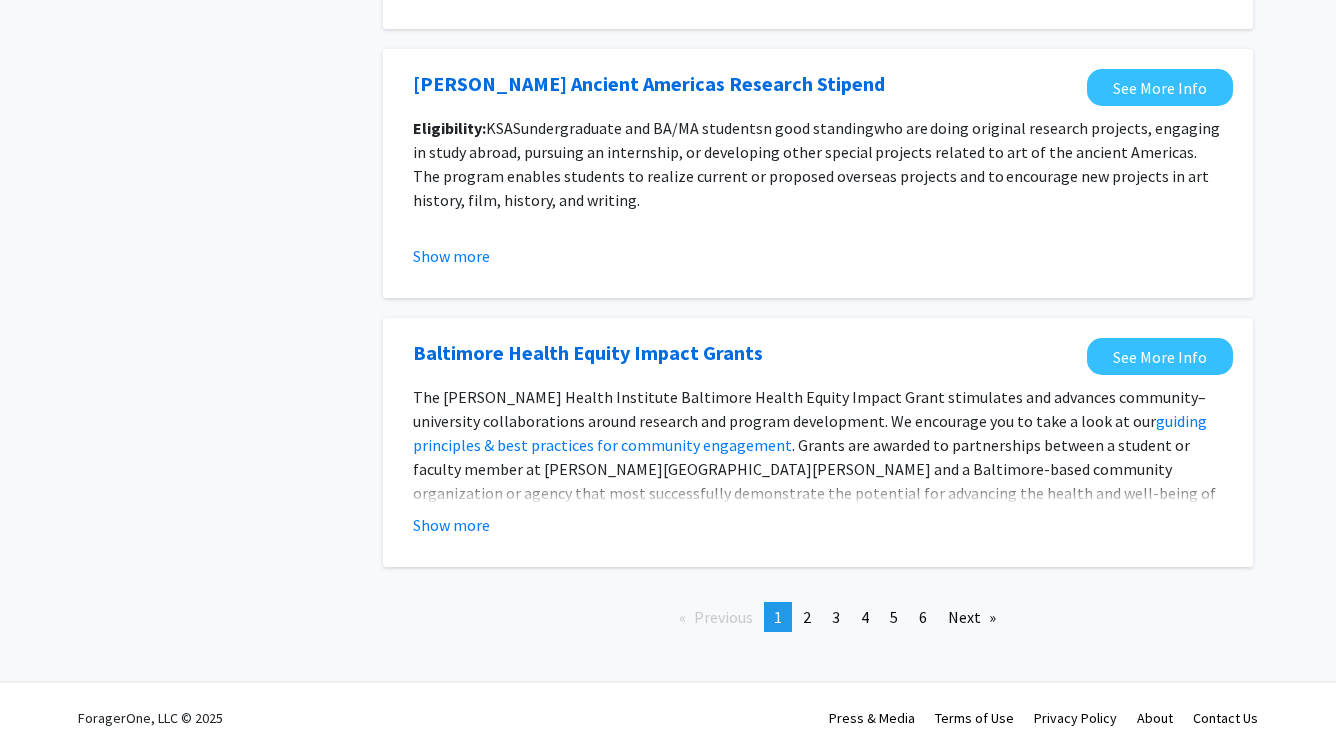 scroll, scrollTop: 2251, scrollLeft: 0, axis: vertical 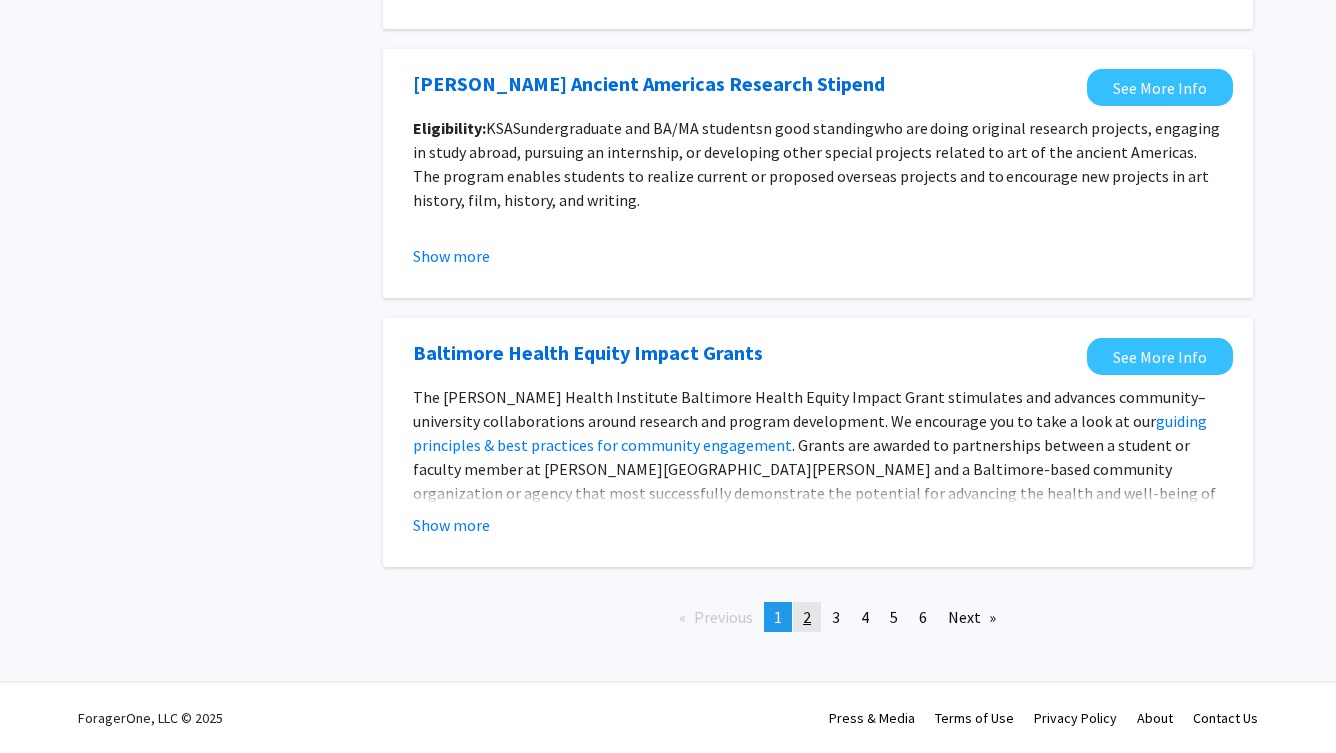 click on "page  2" 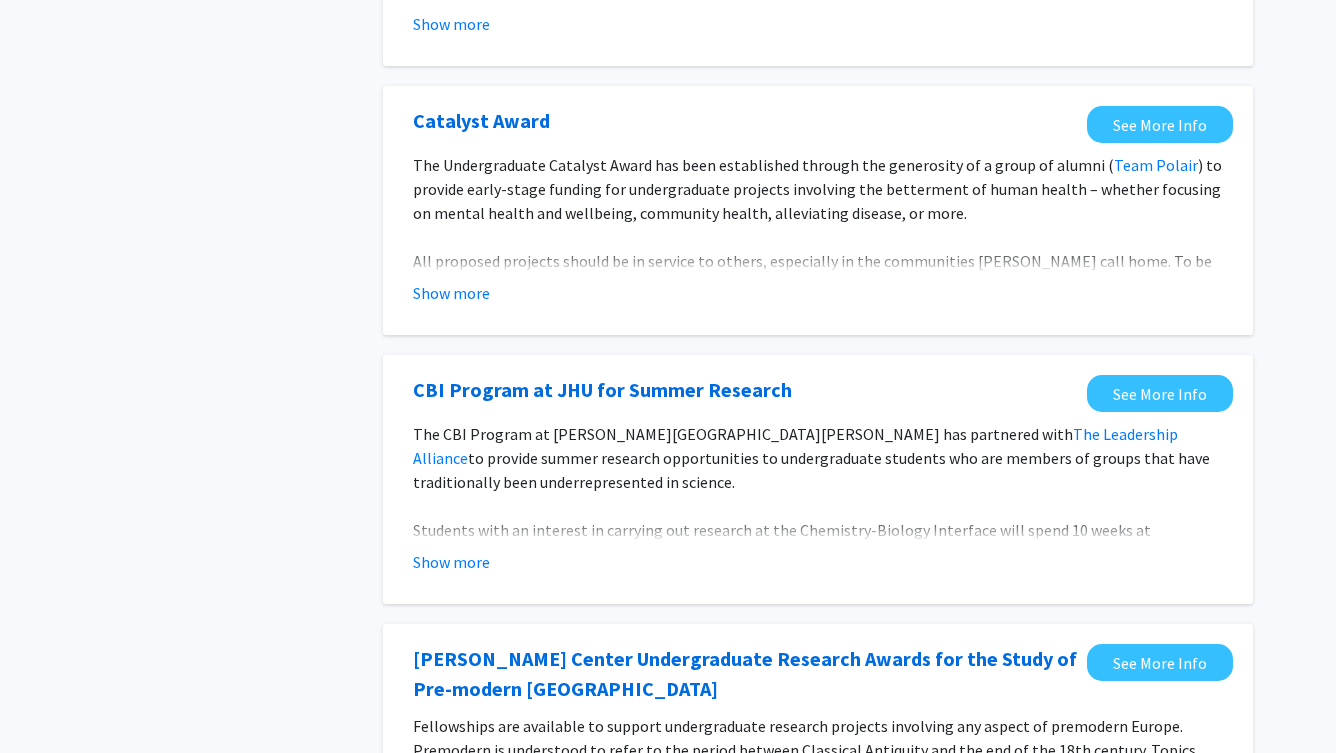 scroll, scrollTop: 928, scrollLeft: 0, axis: vertical 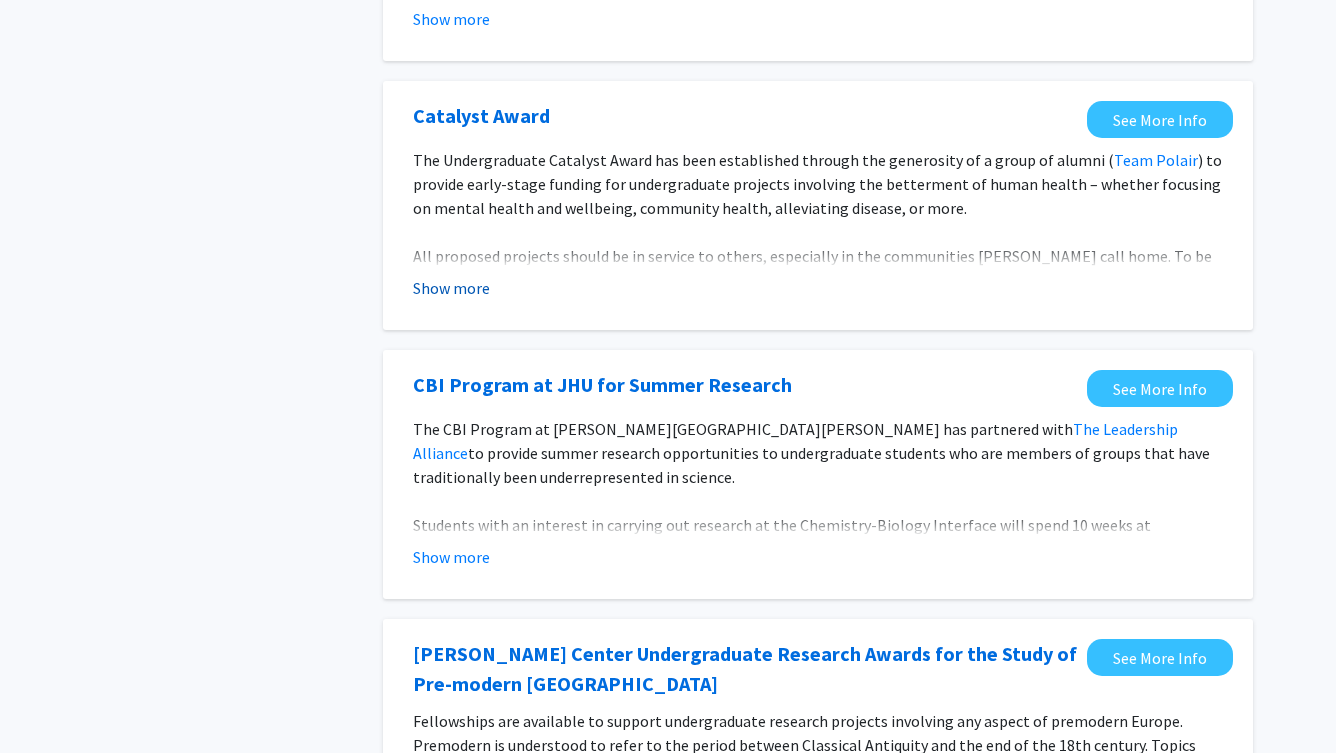 click on "Show more" 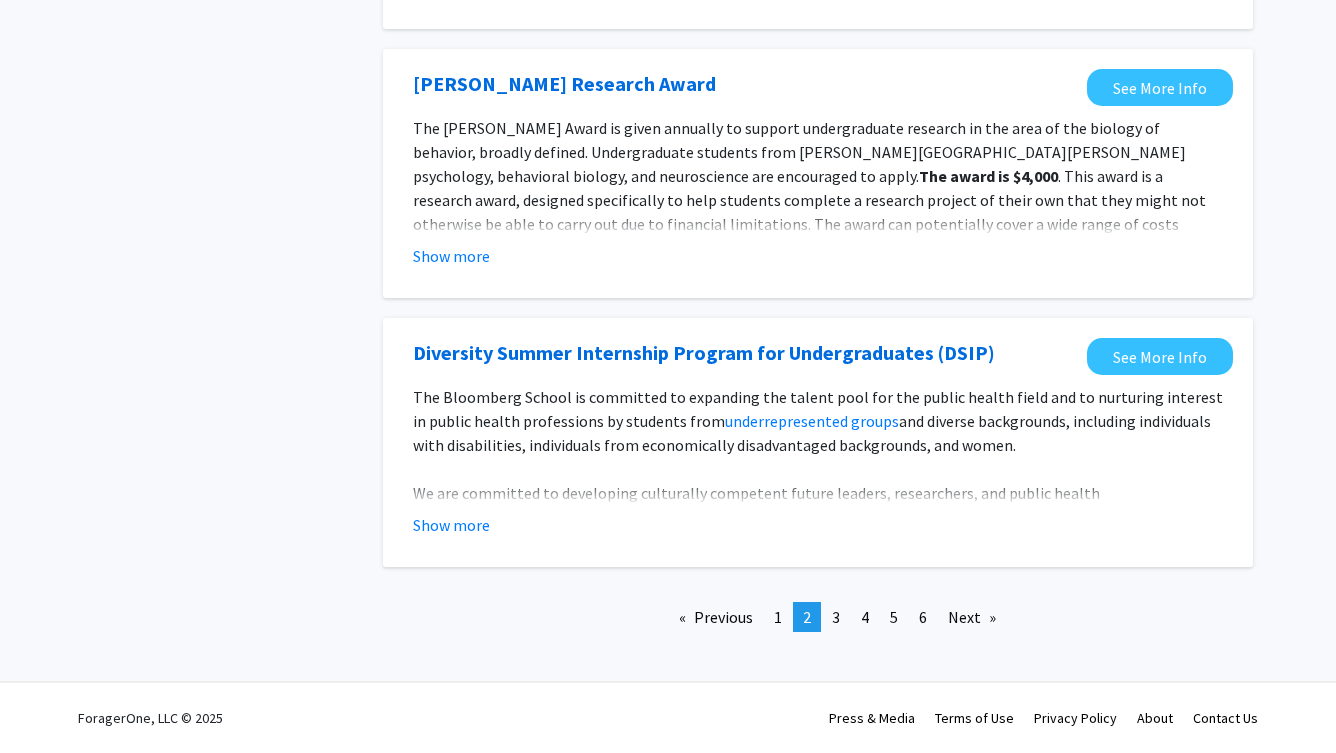 scroll, scrollTop: 2619, scrollLeft: 0, axis: vertical 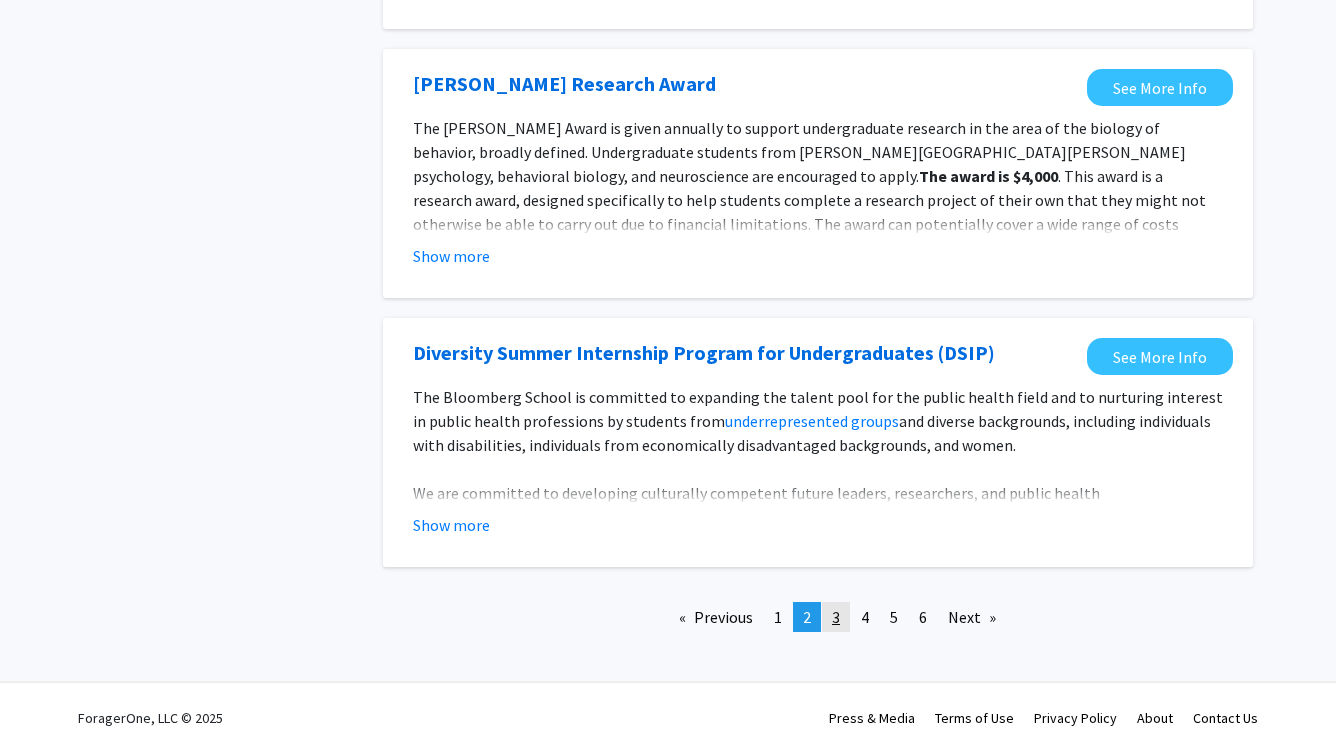 click on "3" 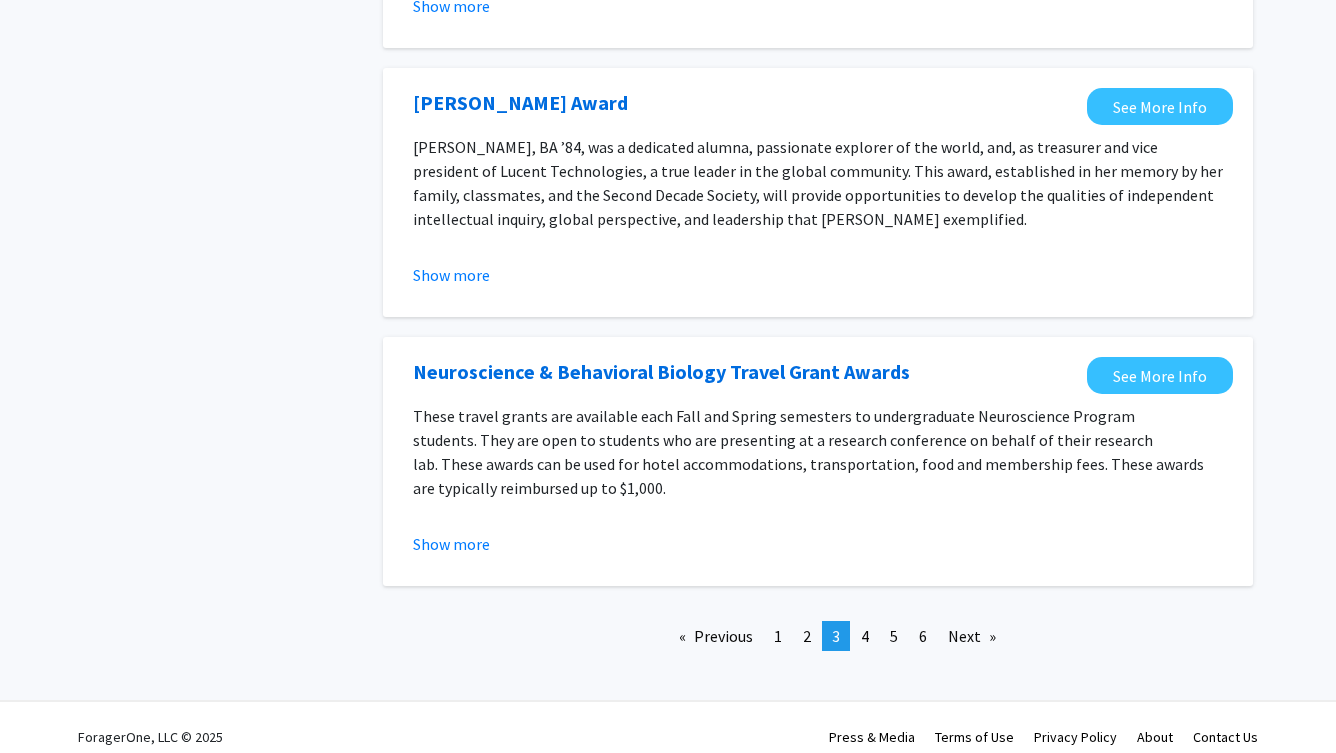 scroll, scrollTop: 2276, scrollLeft: 0, axis: vertical 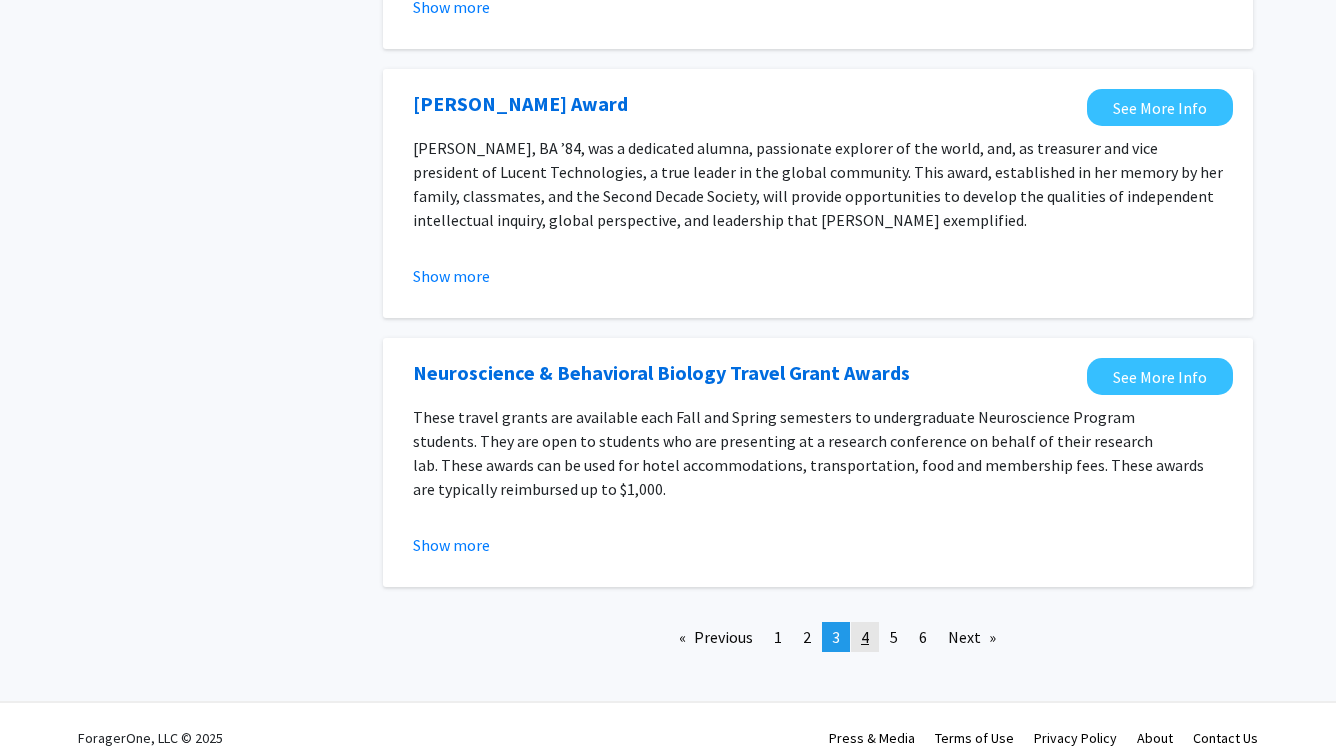 click on "page  4" 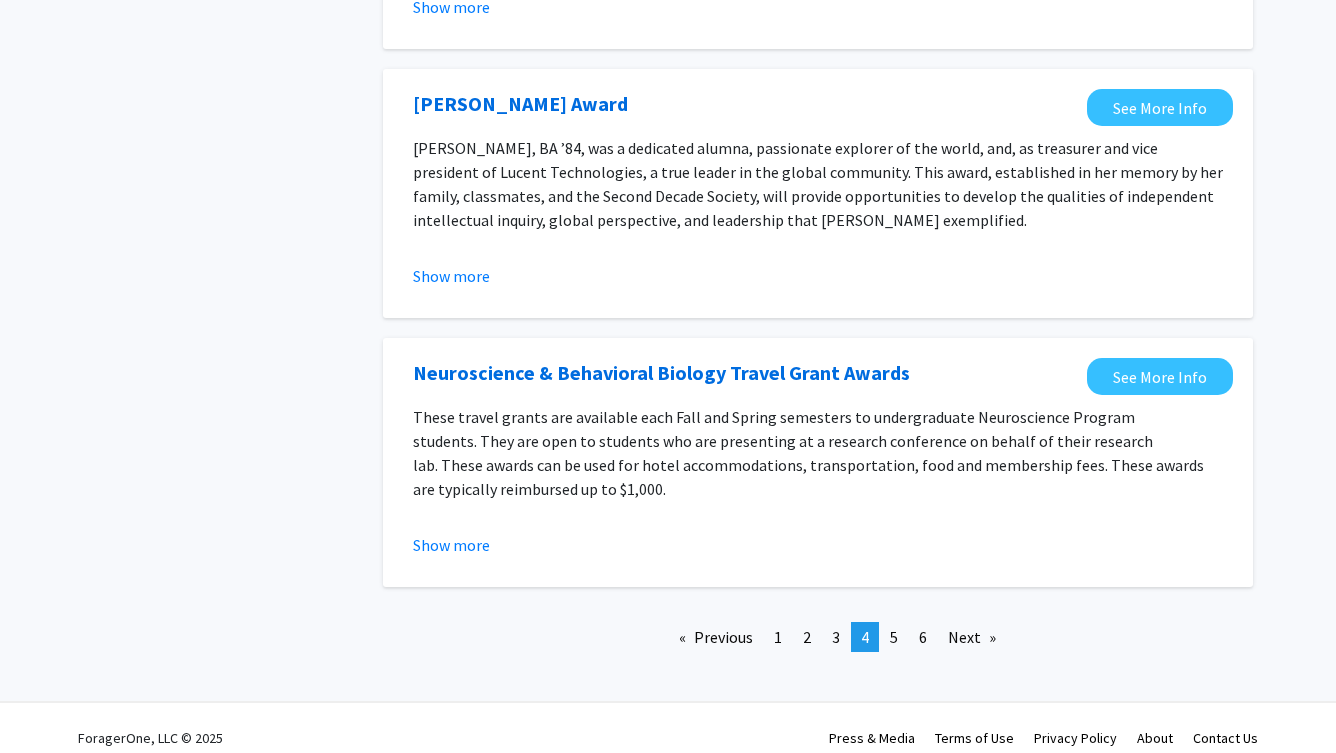 scroll, scrollTop: 0, scrollLeft: 0, axis: both 